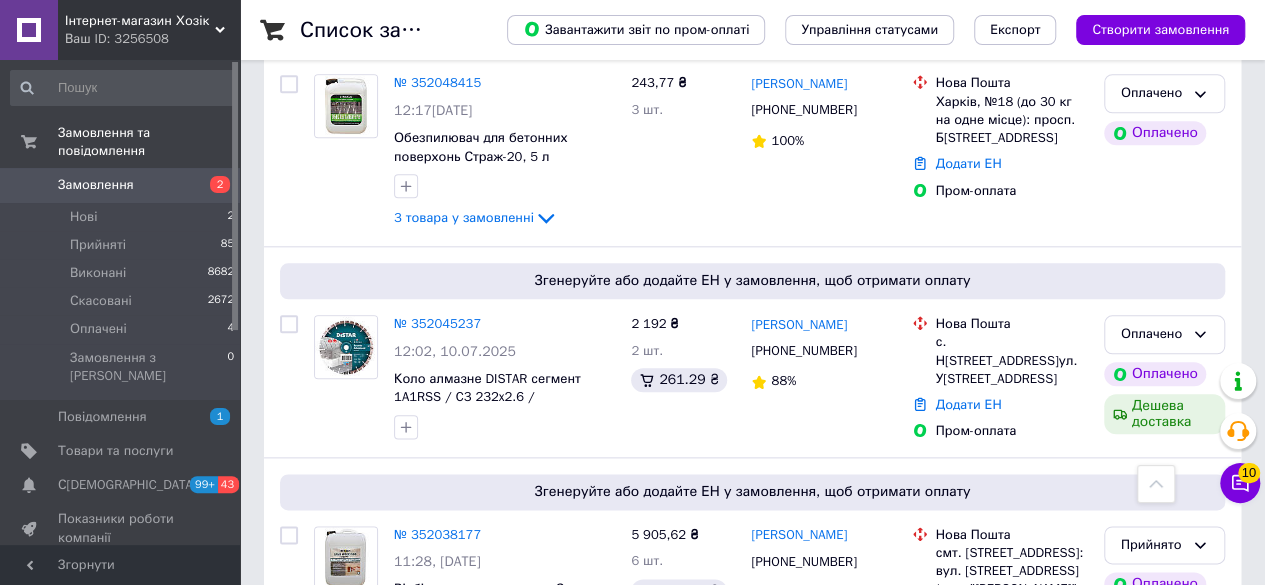 scroll, scrollTop: 1100, scrollLeft: 0, axis: vertical 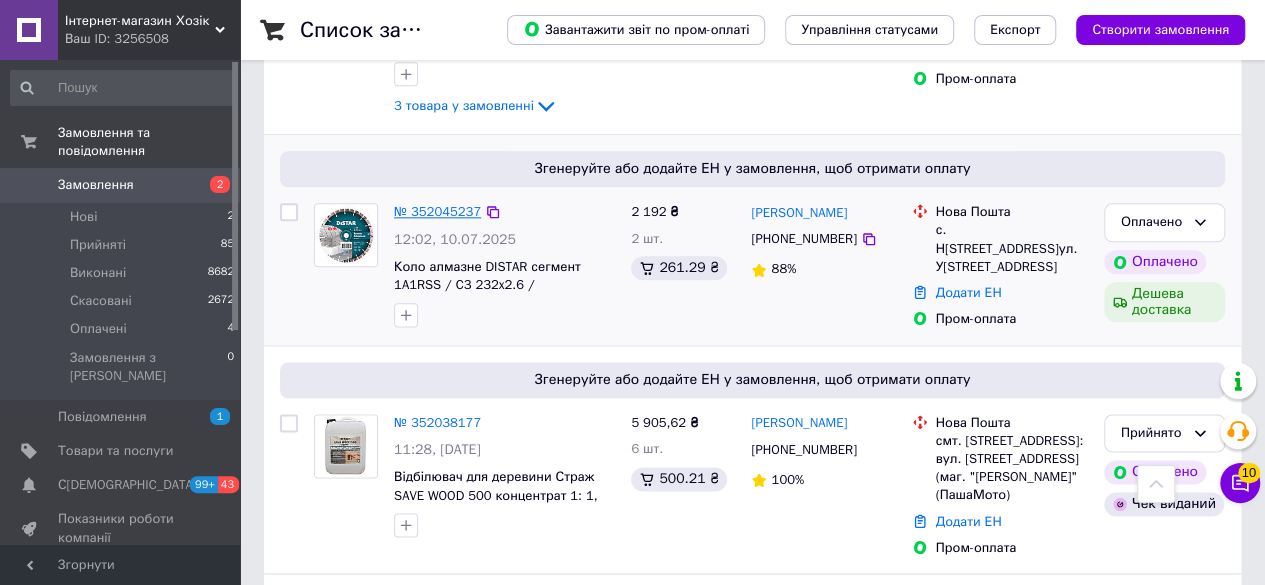 click on "№ 352045237" at bounding box center [437, 211] 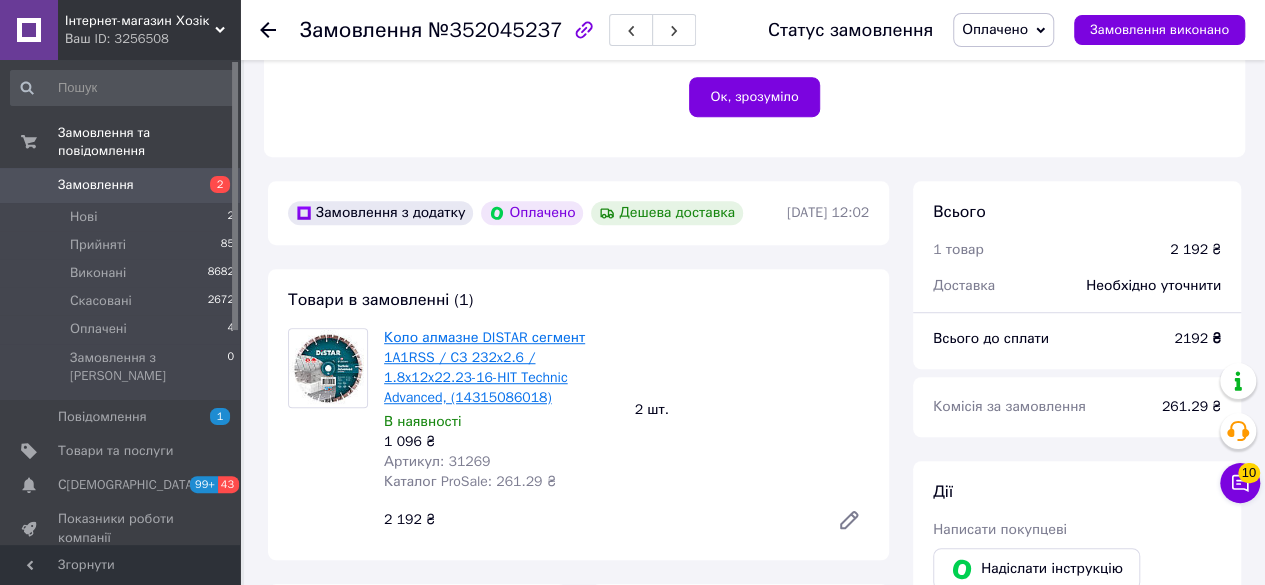 scroll, scrollTop: 600, scrollLeft: 0, axis: vertical 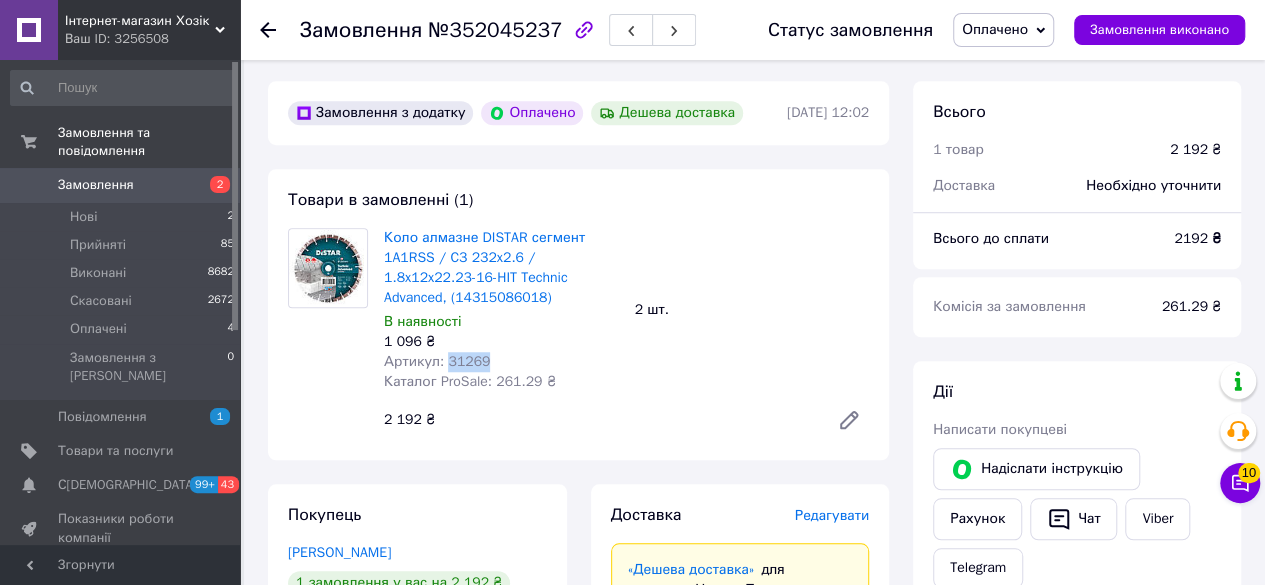 drag, startPoint x: 450, startPoint y: 365, endPoint x: 484, endPoint y: 361, distance: 34.234486 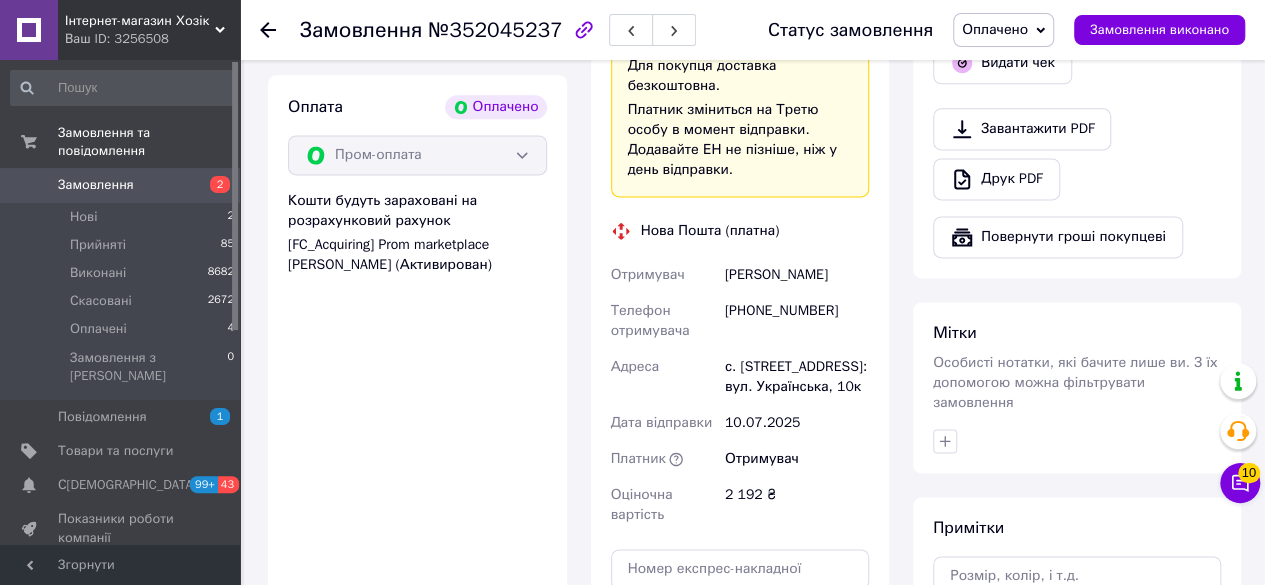 scroll, scrollTop: 1300, scrollLeft: 0, axis: vertical 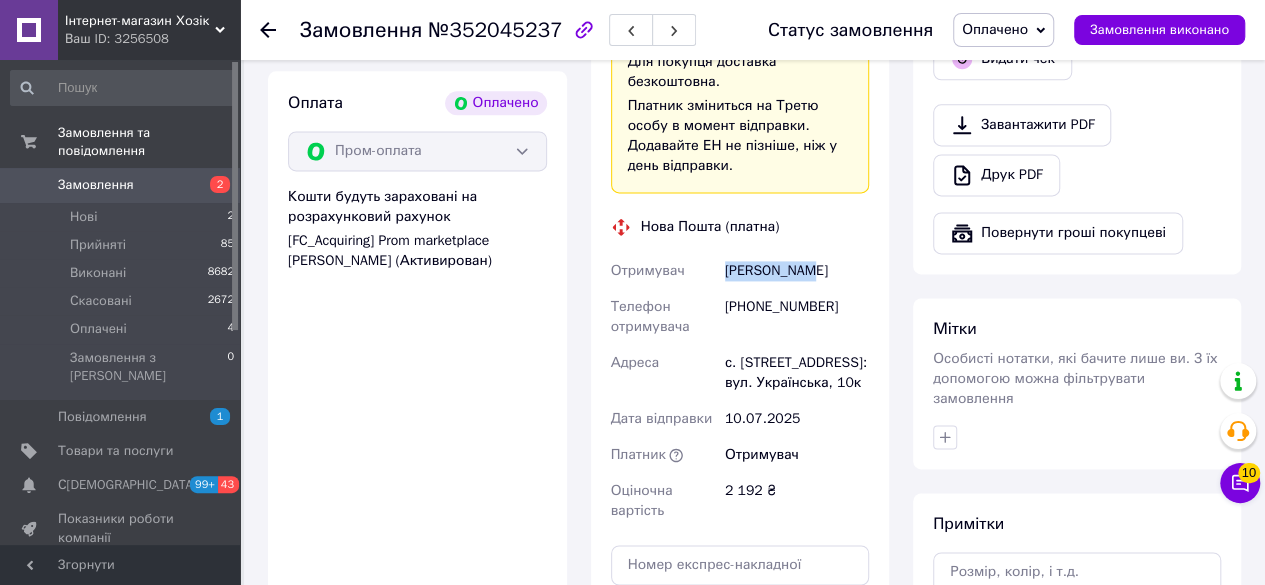 drag, startPoint x: 726, startPoint y: 232, endPoint x: 822, endPoint y: 225, distance: 96.25487 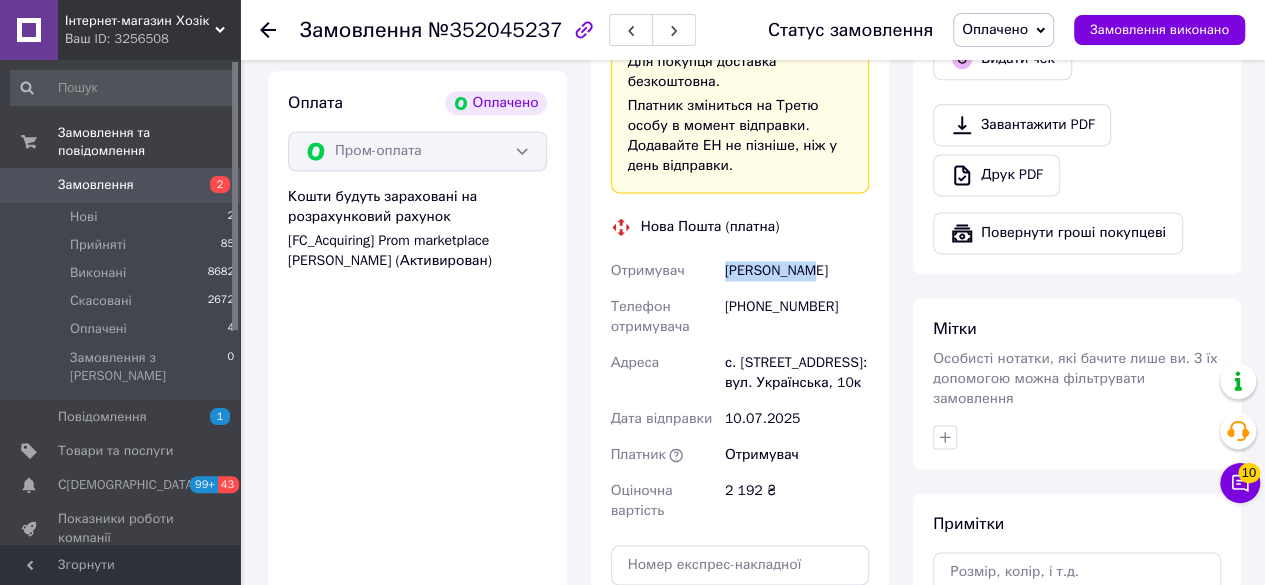 click on "[PERSON_NAME]" at bounding box center [797, 271] 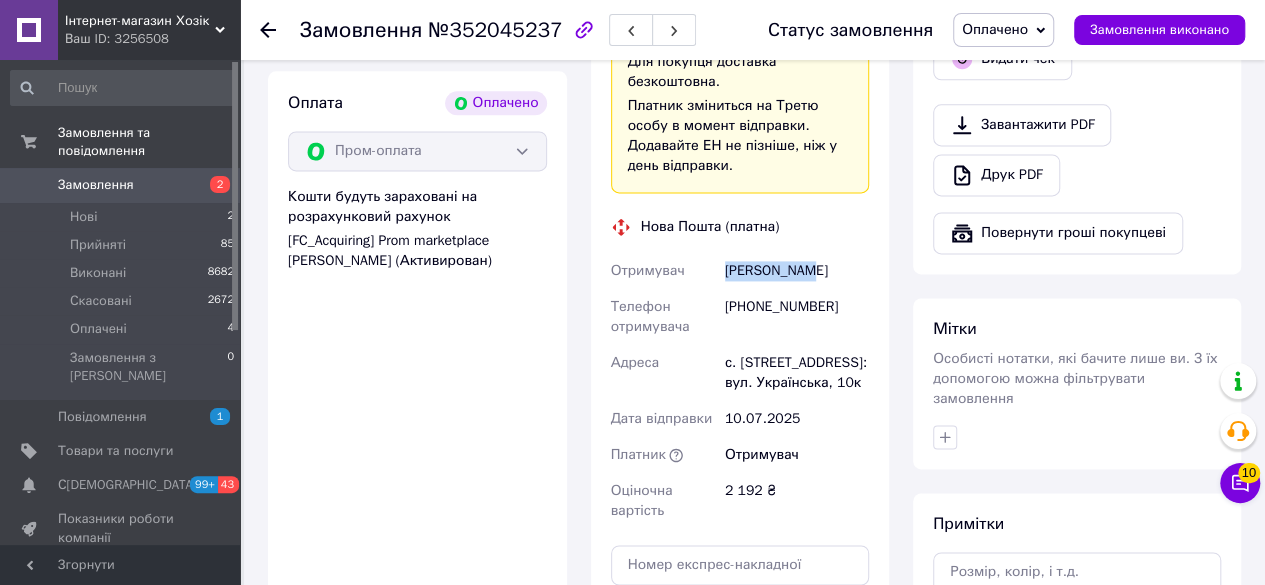 copy on "[PERSON_NAME]" 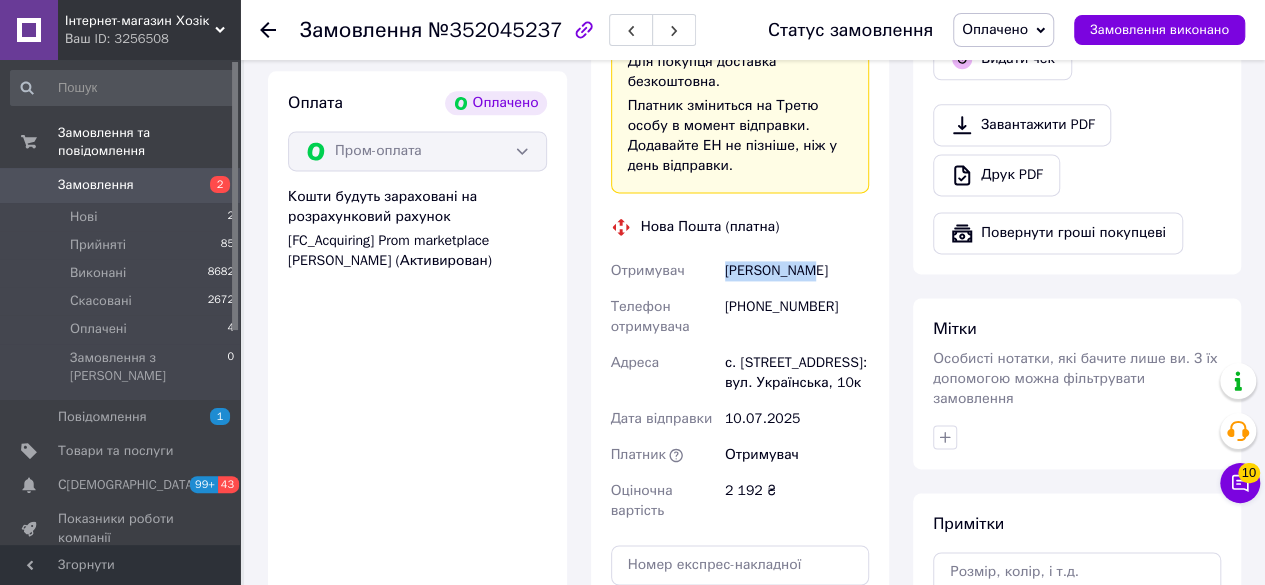 click on "Оплачено" at bounding box center (1003, 30) 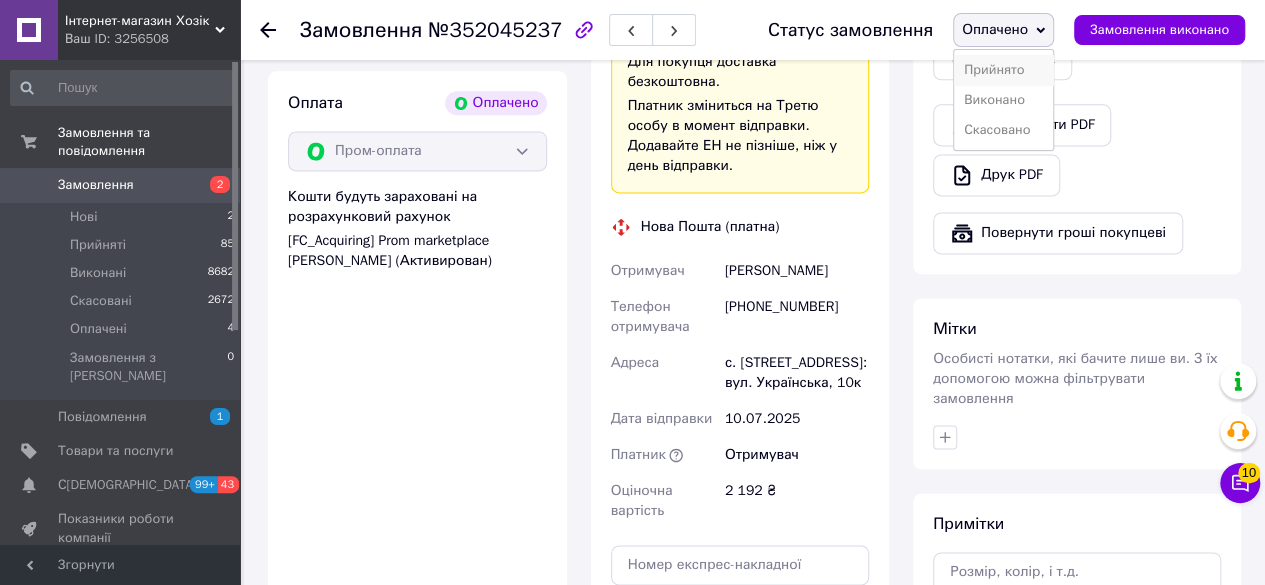 click on "Прийнято" at bounding box center (1003, 70) 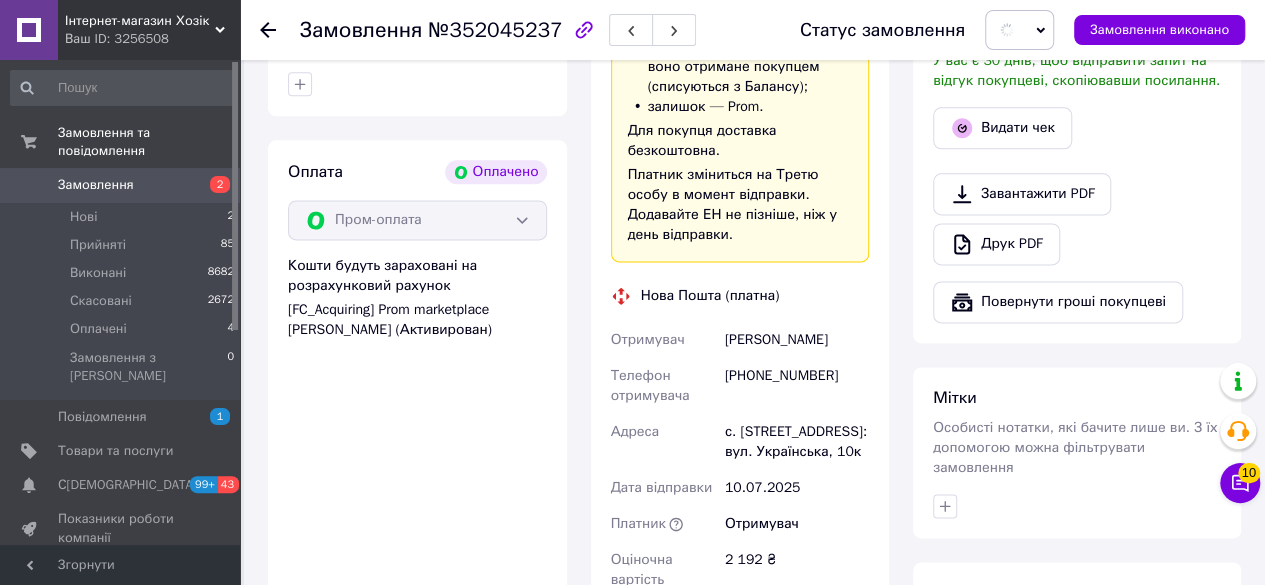 scroll, scrollTop: 1200, scrollLeft: 0, axis: vertical 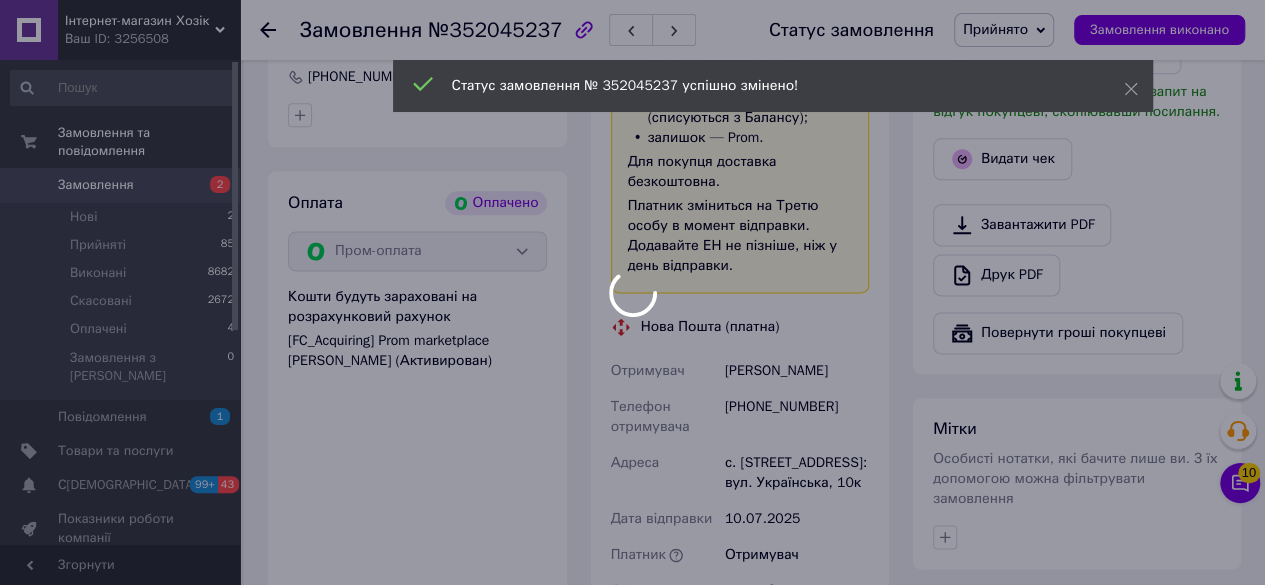 click on "[PERSON_NAME] покупцеві   [PERSON_NAME] інструкцію Рахунок   Чат Viber Telegram Запит на відгук про компанію   Скопіювати запит на відгук У вас є 30 днів, щоб відправити запит на відгук покупцеві, скопіювавши посилання.   Видати чек   Завантажити PDF   Друк PDF   Повернути гроші покупцеві" at bounding box center [1077, 67] 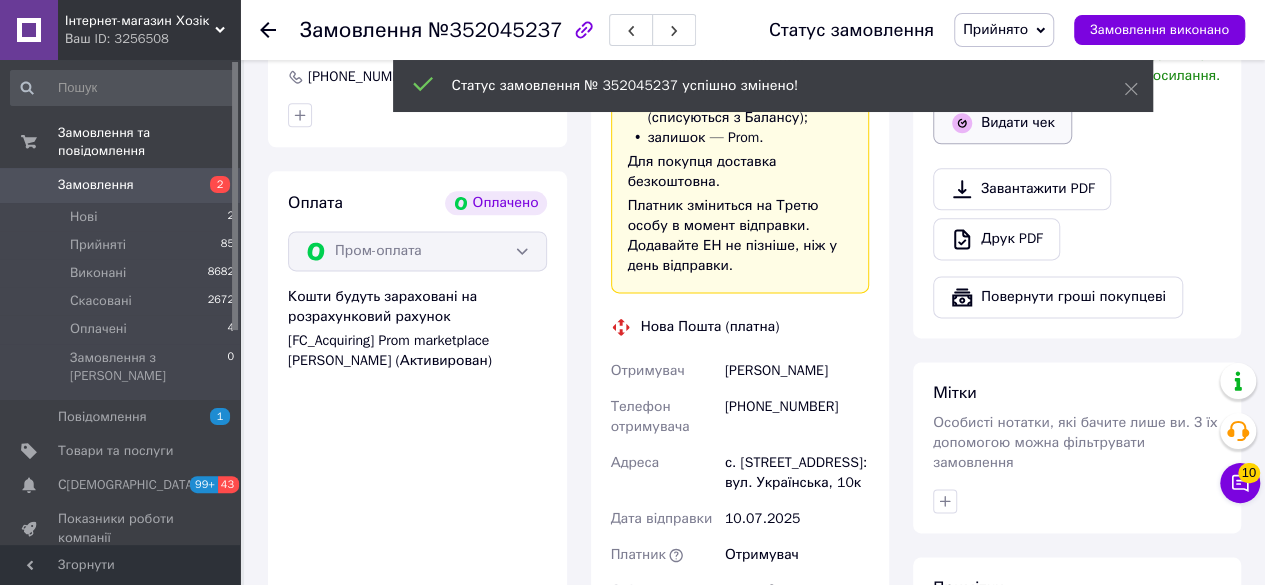click on "Видати чек" at bounding box center (1002, 123) 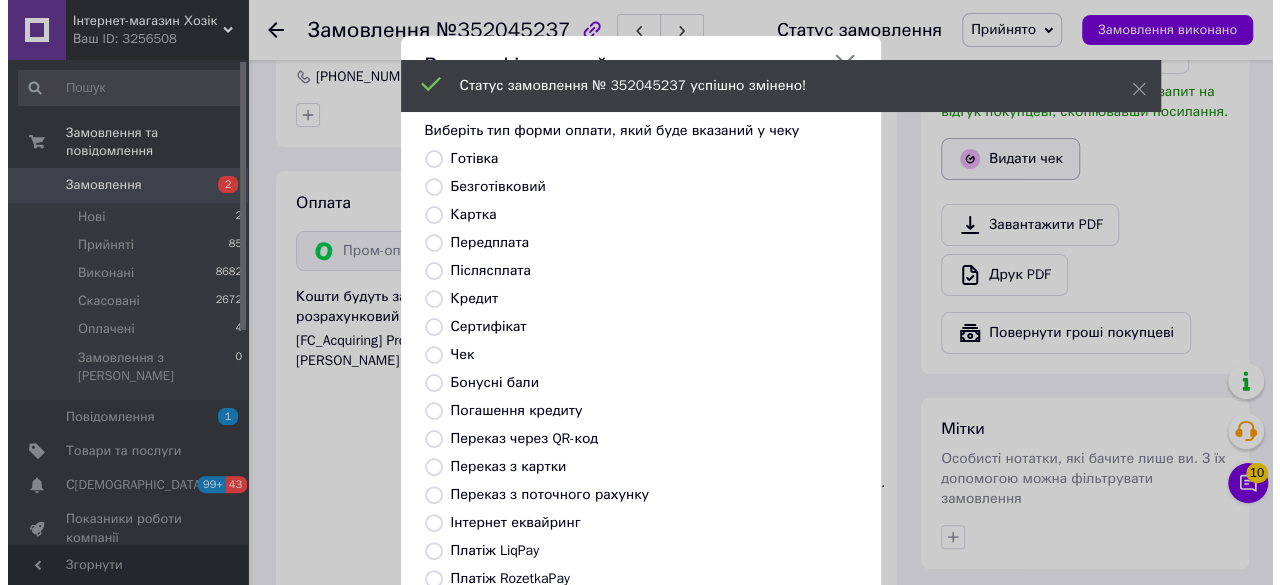 scroll, scrollTop: 1180, scrollLeft: 0, axis: vertical 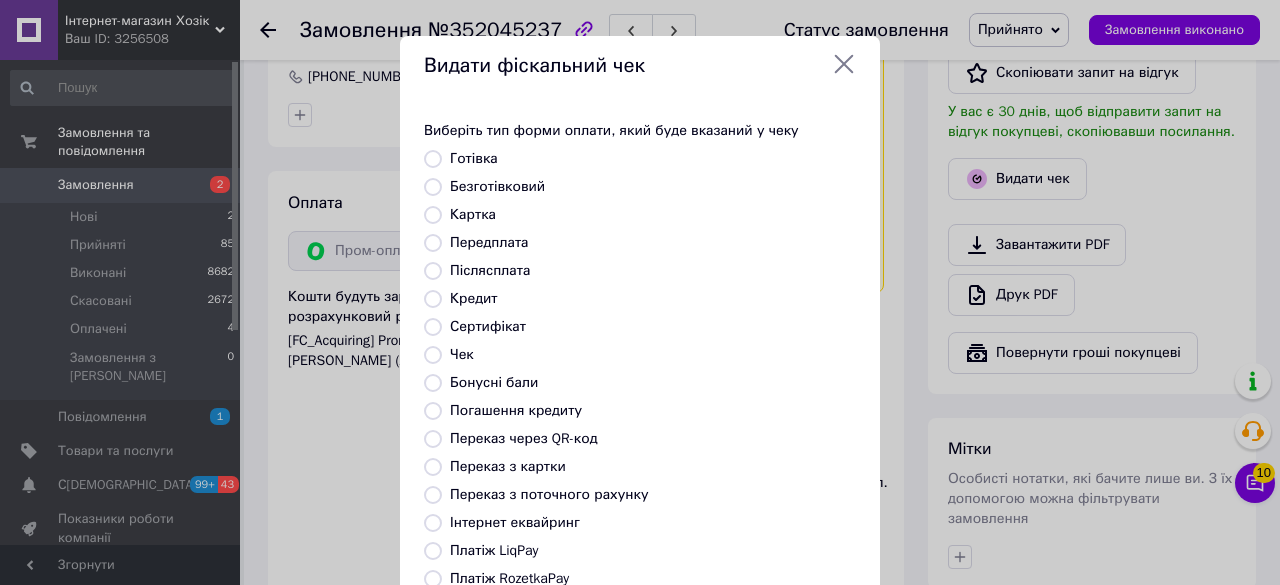 click on "Післясплата" at bounding box center (490, 270) 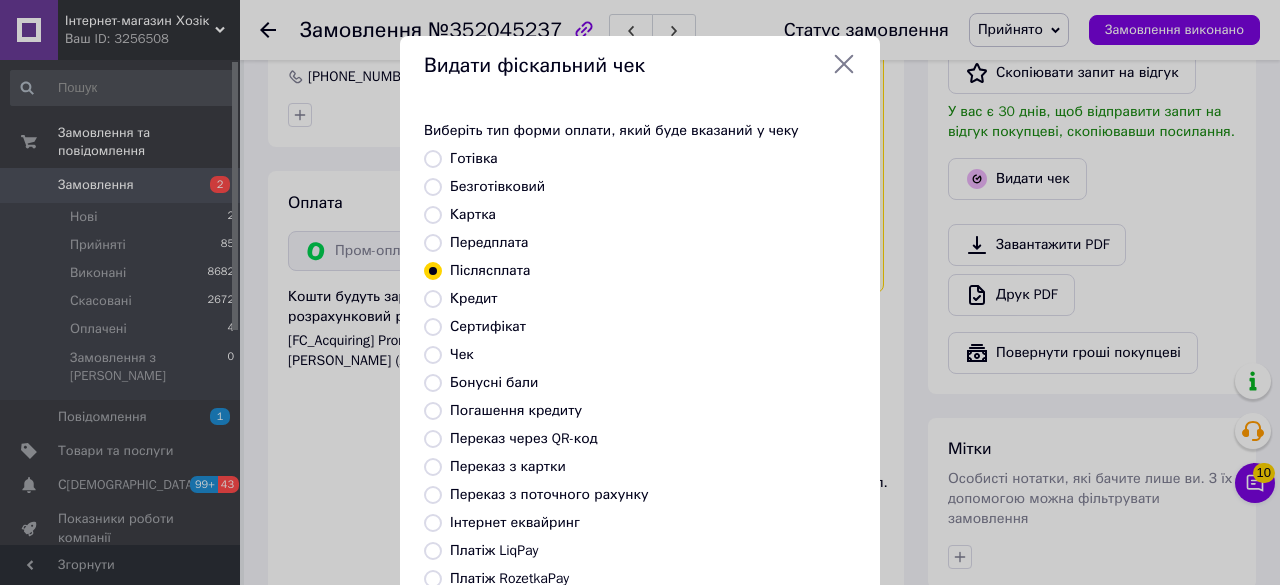 scroll, scrollTop: 272, scrollLeft: 0, axis: vertical 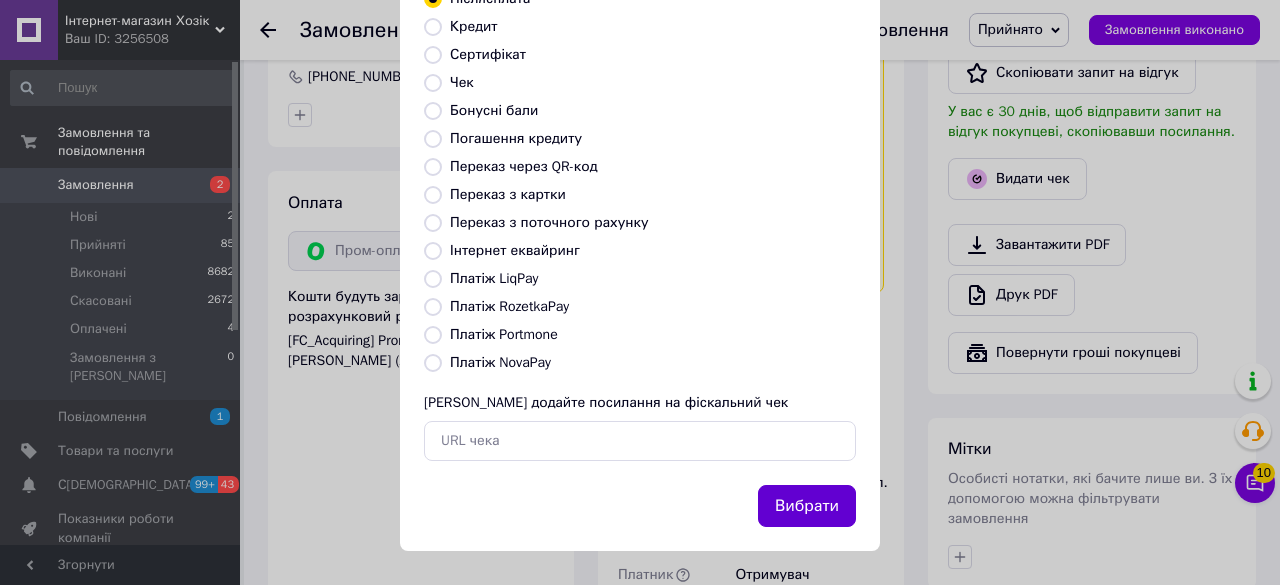 click on "Вибрати" at bounding box center (807, 506) 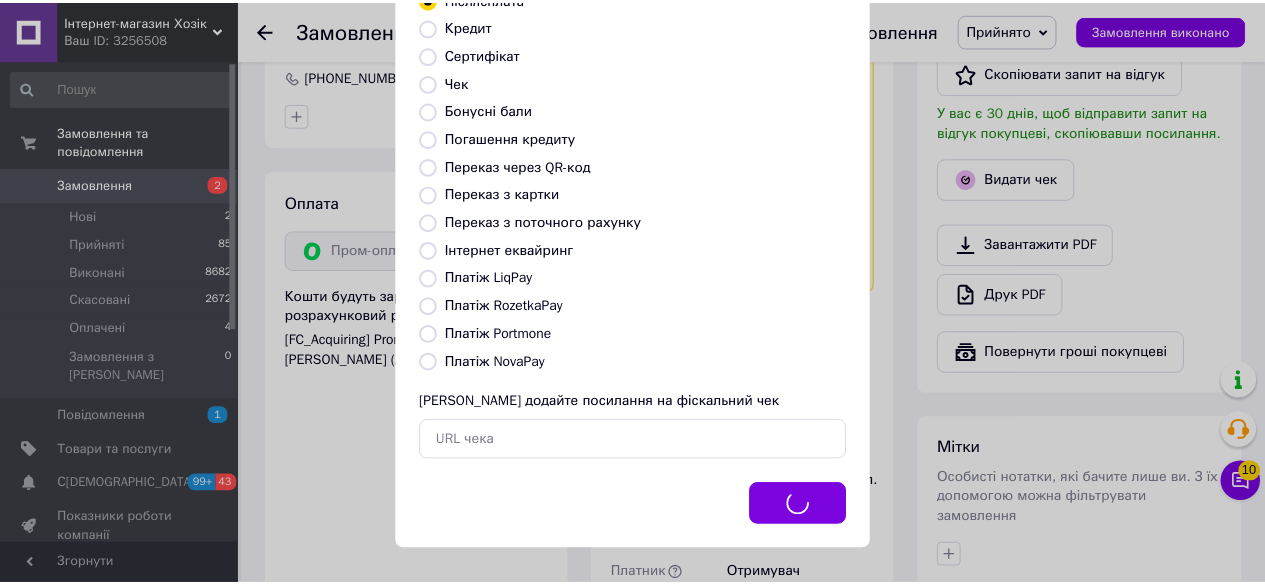 scroll, scrollTop: 1200, scrollLeft: 0, axis: vertical 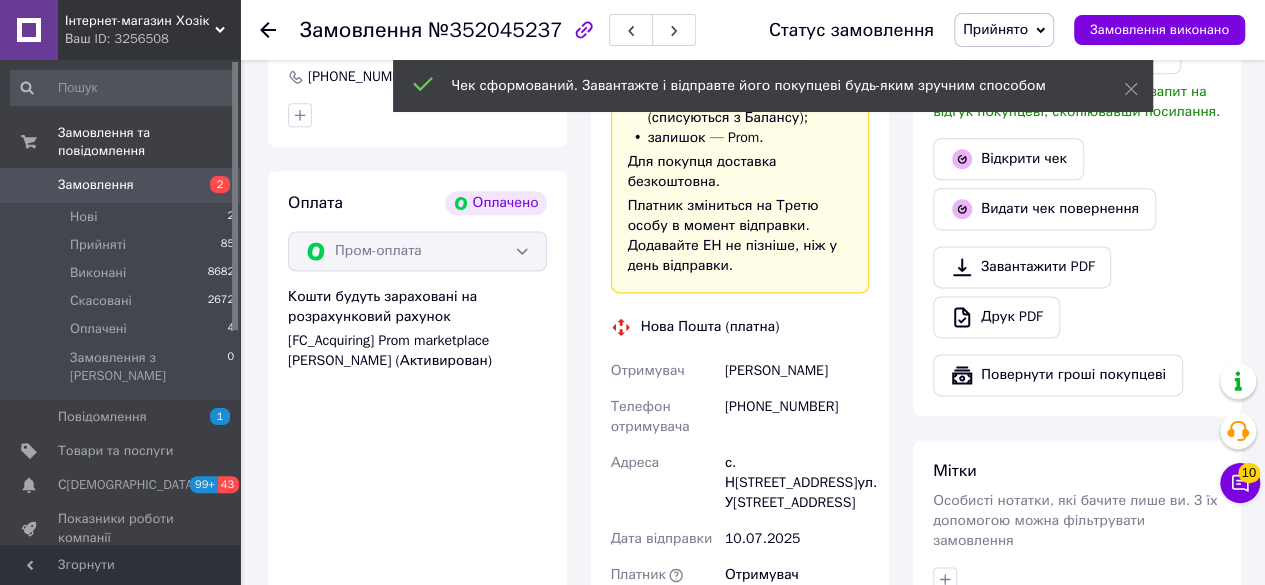 click 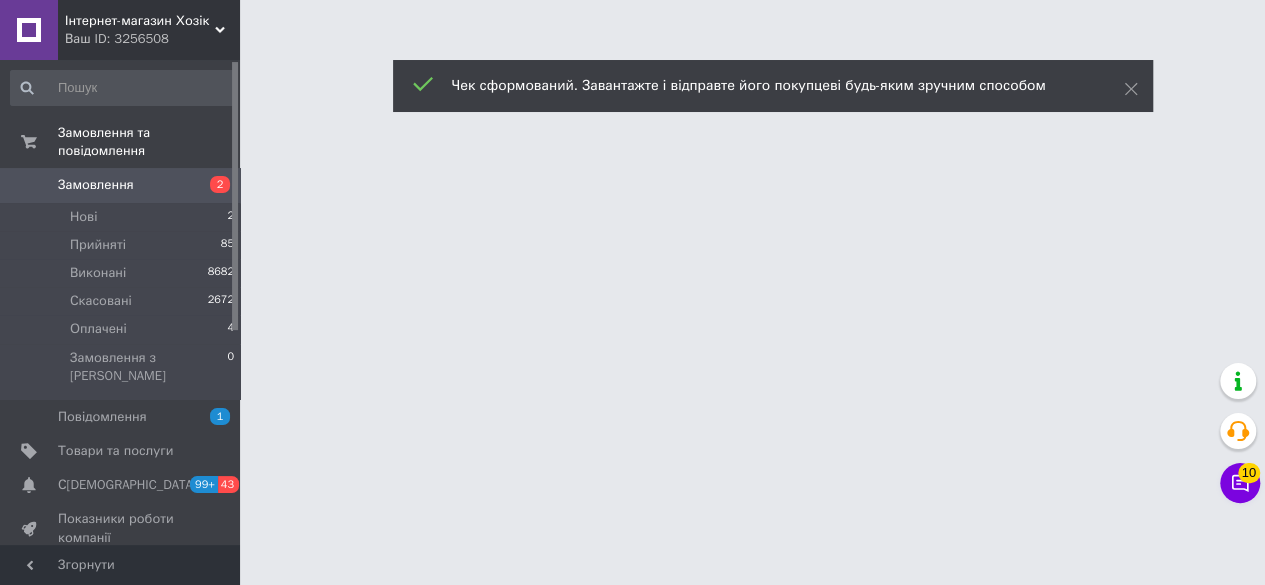 scroll, scrollTop: 0, scrollLeft: 0, axis: both 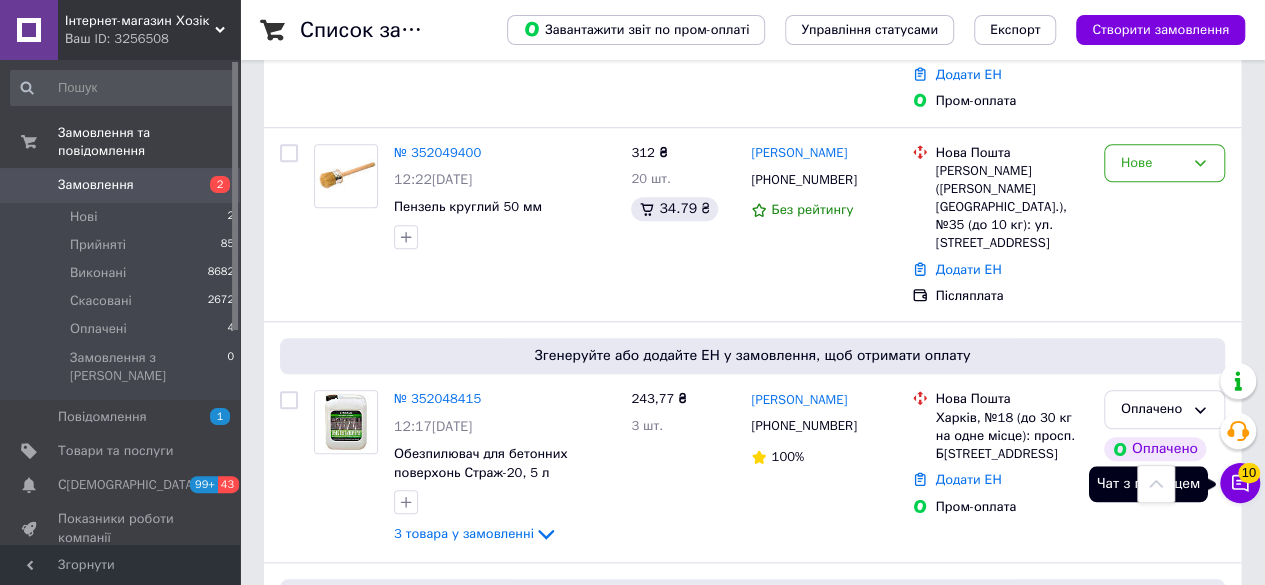 click on "10" at bounding box center (1249, 473) 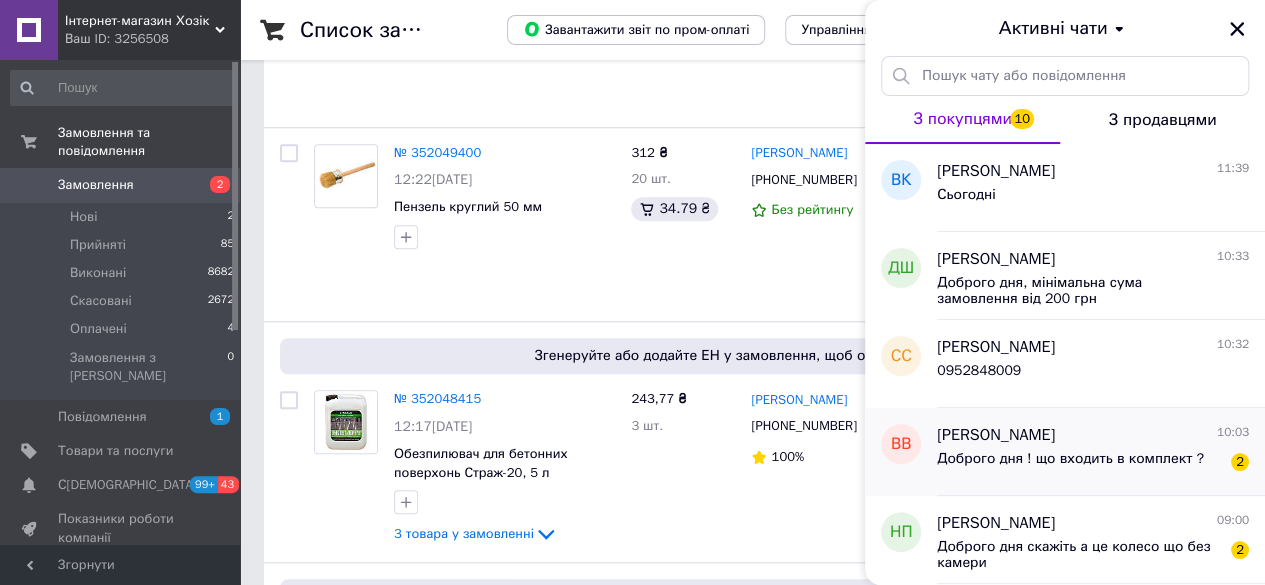 click on "[PERSON_NAME] 10:03" at bounding box center (1093, 435) 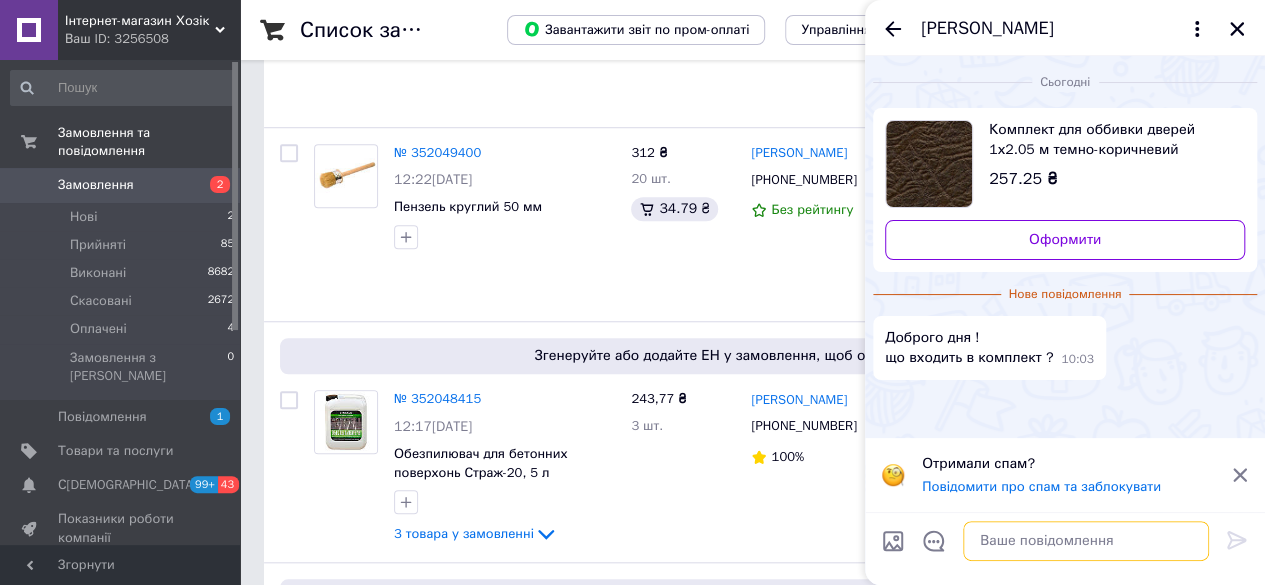 click at bounding box center (1086, 541) 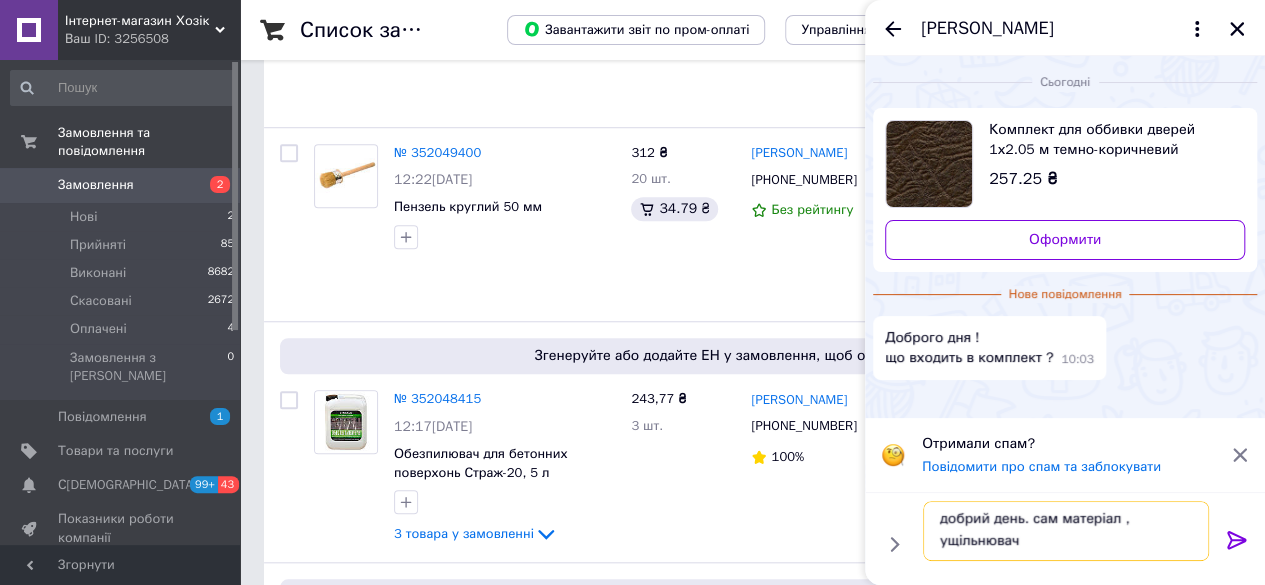 scroll, scrollTop: 1, scrollLeft: 0, axis: vertical 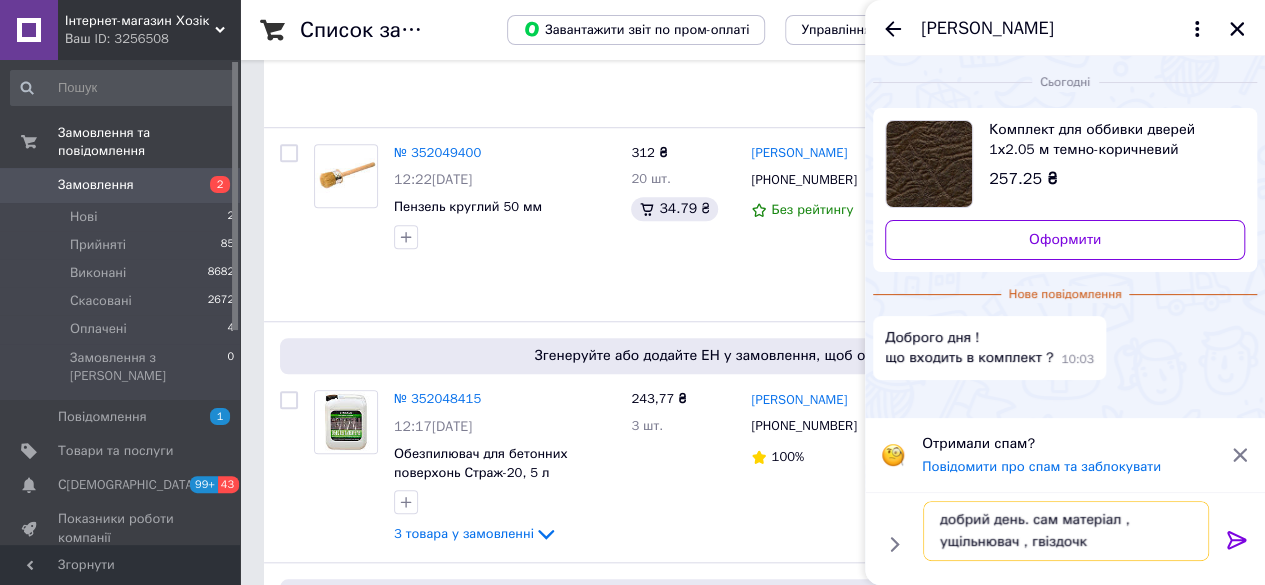 type on "добрий день. сам матеріал , ущільнювач , гвіздочки" 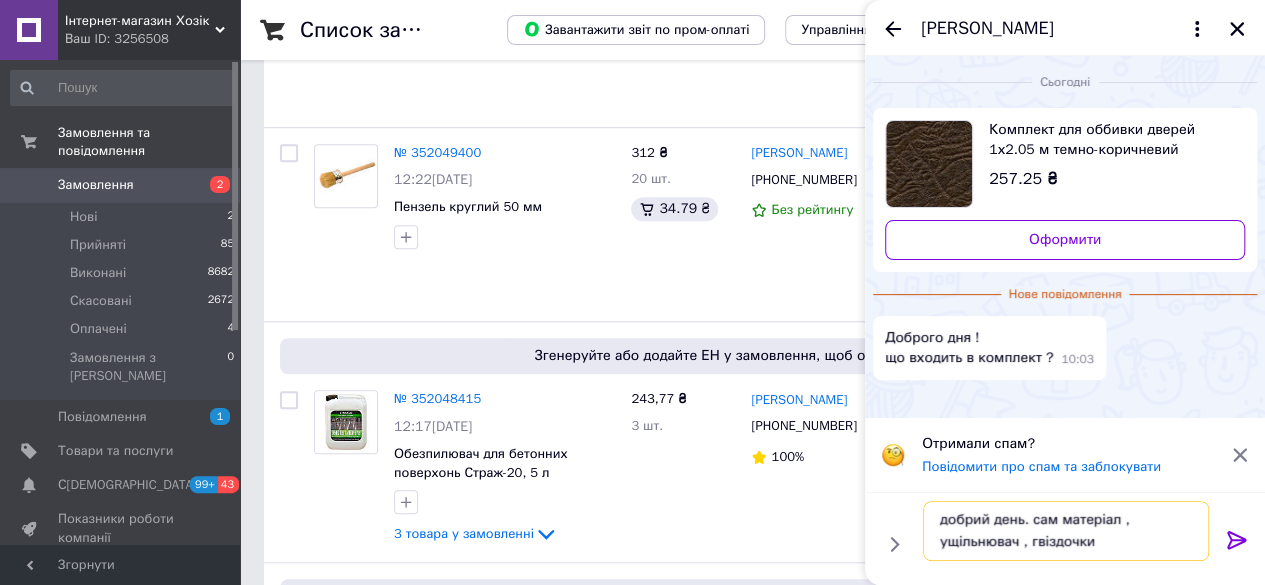 type 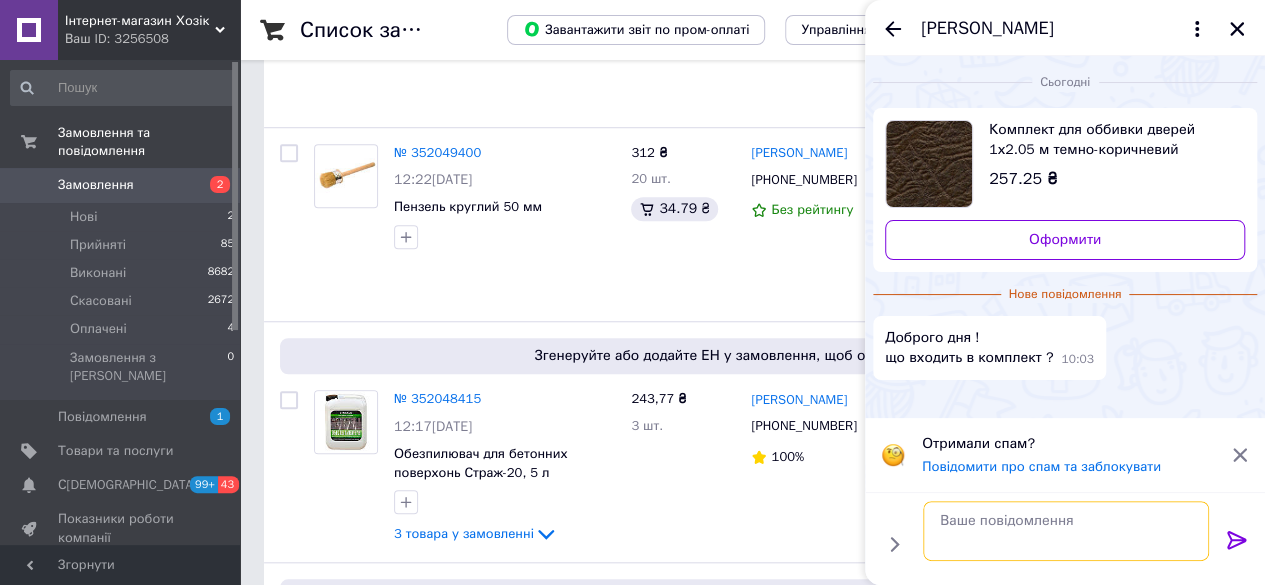 scroll, scrollTop: 0, scrollLeft: 0, axis: both 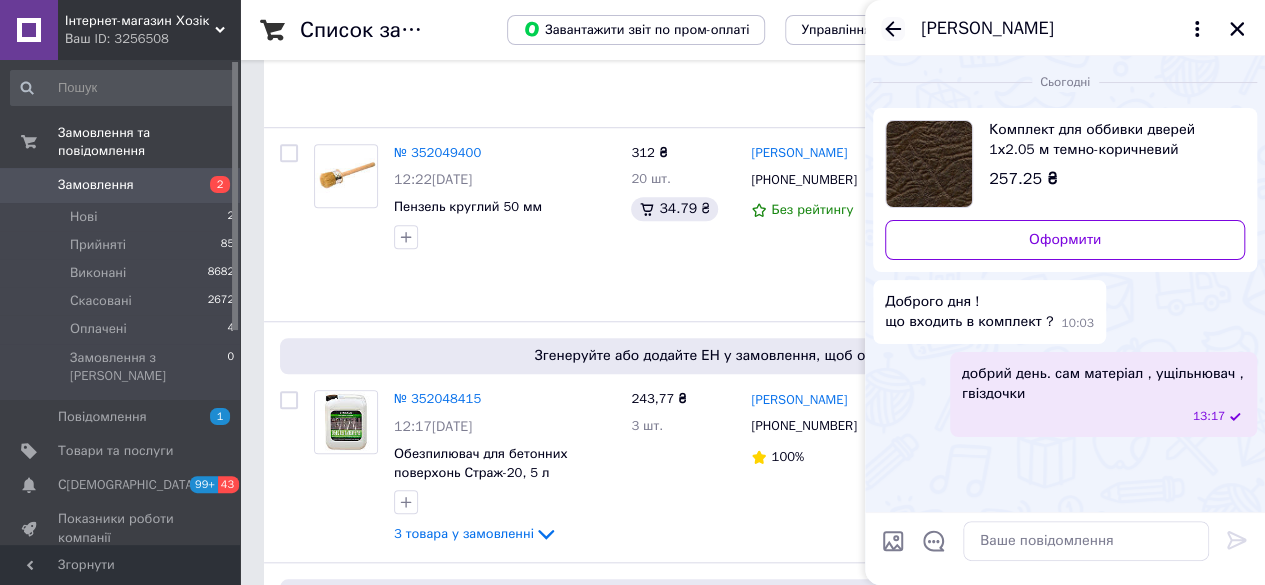 click 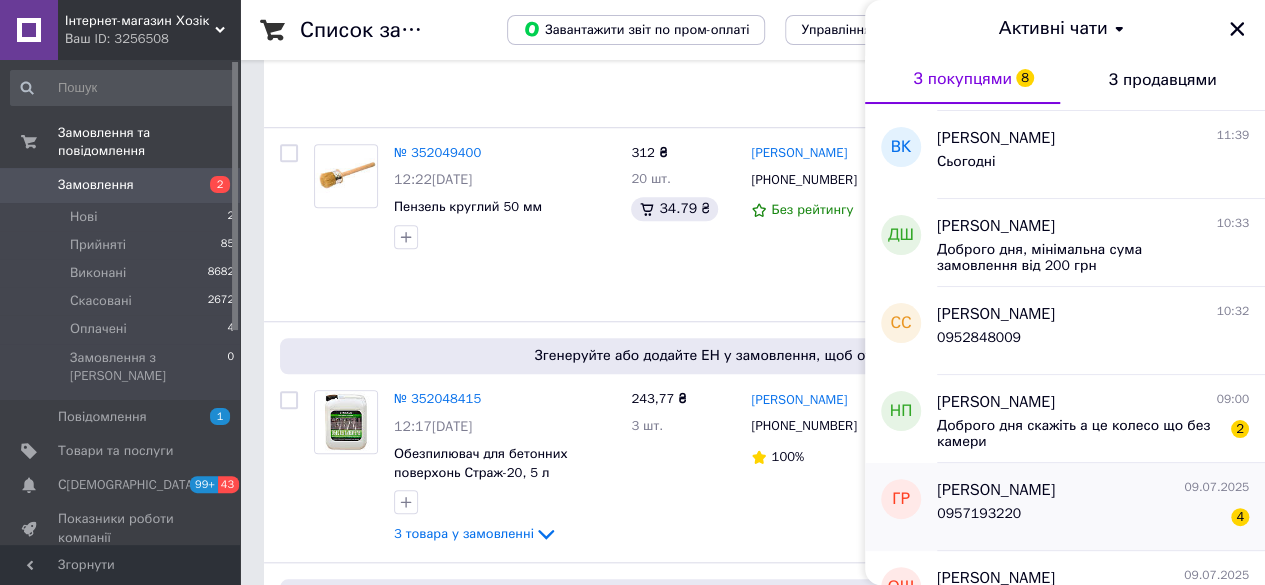 scroll, scrollTop: 100, scrollLeft: 0, axis: vertical 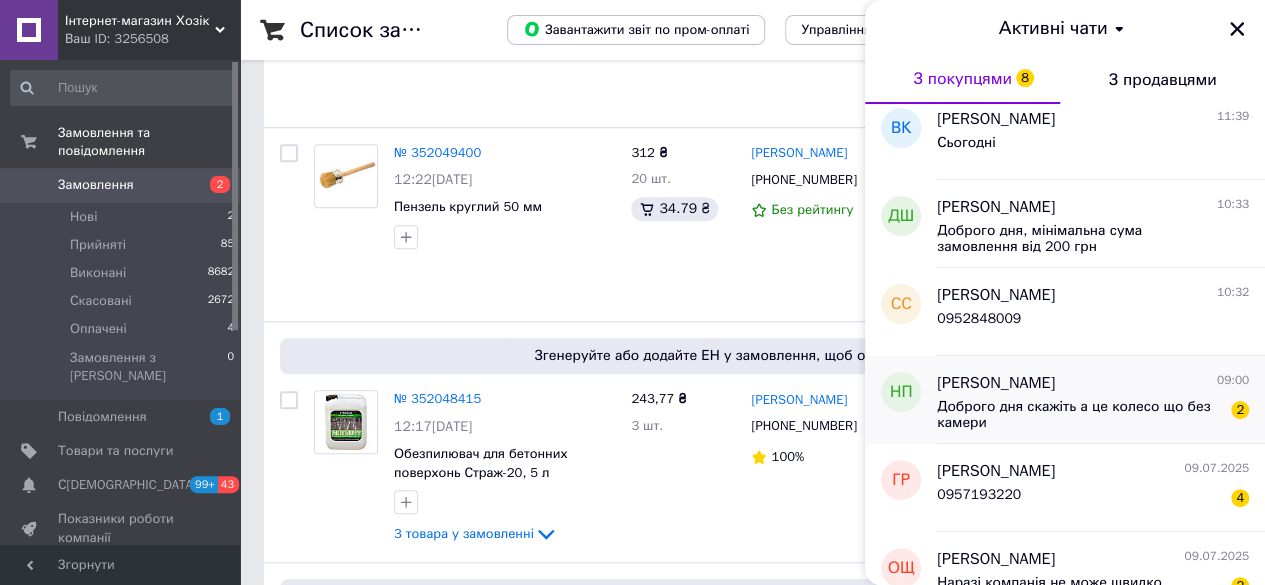 click on "Доброго дня скажіть а це колесо що без камери" at bounding box center (1079, 415) 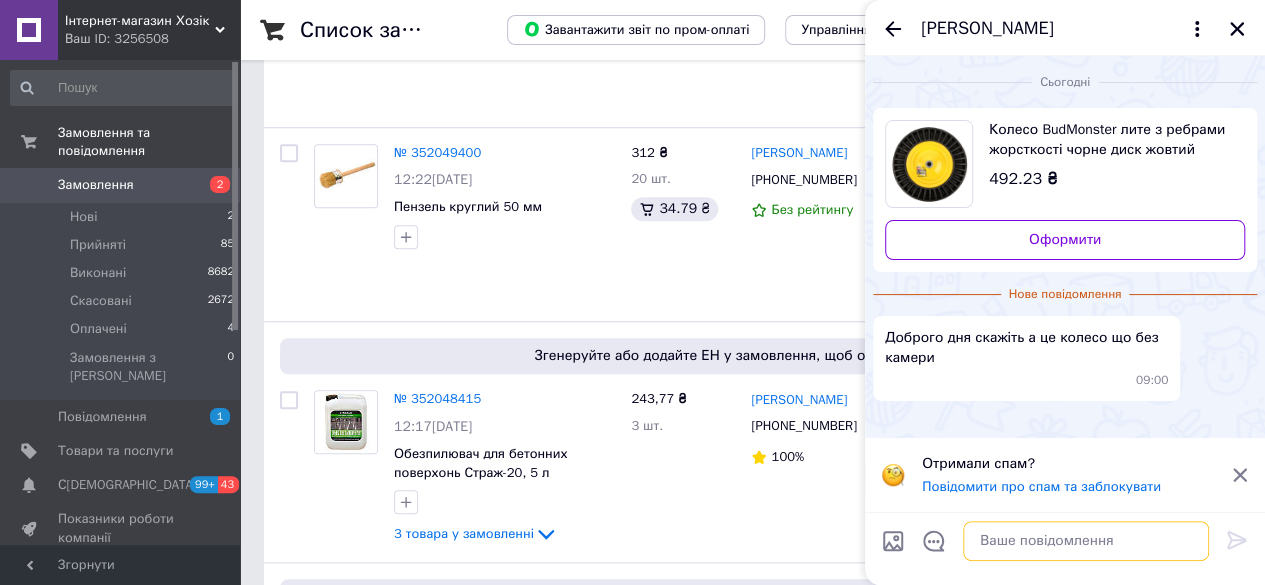 click at bounding box center [1086, 541] 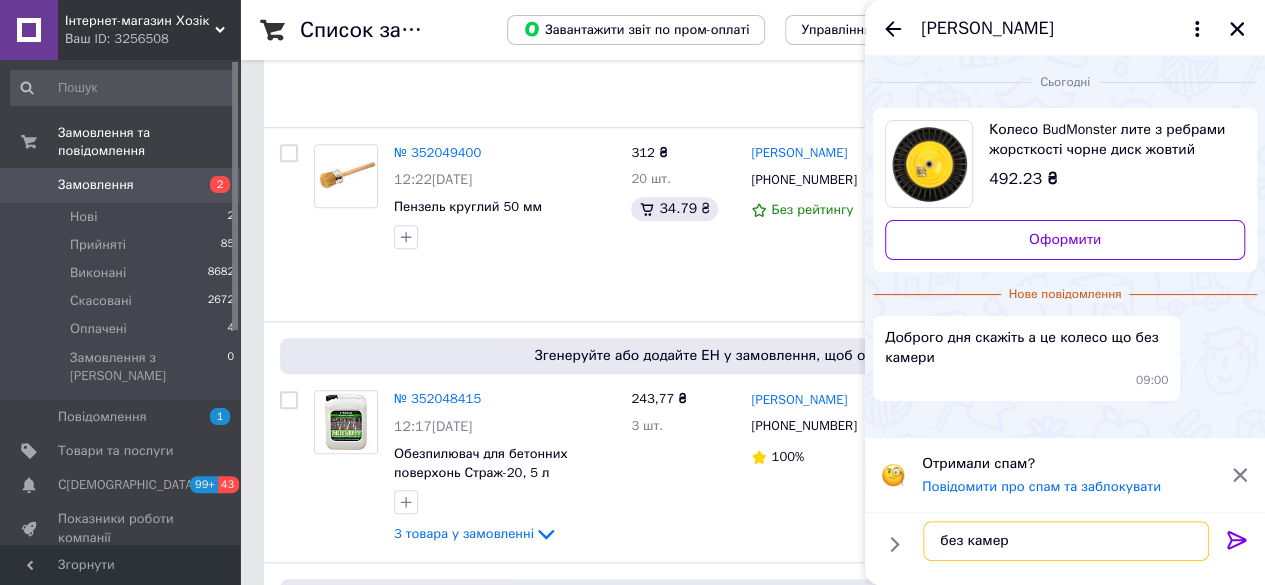 type on "без камери" 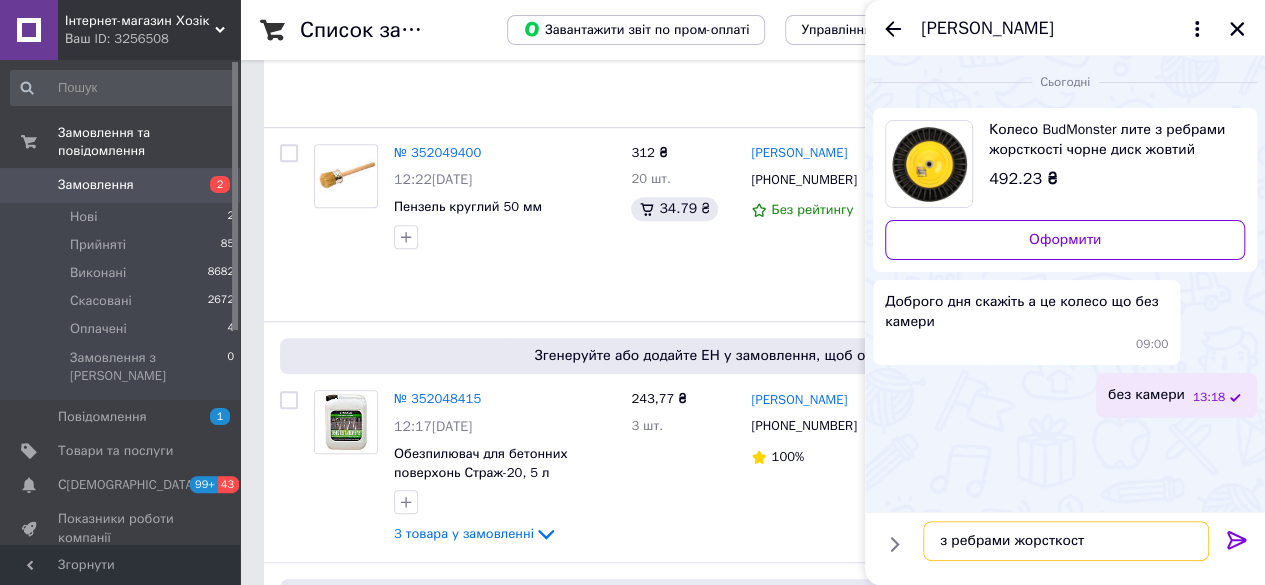 type on "з ребрами жорсткості" 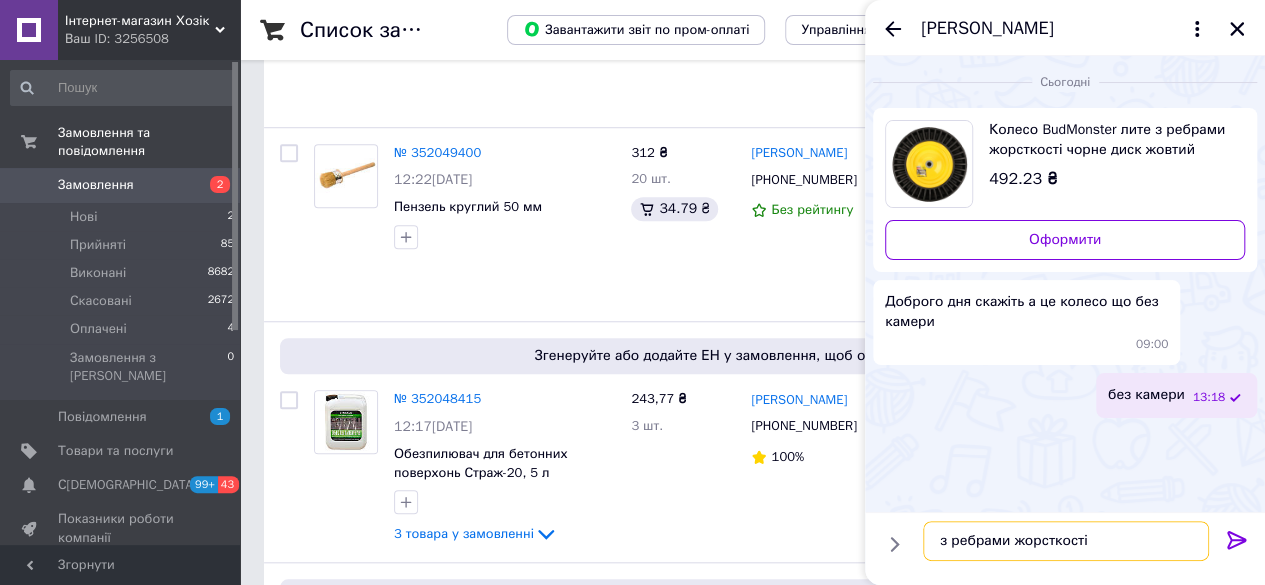 type 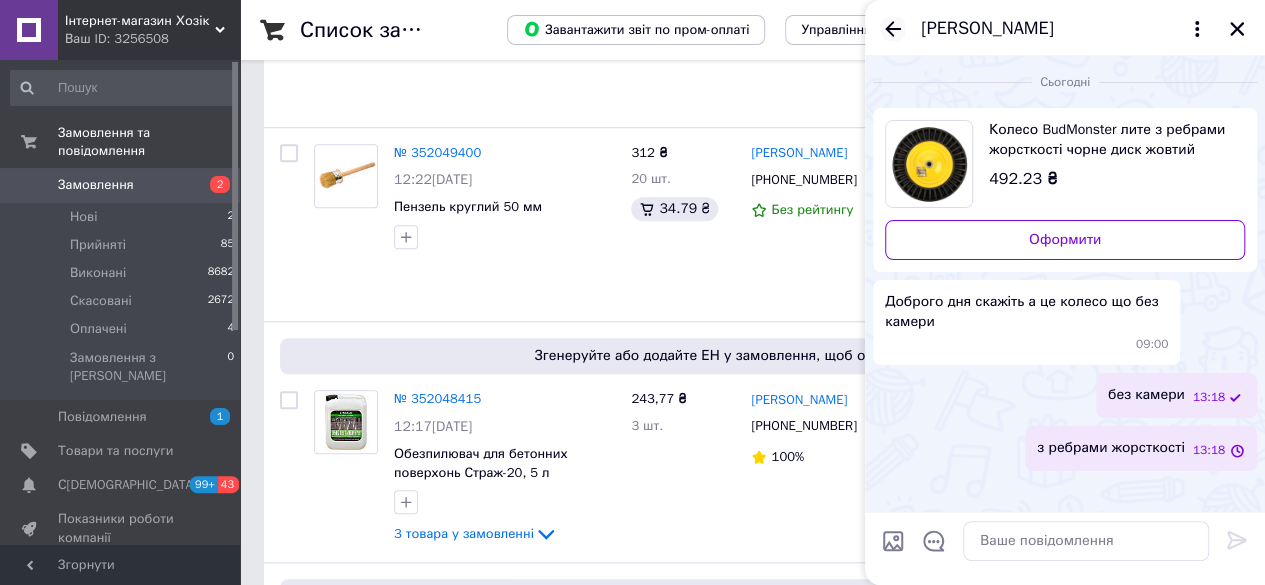 click 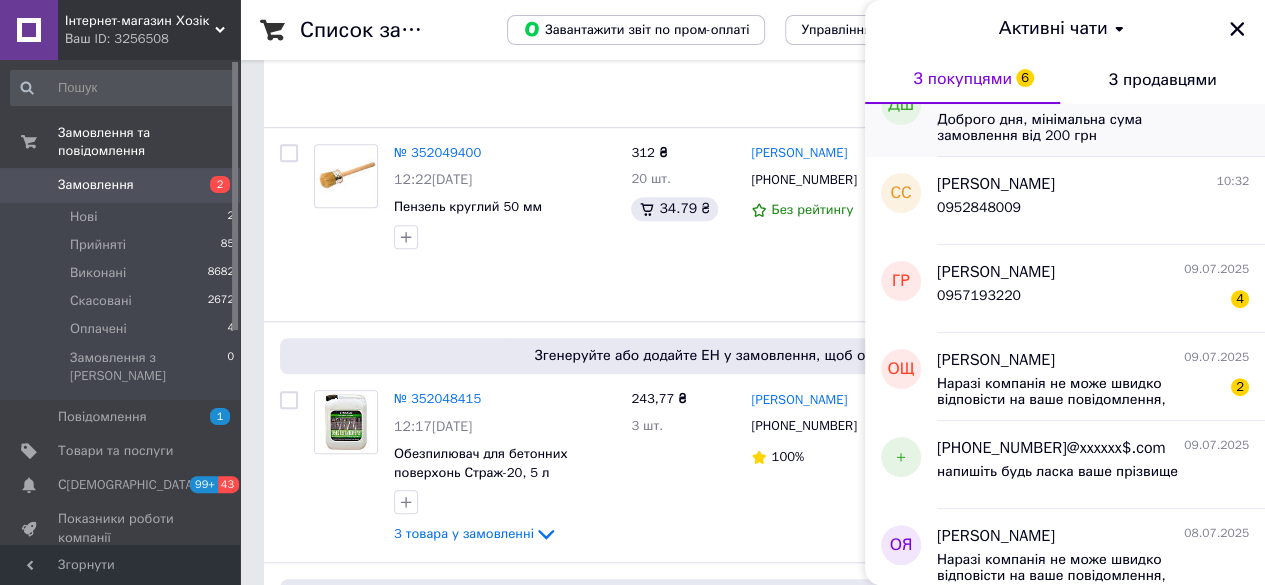 scroll, scrollTop: 300, scrollLeft: 0, axis: vertical 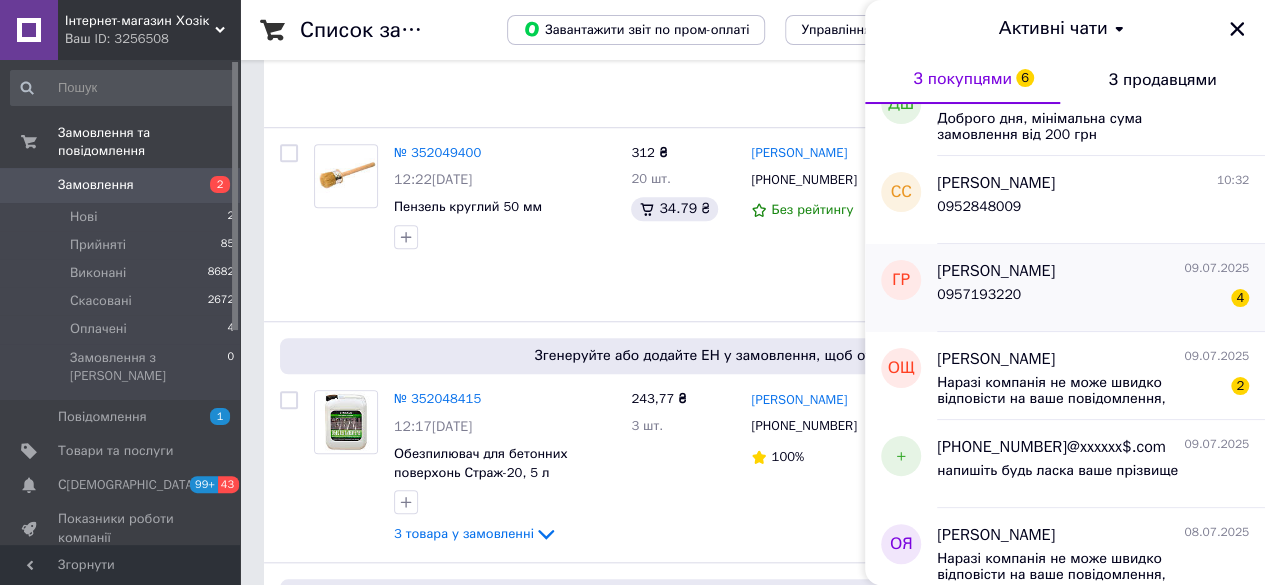 click on "0957193220 4" at bounding box center (1093, 299) 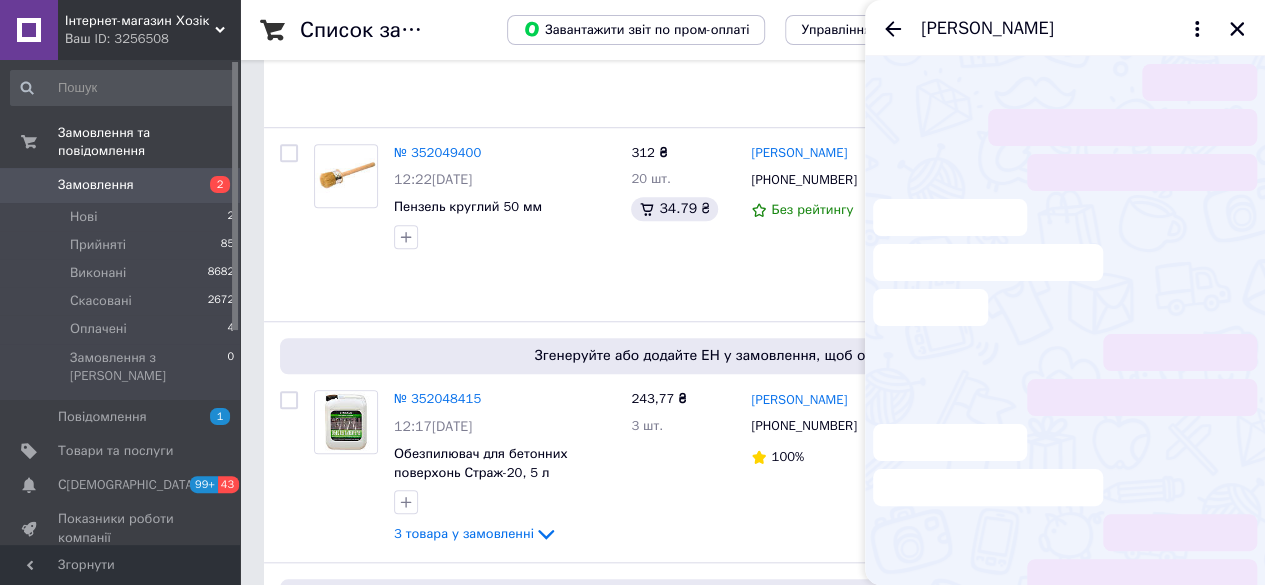 scroll, scrollTop: 114, scrollLeft: 0, axis: vertical 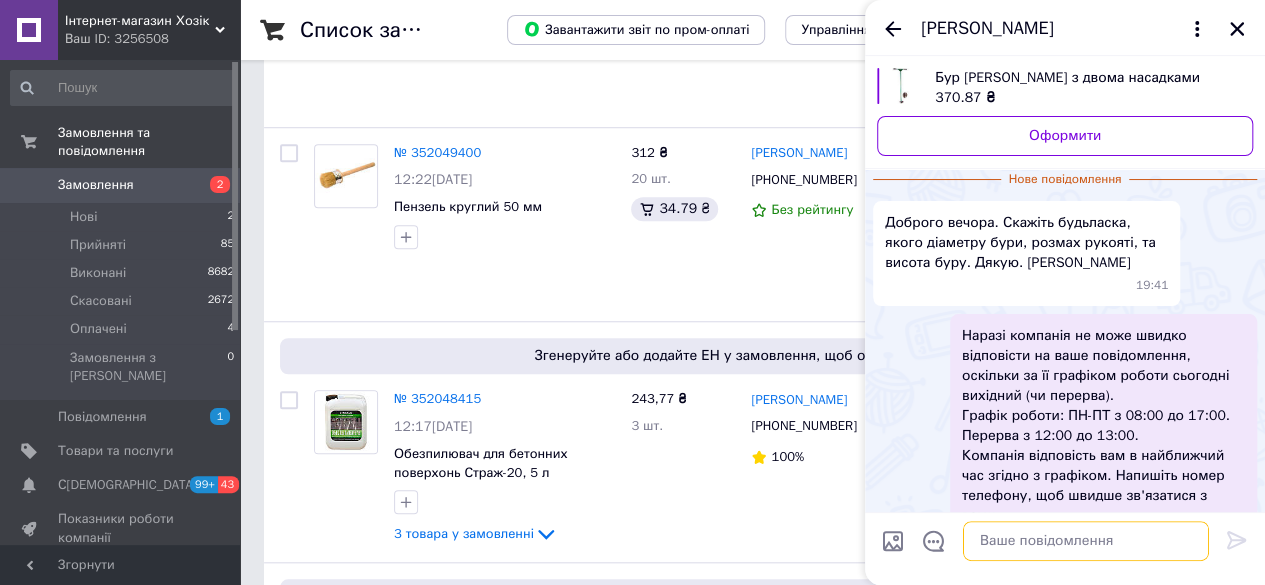 click at bounding box center [1086, 541] 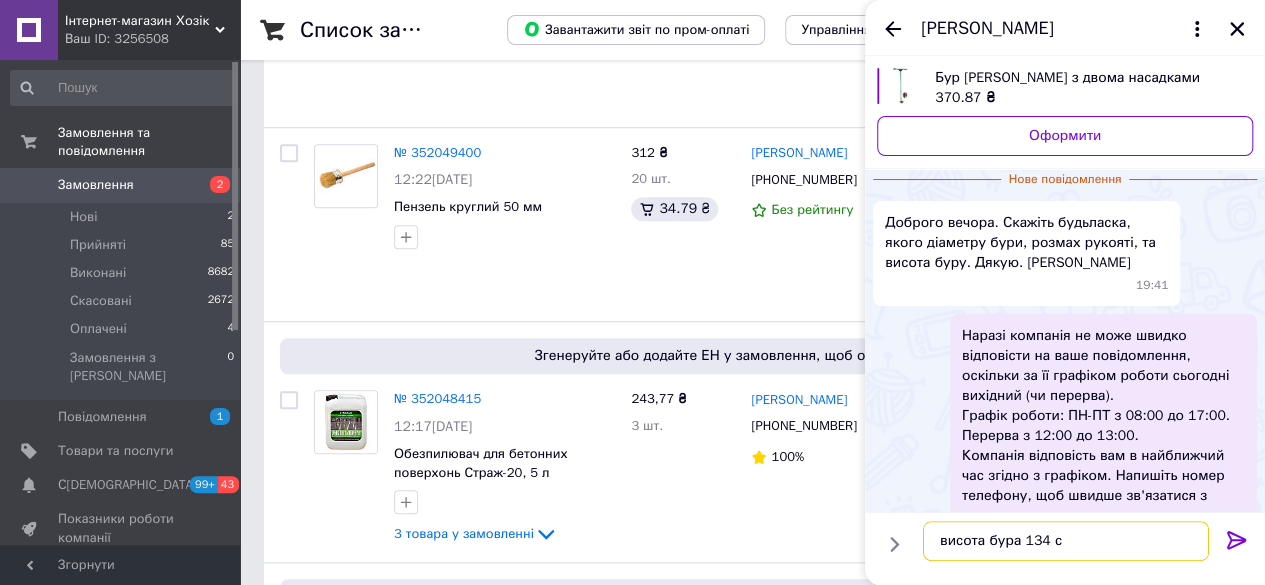 type on "висота бура 134 см" 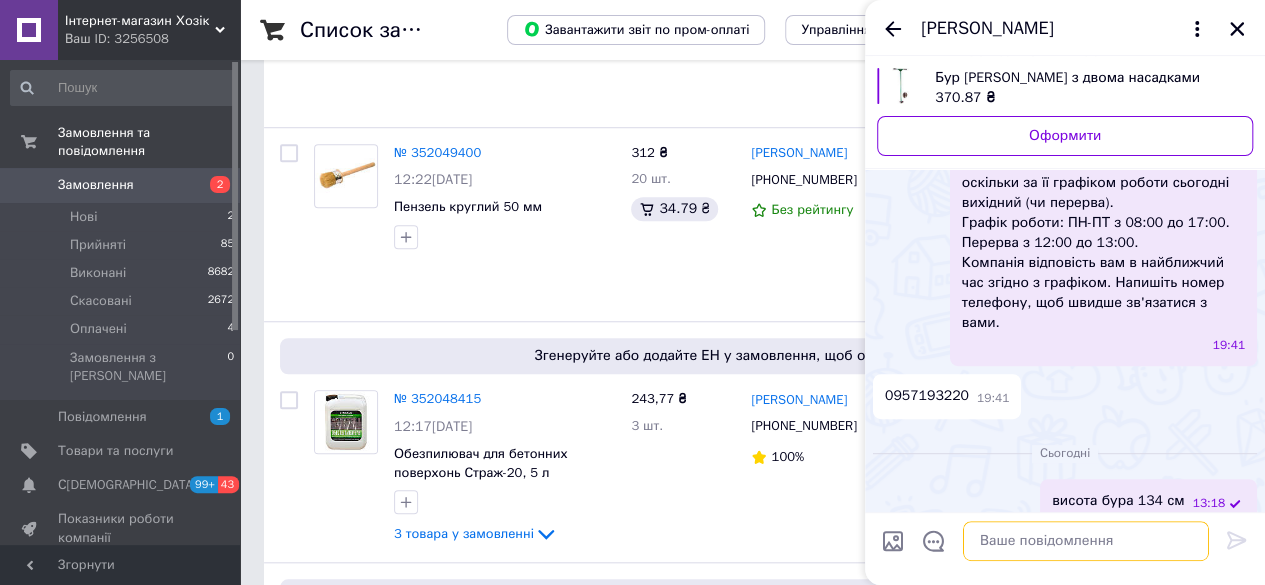 scroll, scrollTop: 221, scrollLeft: 0, axis: vertical 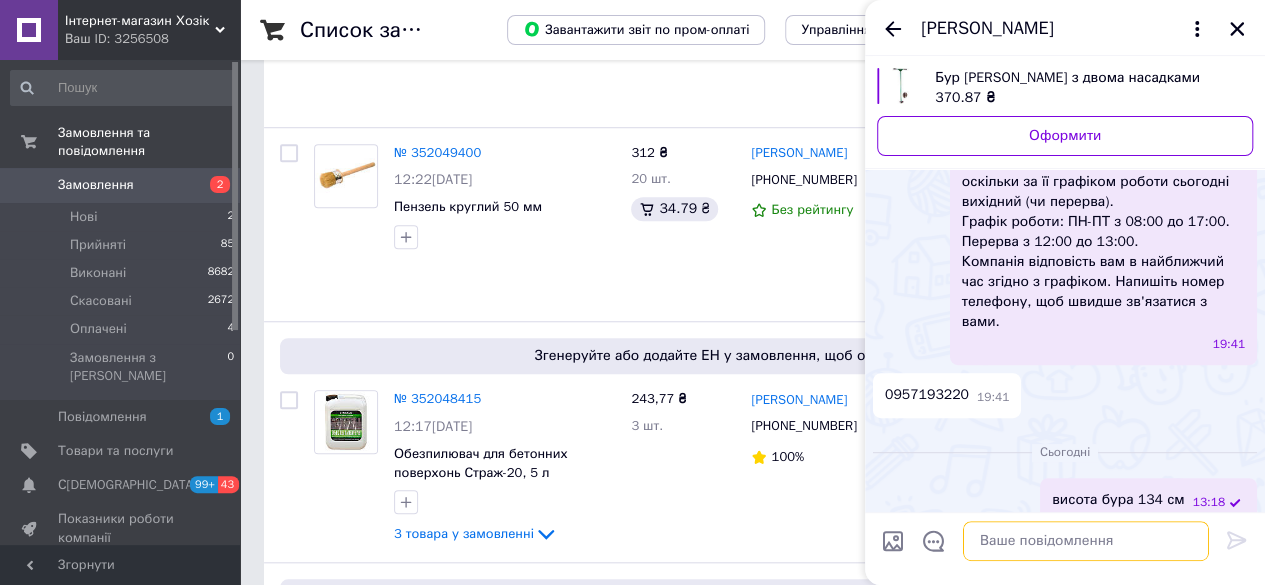 click at bounding box center [1086, 541] 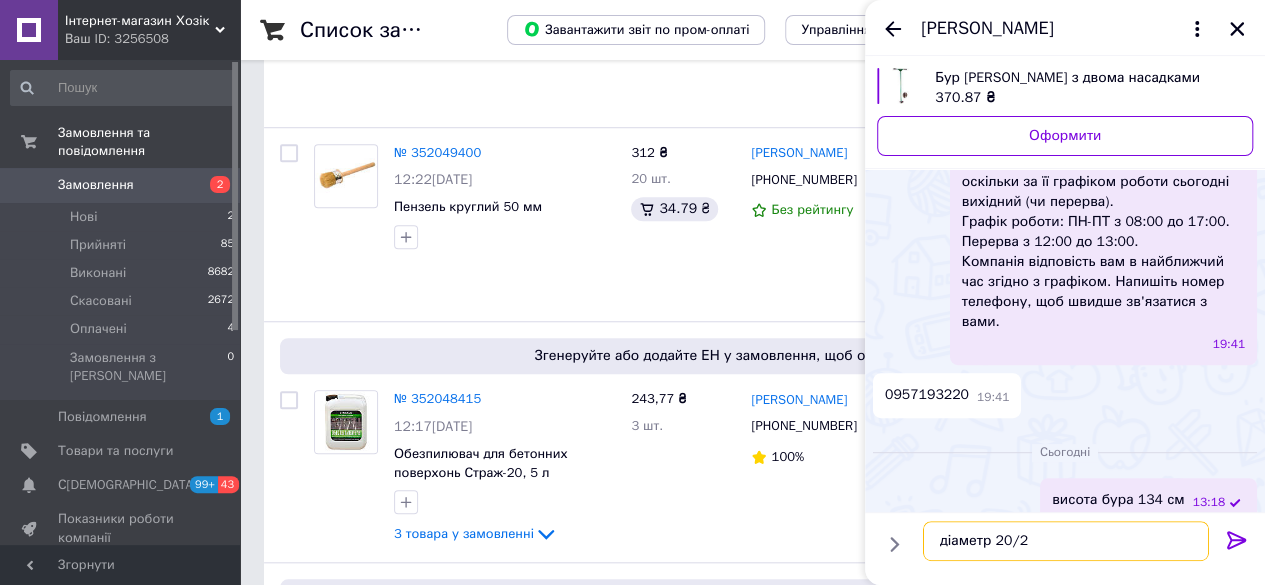 type on "діаметр 20/25" 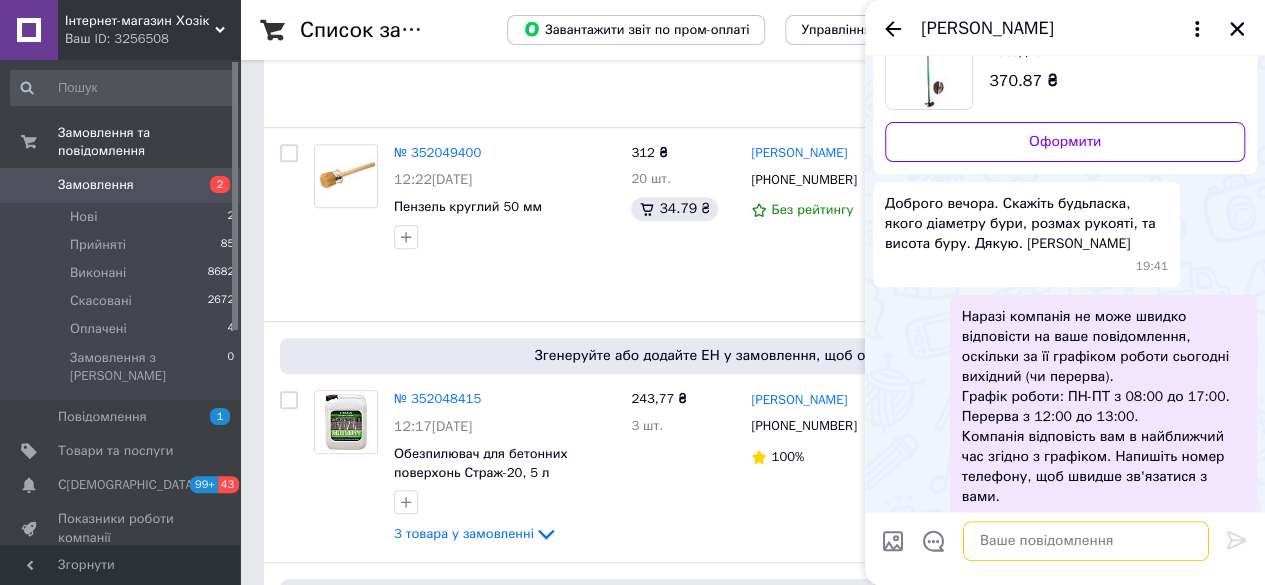 scroll, scrollTop: 0, scrollLeft: 0, axis: both 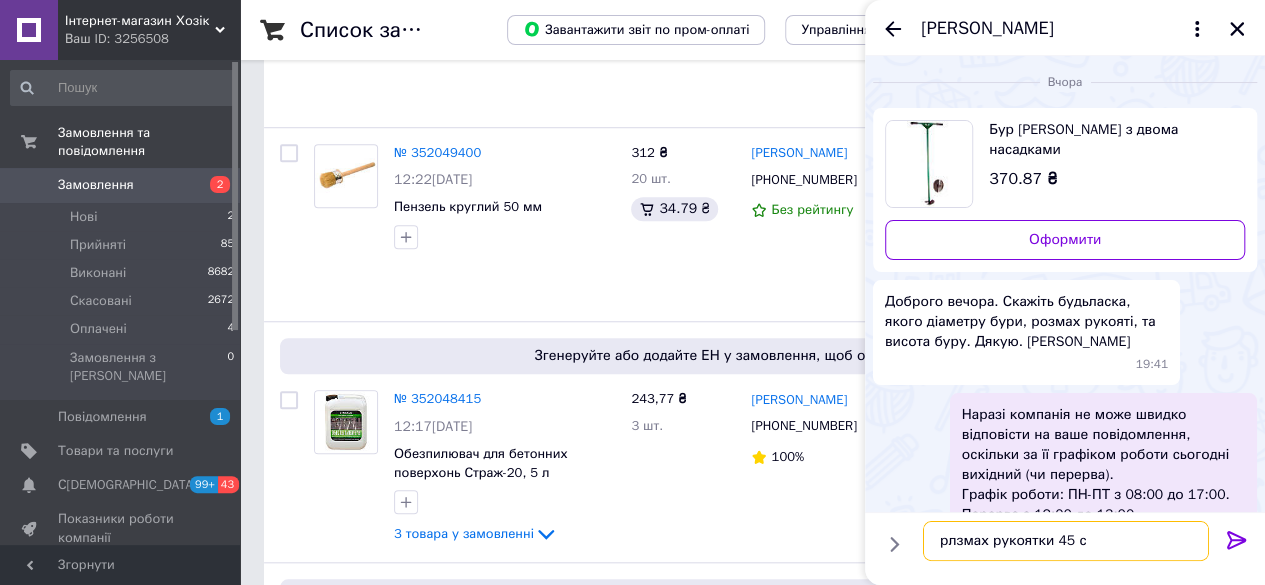 type on "рлзмах рукоятки 45 см" 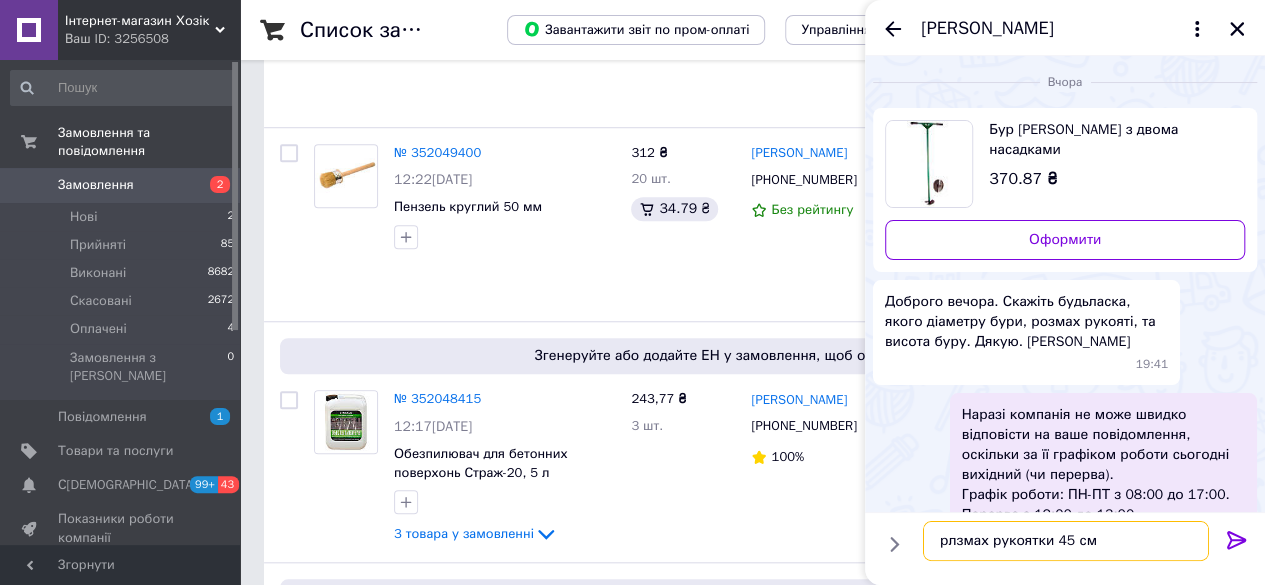 type 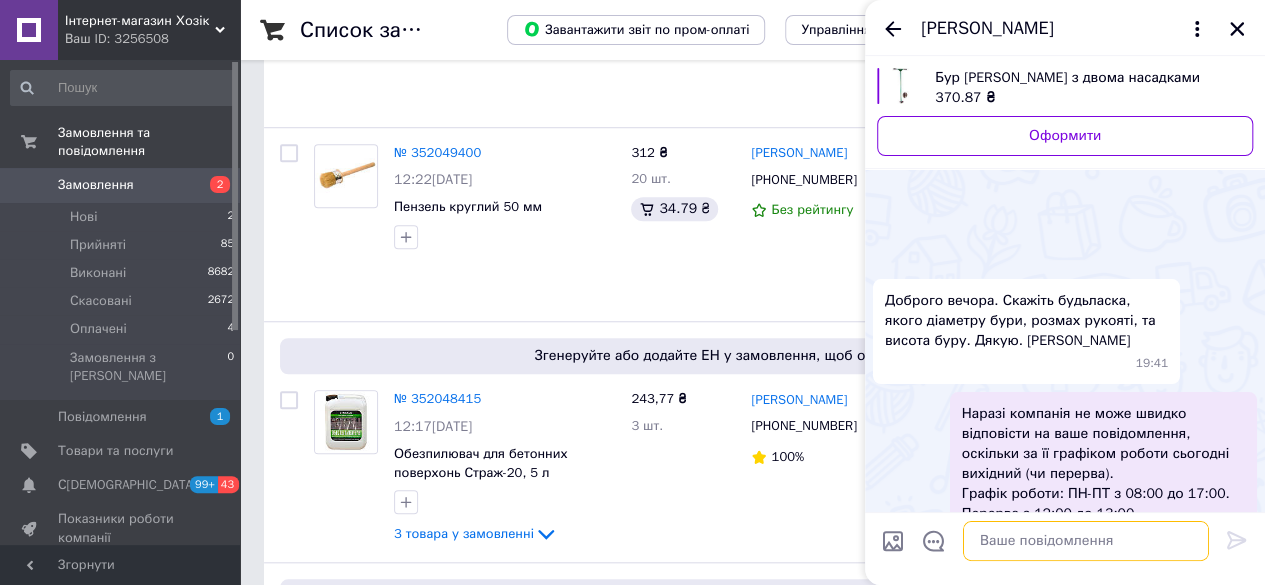 scroll, scrollTop: 378, scrollLeft: 0, axis: vertical 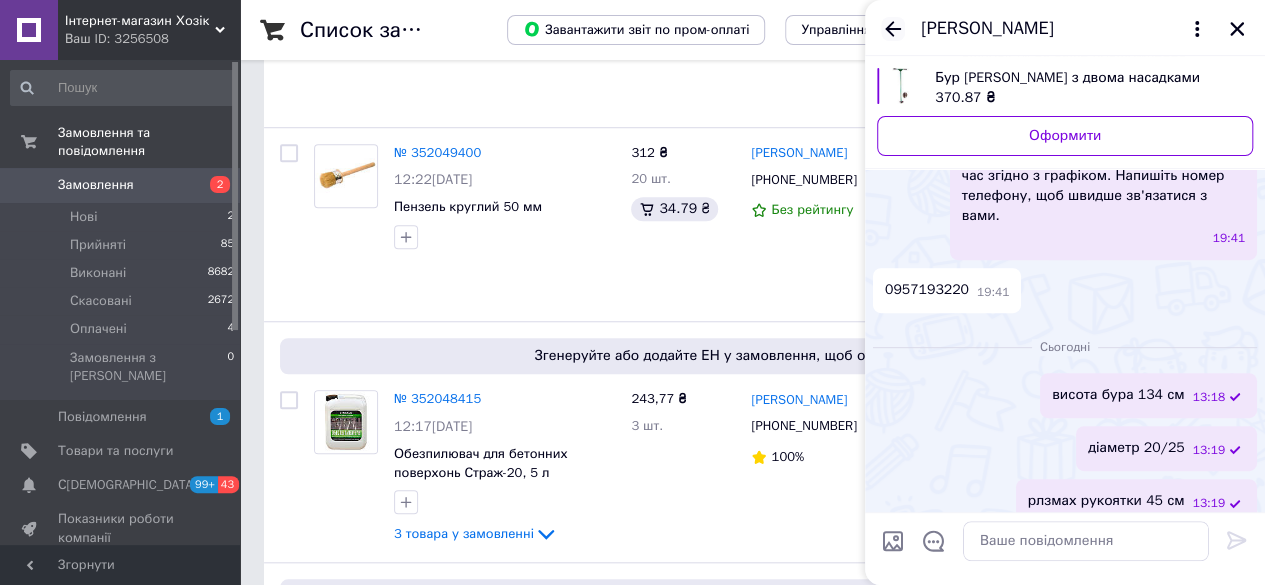 click 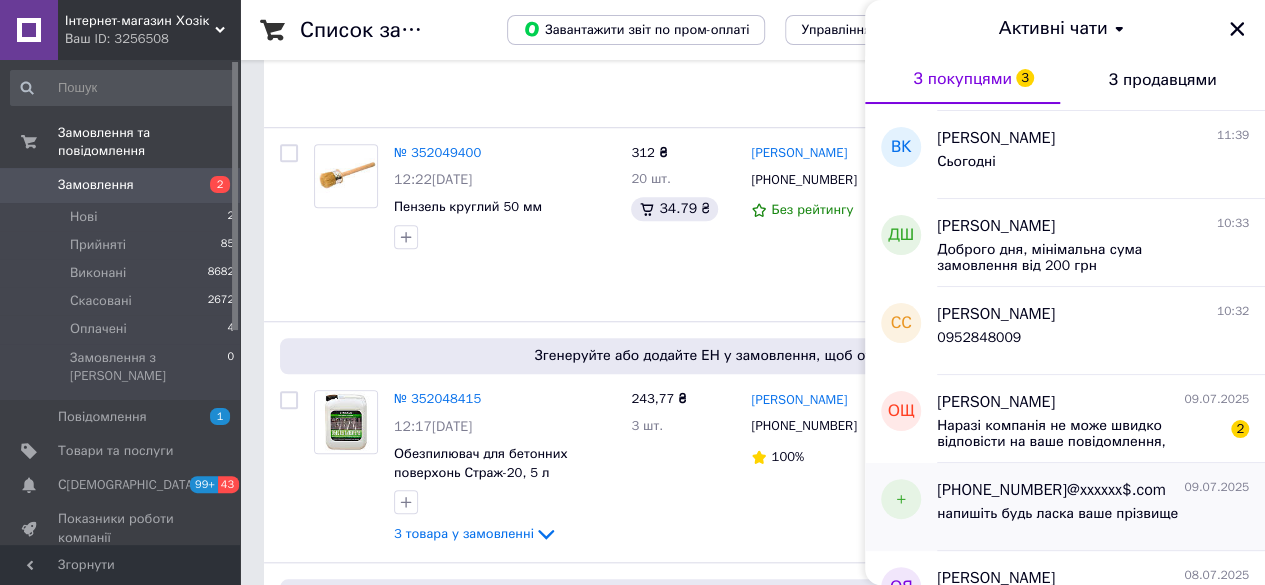scroll, scrollTop: 300, scrollLeft: 0, axis: vertical 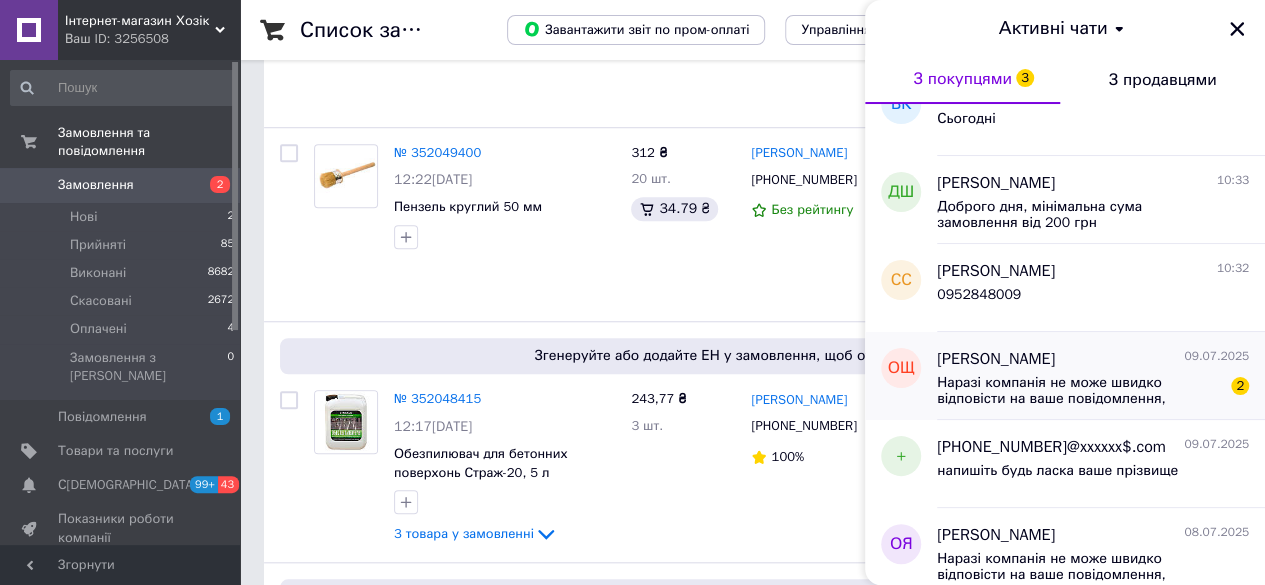 click on "[PERSON_NAME] [DATE]" at bounding box center [1093, 359] 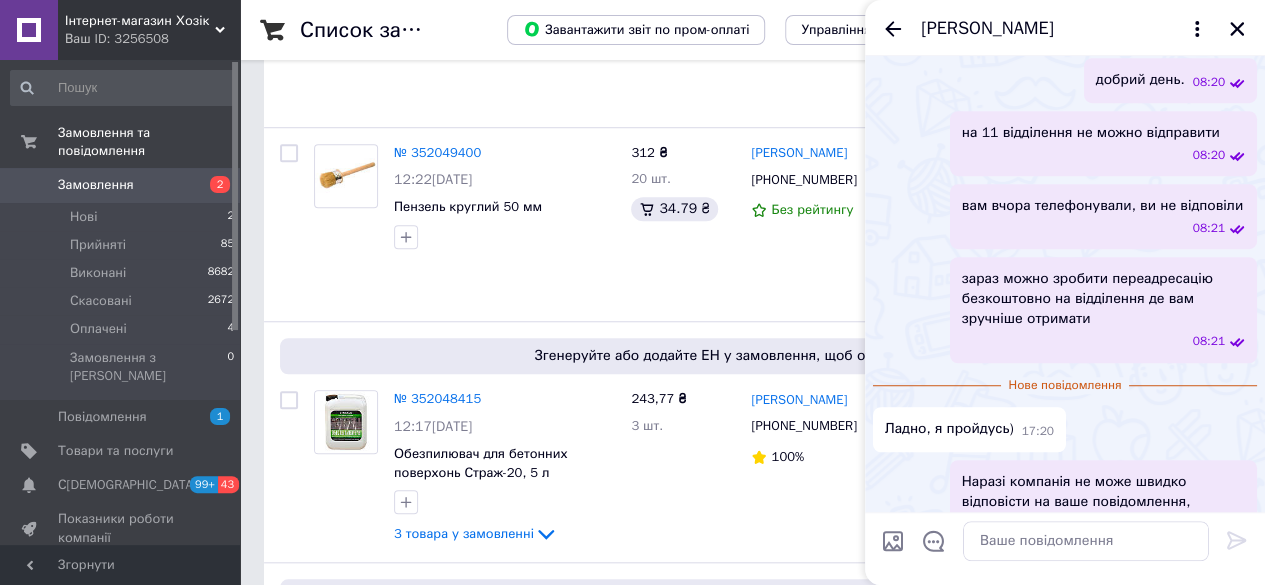scroll, scrollTop: 537, scrollLeft: 0, axis: vertical 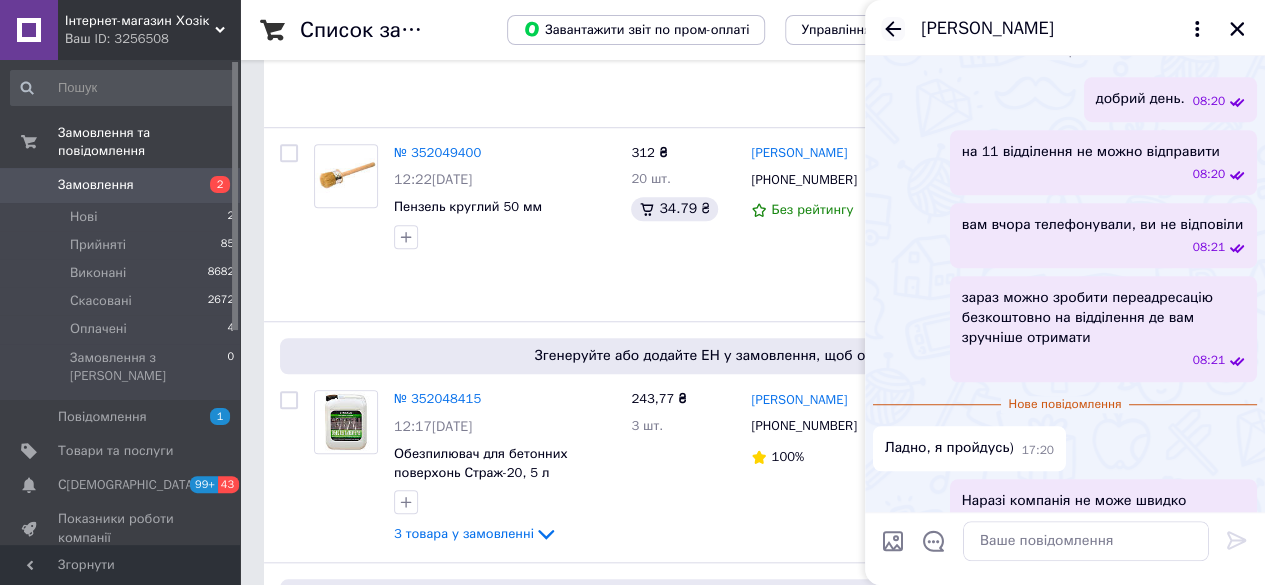 click 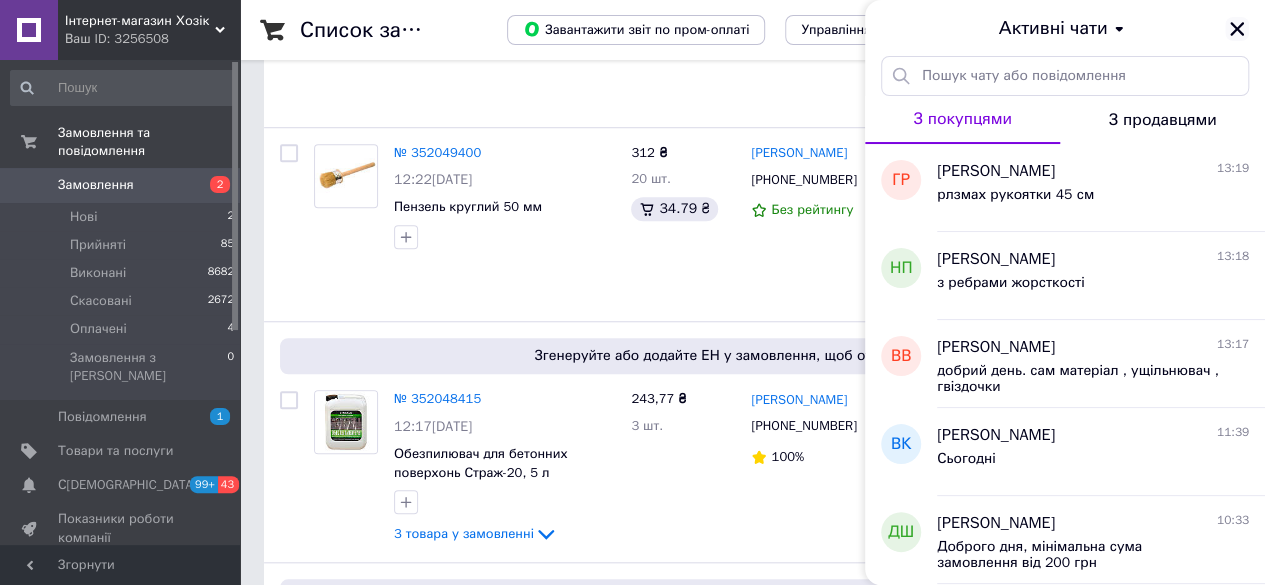 click 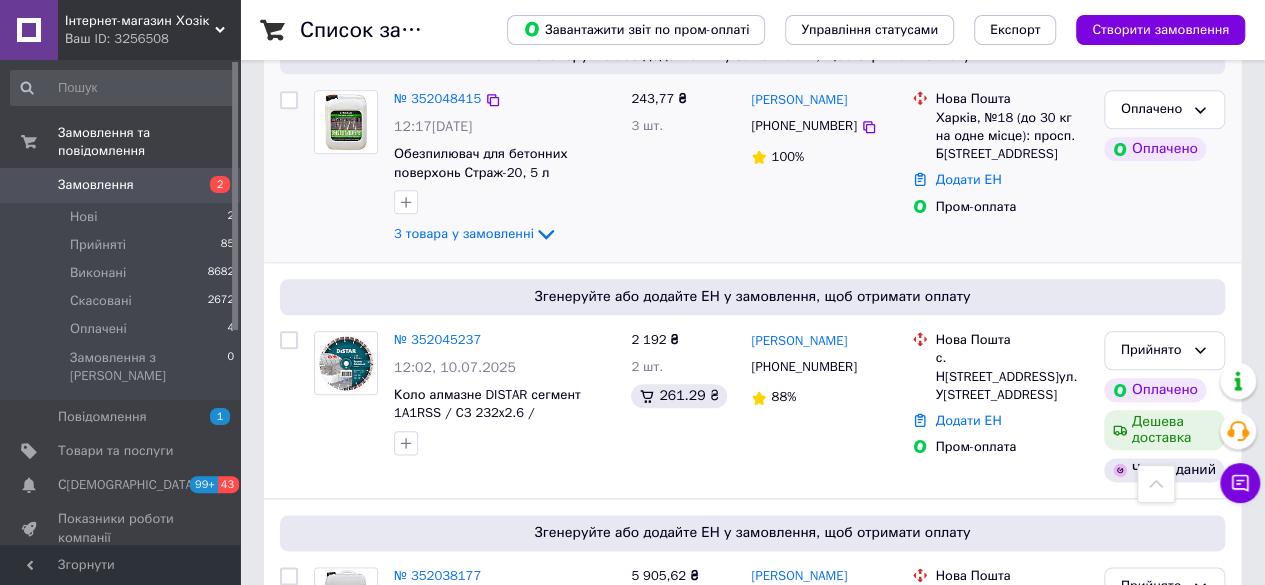 scroll, scrollTop: 1072, scrollLeft: 0, axis: vertical 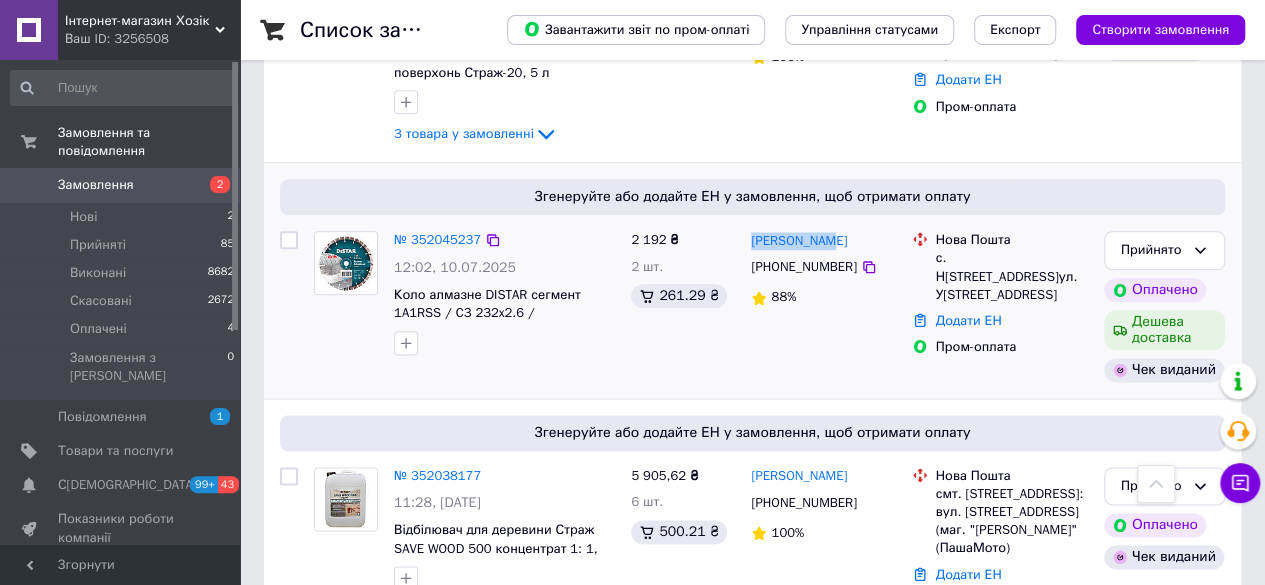 drag, startPoint x: 830, startPoint y: 193, endPoint x: 766, endPoint y: 189, distance: 64.12488 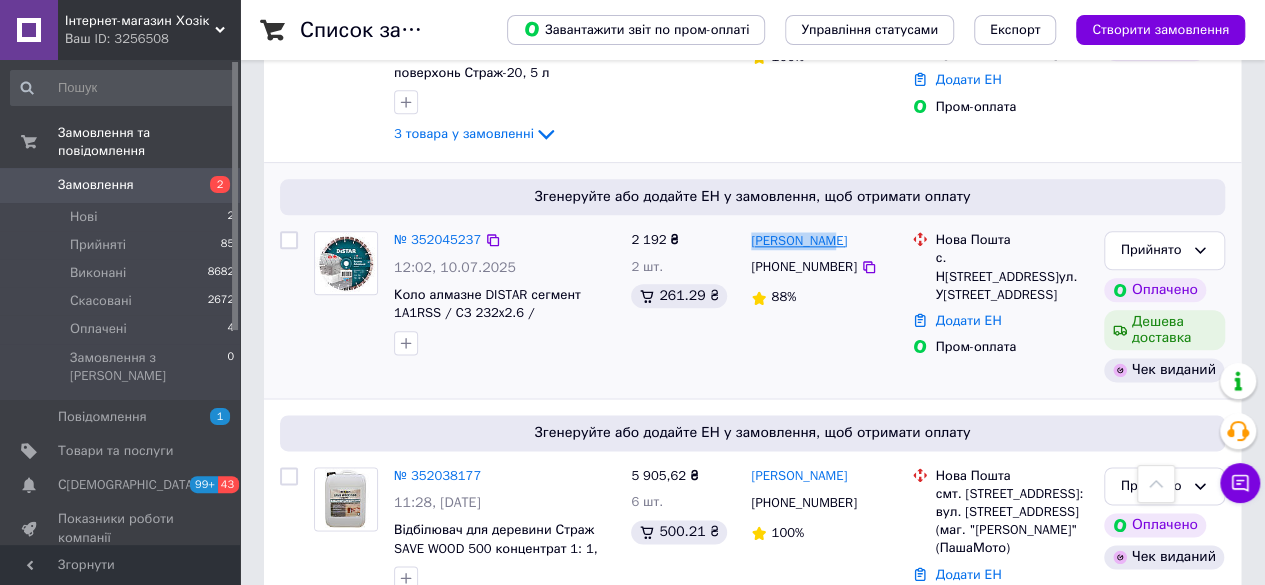 copy on "[PERSON_NAME]" 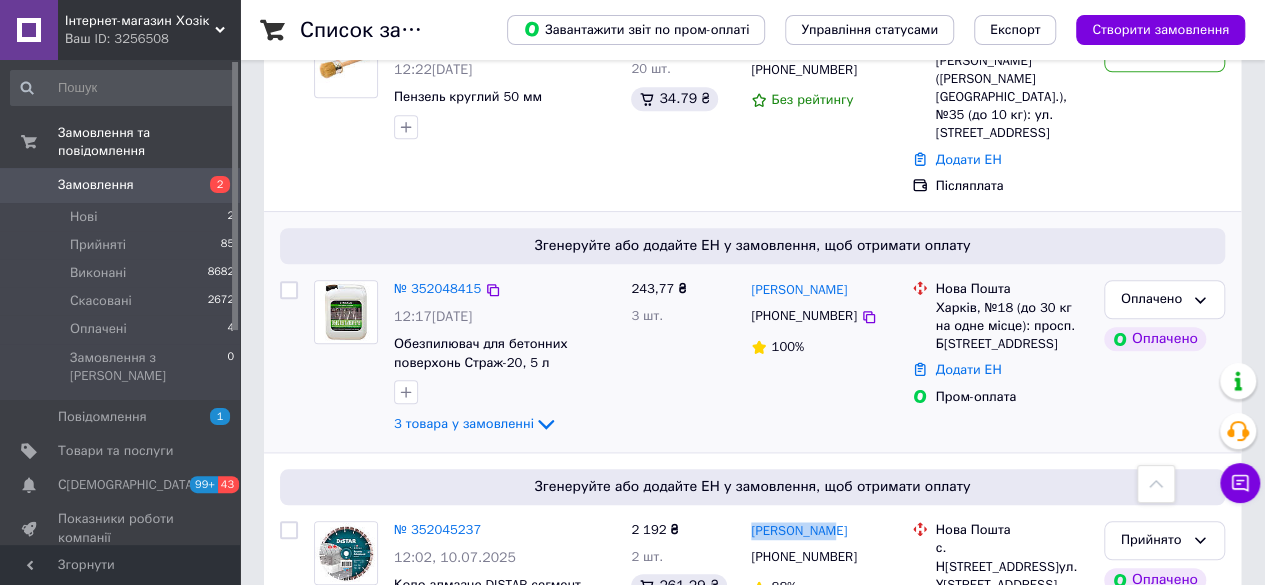 scroll, scrollTop: 772, scrollLeft: 0, axis: vertical 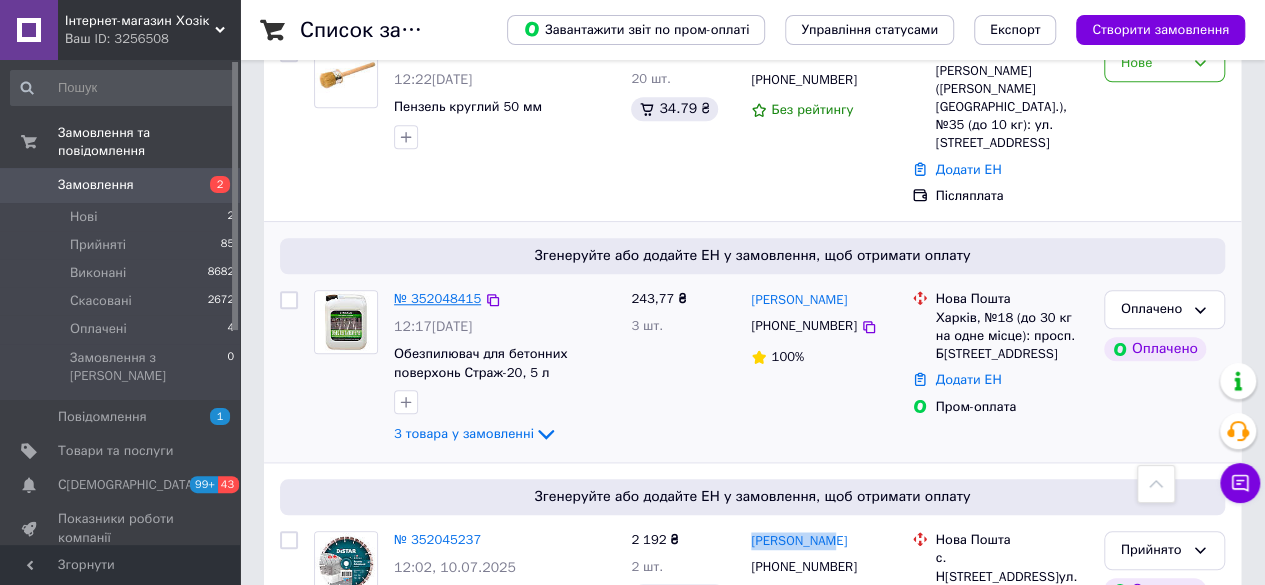 click on "№ 352048415" at bounding box center [437, 298] 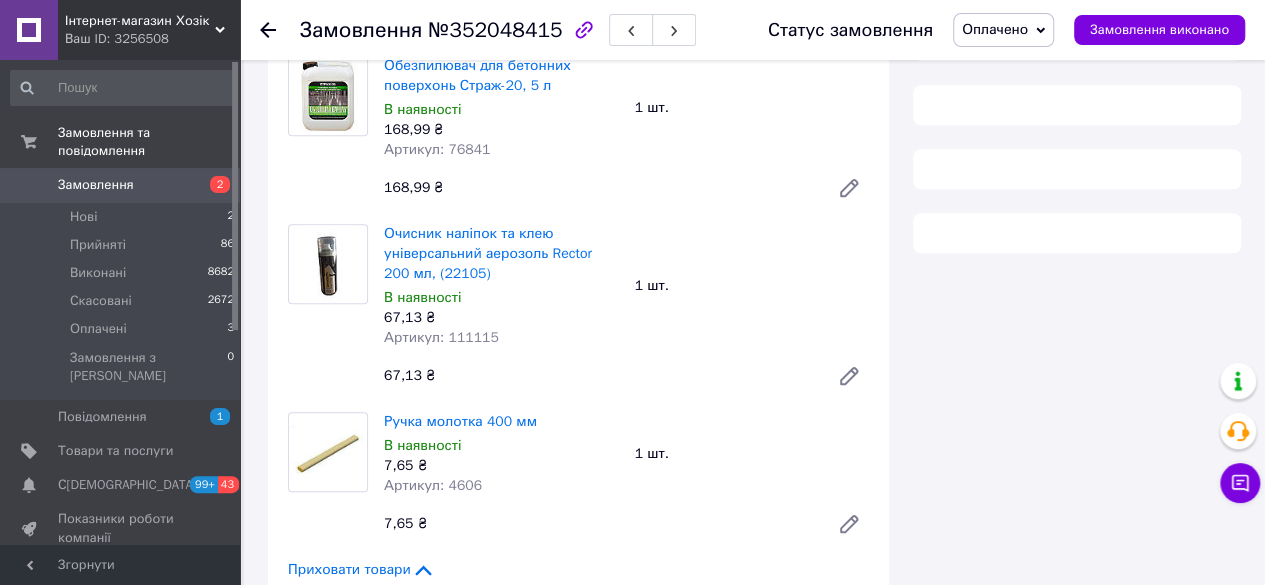 scroll, scrollTop: 672, scrollLeft: 0, axis: vertical 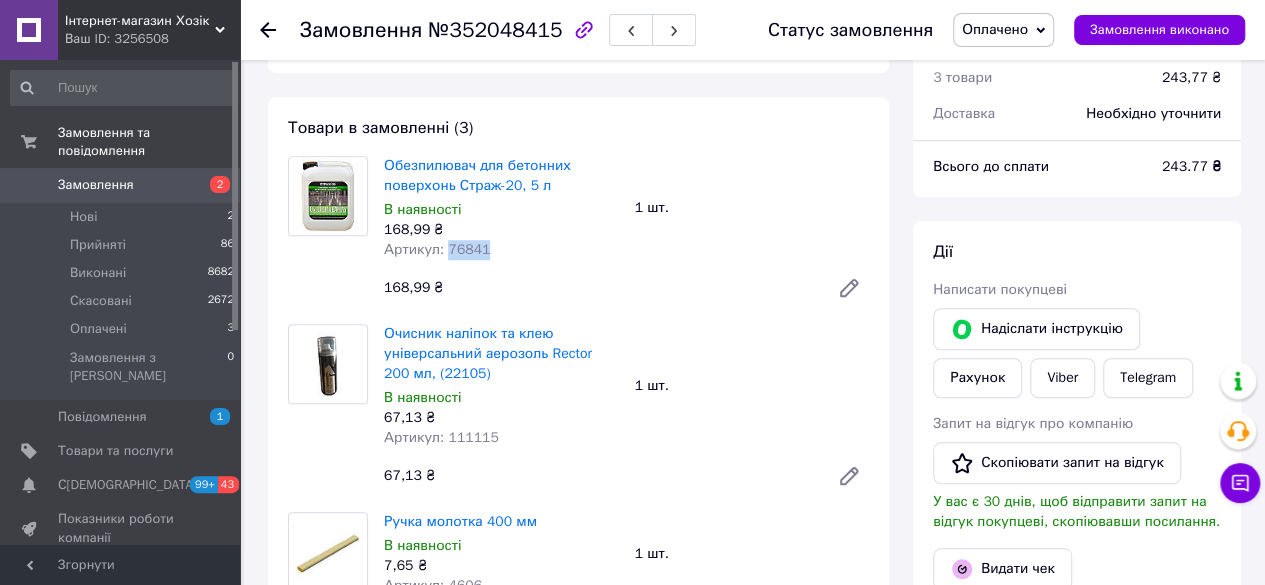 drag, startPoint x: 457, startPoint y: 248, endPoint x: 485, endPoint y: 246, distance: 28.071337 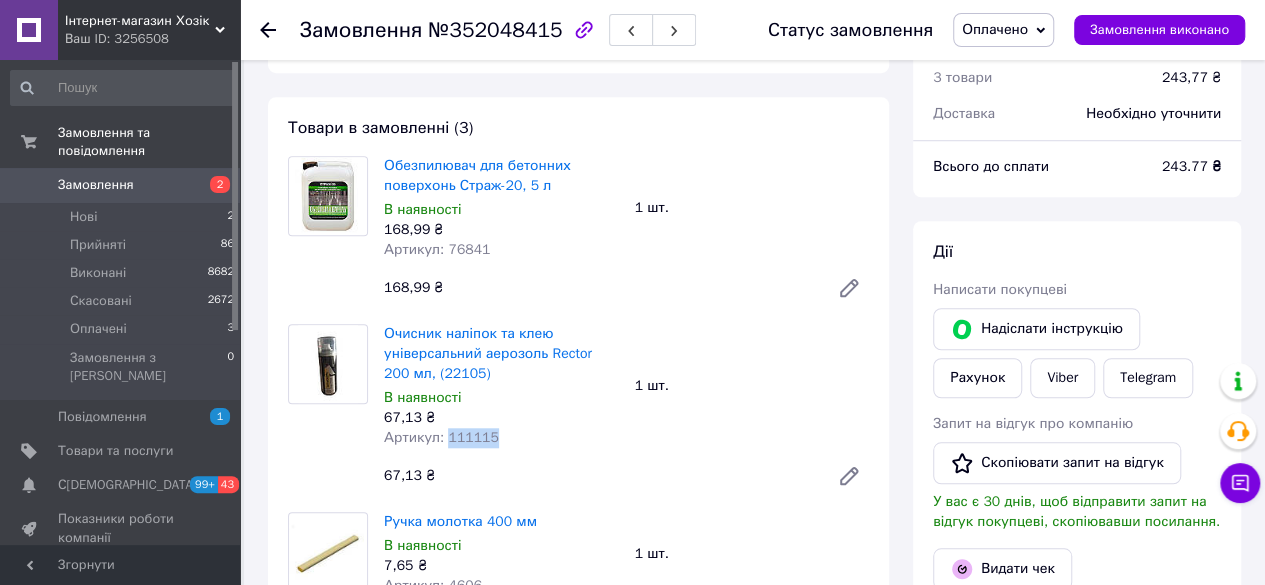 drag, startPoint x: 446, startPoint y: 439, endPoint x: 492, endPoint y: 438, distance: 46.010868 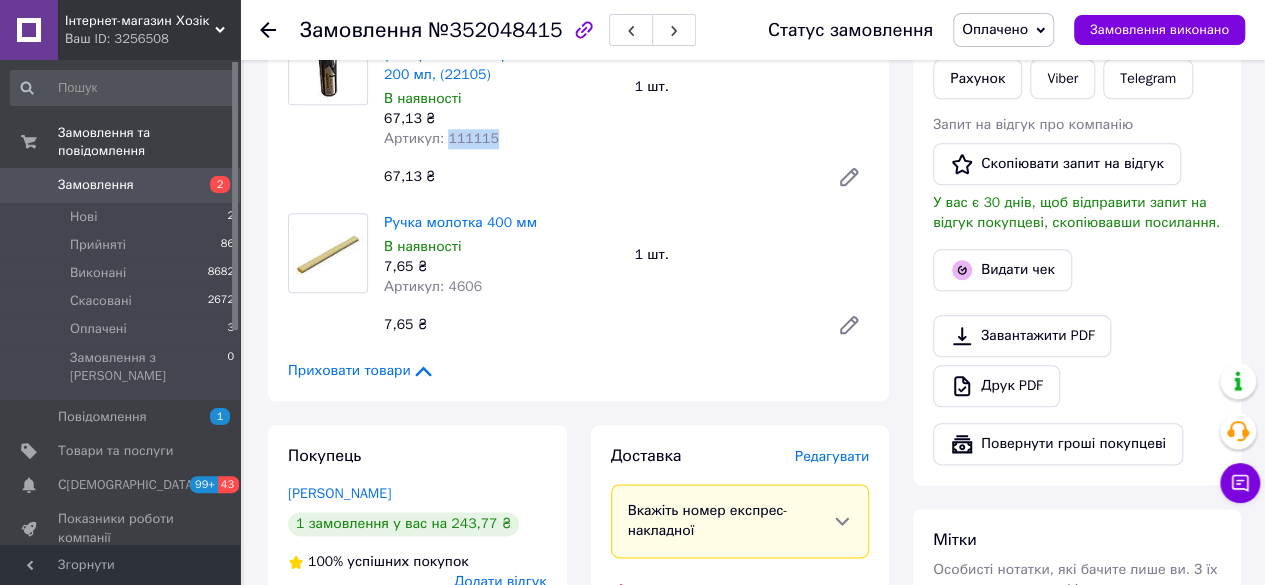 scroll, scrollTop: 972, scrollLeft: 0, axis: vertical 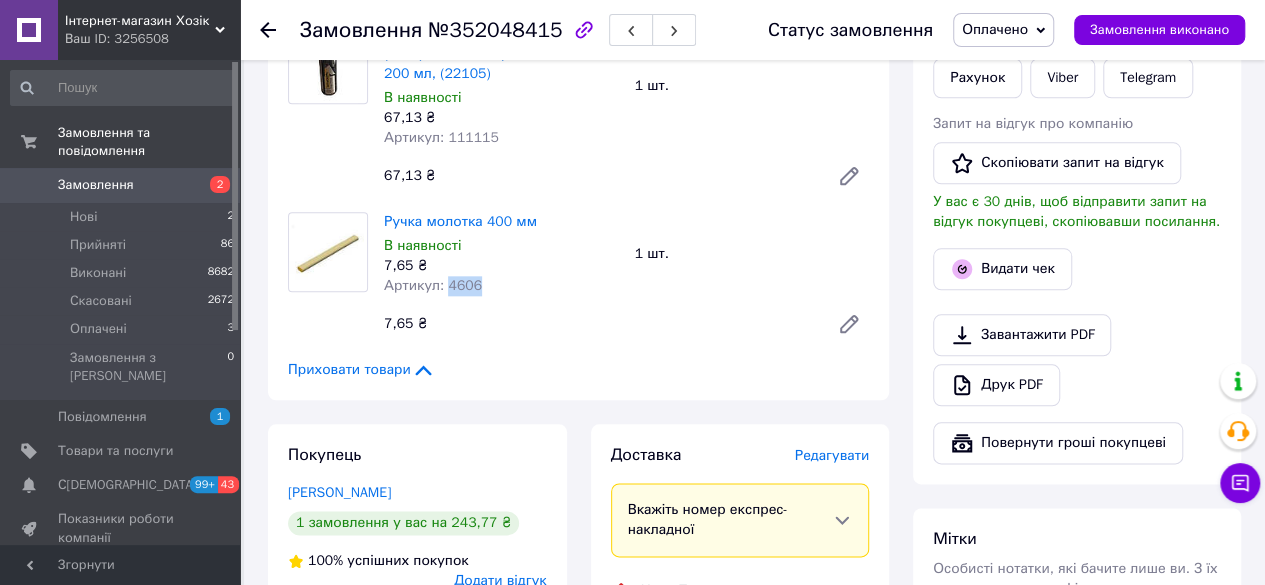 drag, startPoint x: 442, startPoint y: 289, endPoint x: 476, endPoint y: 293, distance: 34.234486 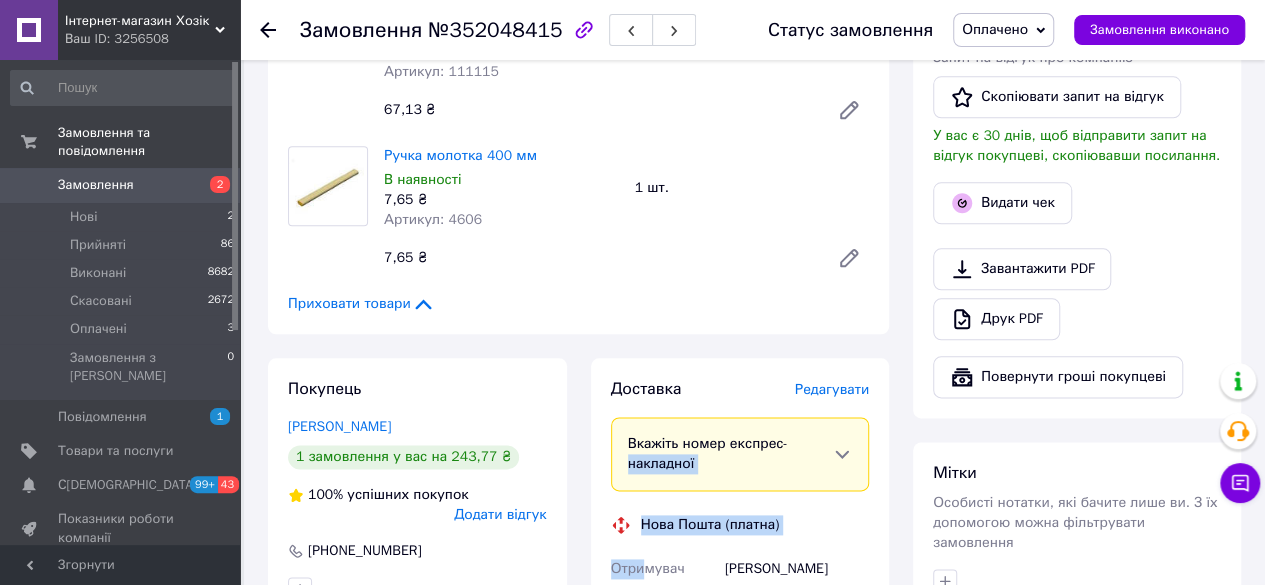 drag, startPoint x: 588, startPoint y: 559, endPoint x: 653, endPoint y: 595, distance: 74.30343 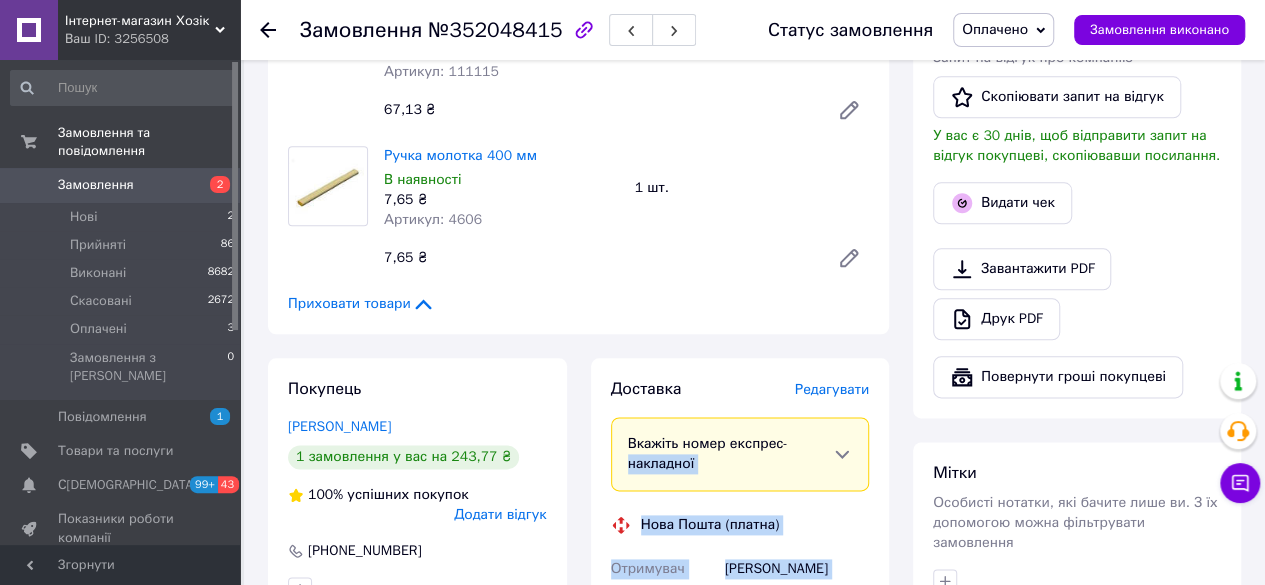 scroll, scrollTop: 1122, scrollLeft: 0, axis: vertical 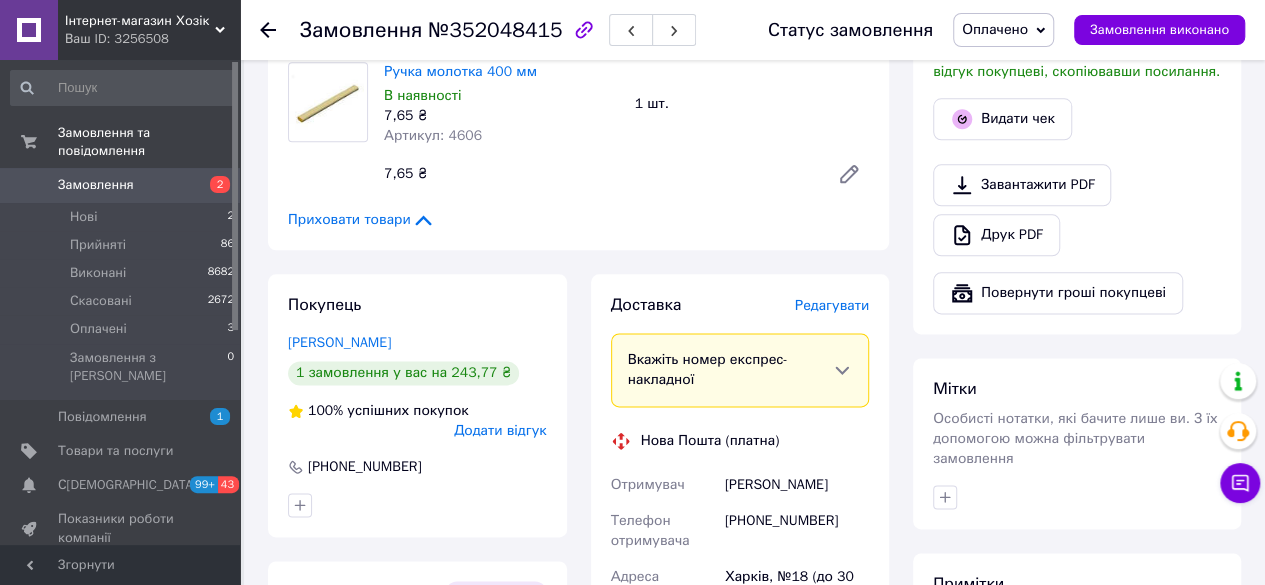 click on "Приховати товари" at bounding box center (578, 220) 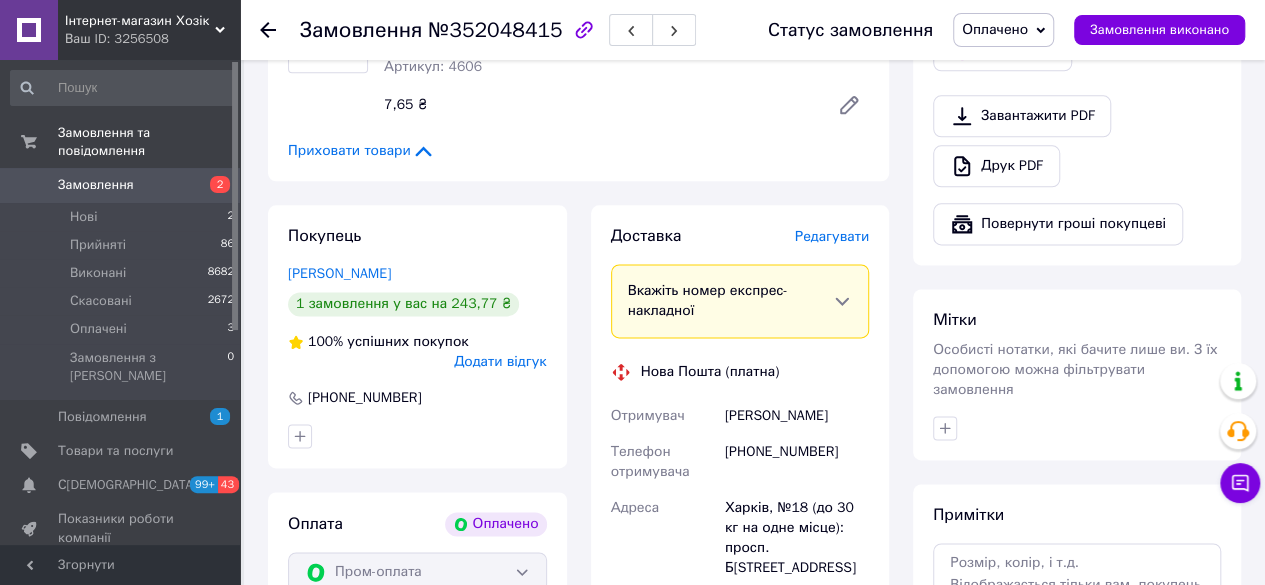scroll, scrollTop: 1222, scrollLeft: 0, axis: vertical 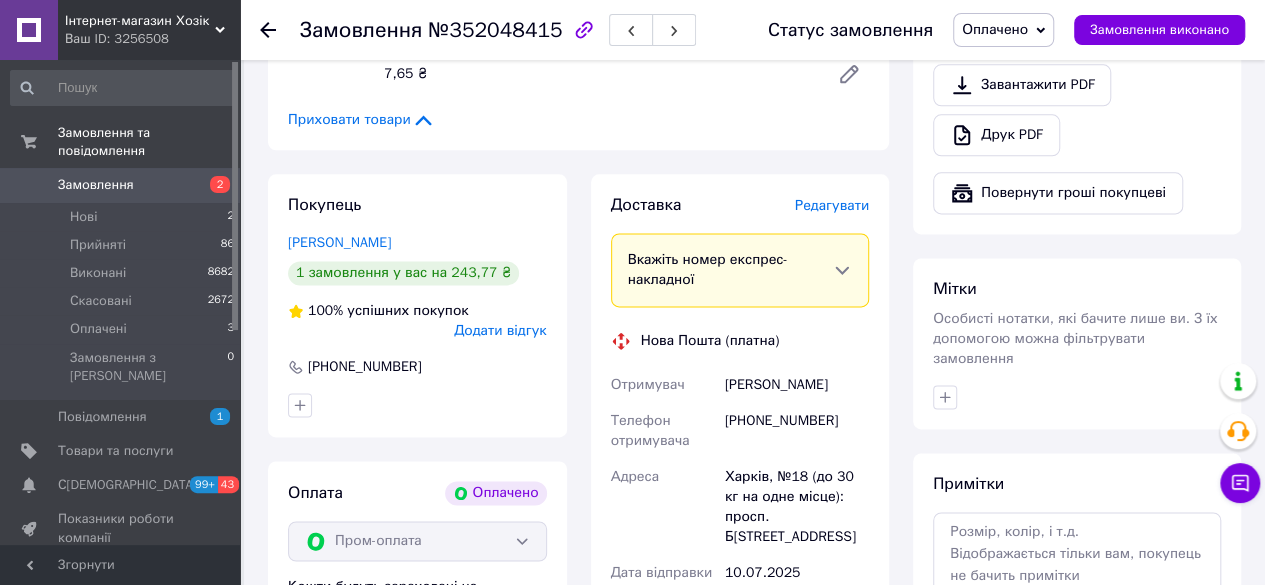 drag, startPoint x: 724, startPoint y: 383, endPoint x: 867, endPoint y: 387, distance: 143.05594 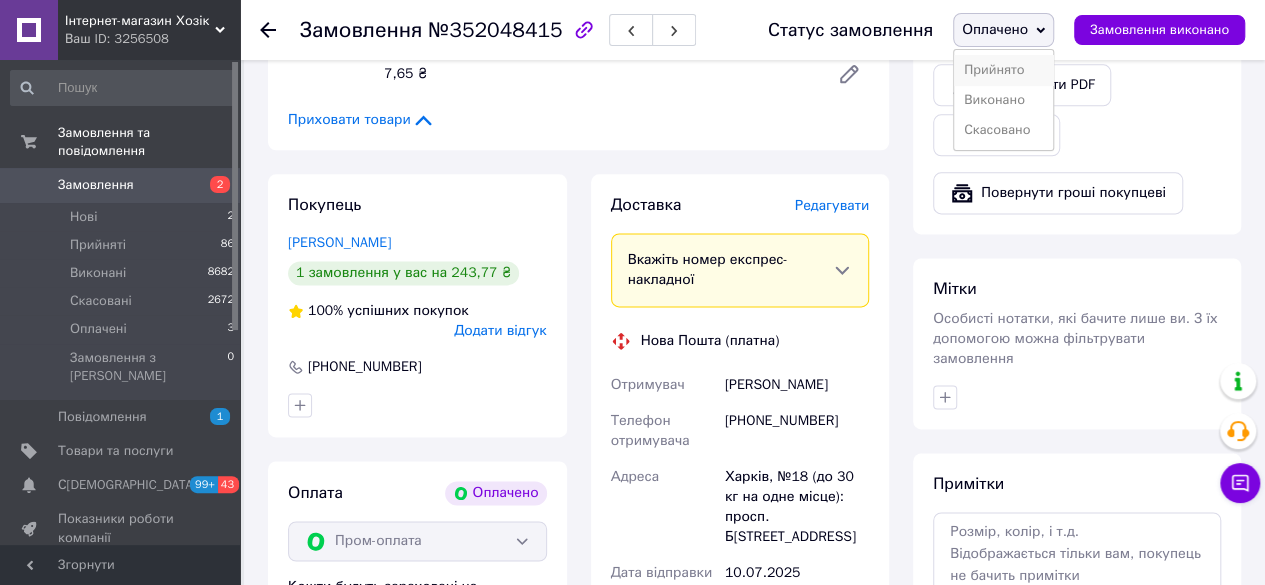 click on "Прийнято" at bounding box center [1003, 70] 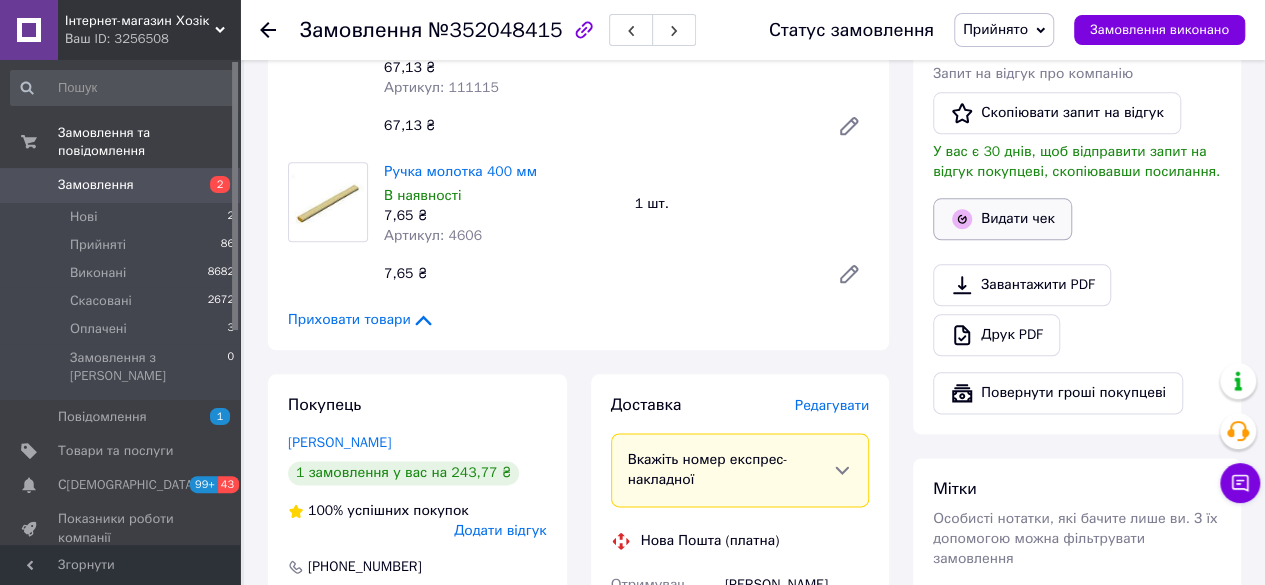 click on "Видати чек" at bounding box center [1002, 219] 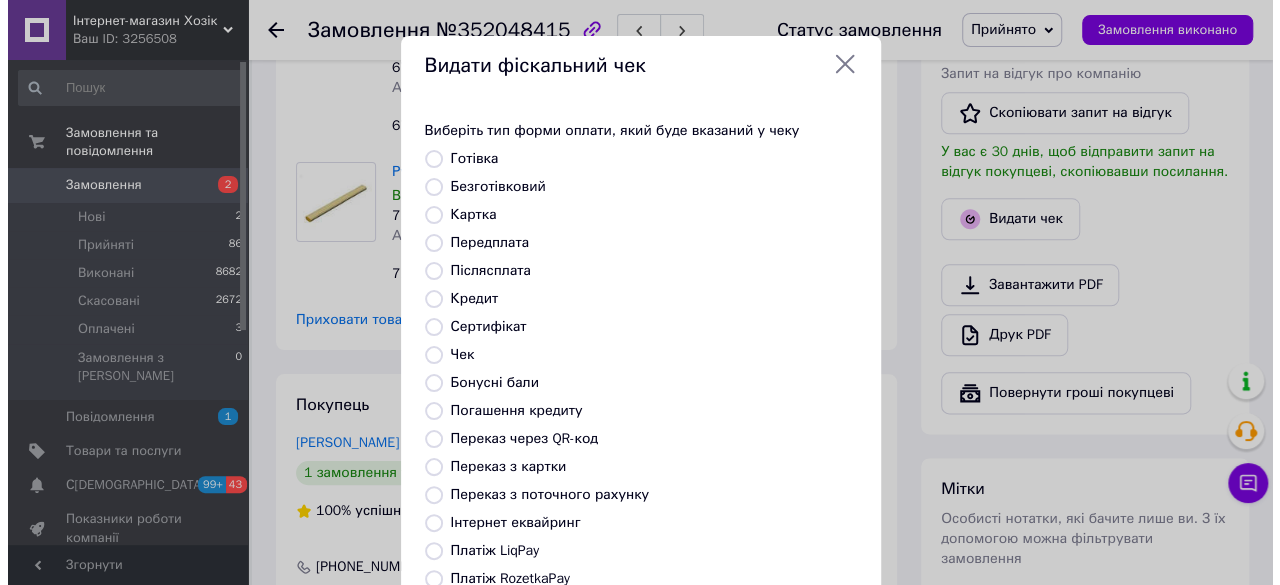 scroll, scrollTop: 1002, scrollLeft: 0, axis: vertical 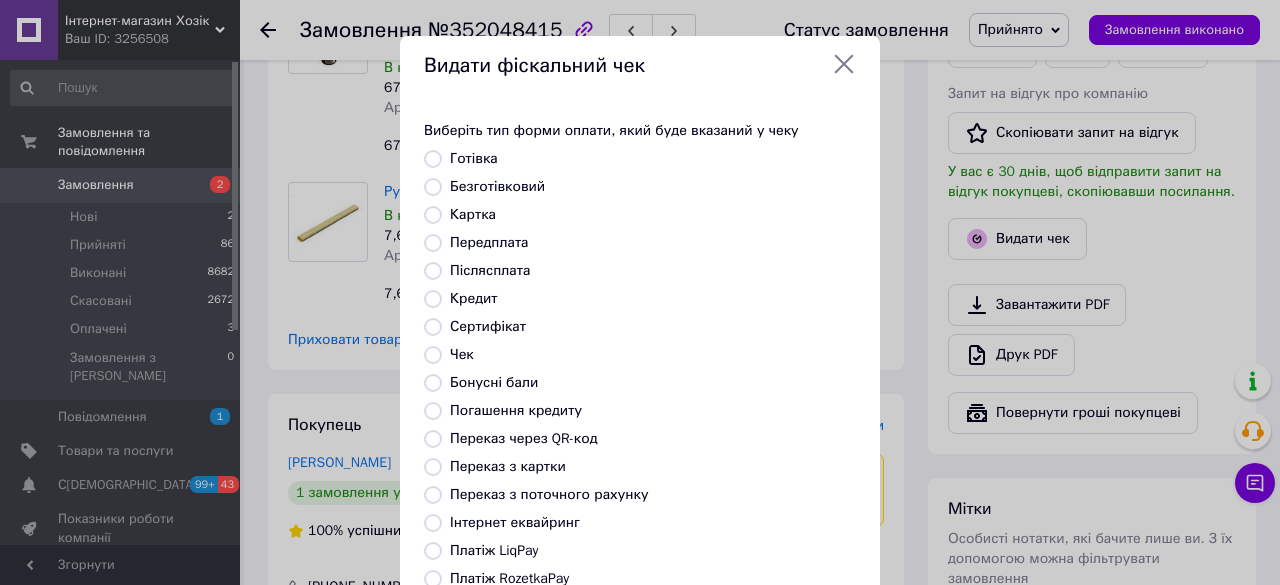 click on "Післясплата" at bounding box center (490, 270) 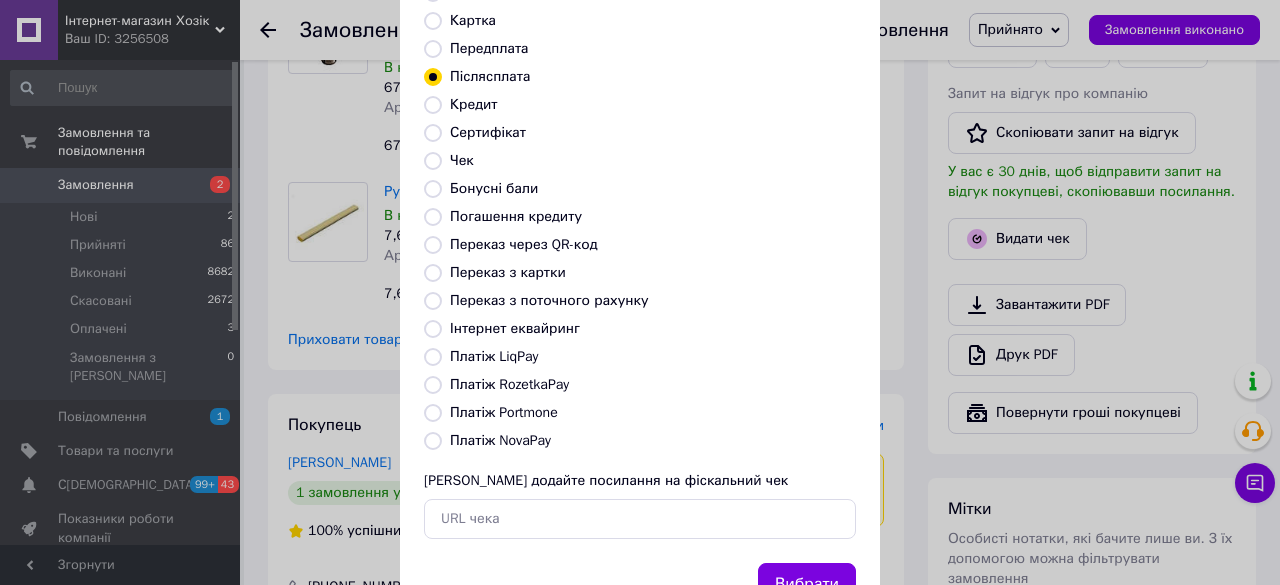 scroll, scrollTop: 272, scrollLeft: 0, axis: vertical 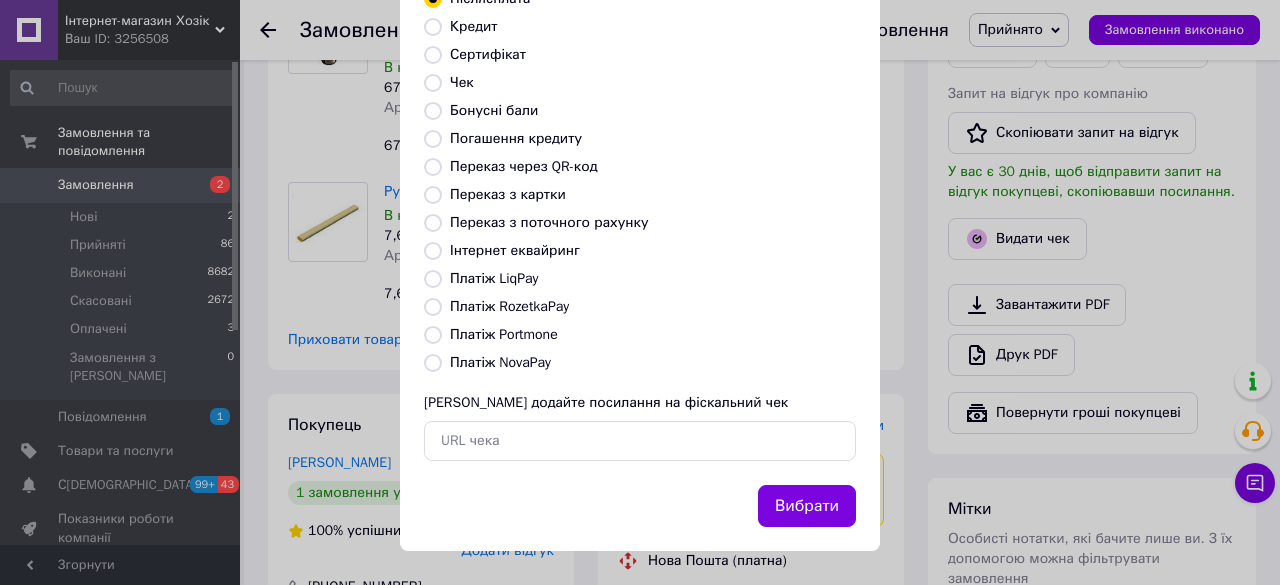 drag, startPoint x: 807, startPoint y: 507, endPoint x: 860, endPoint y: 339, distance: 176.16185 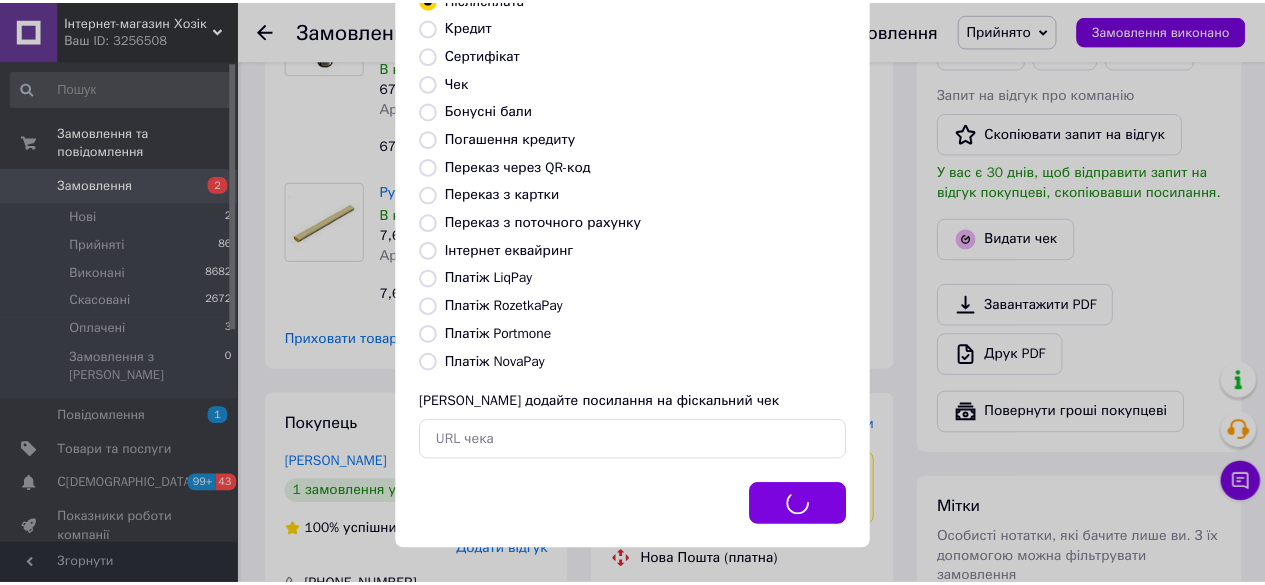 scroll, scrollTop: 1022, scrollLeft: 0, axis: vertical 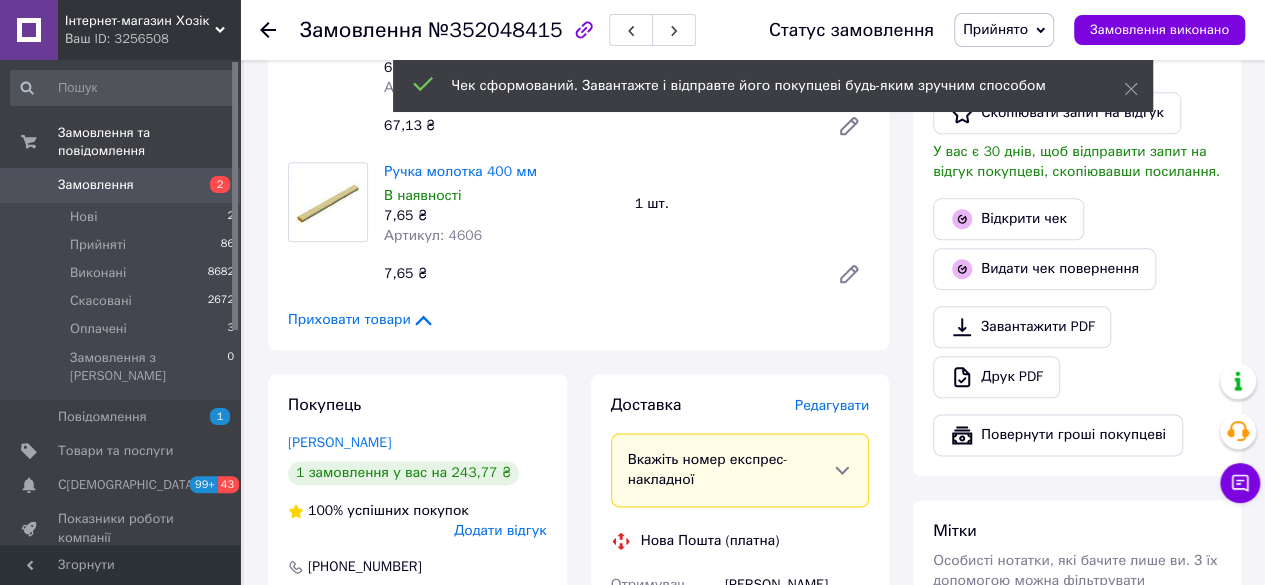 click 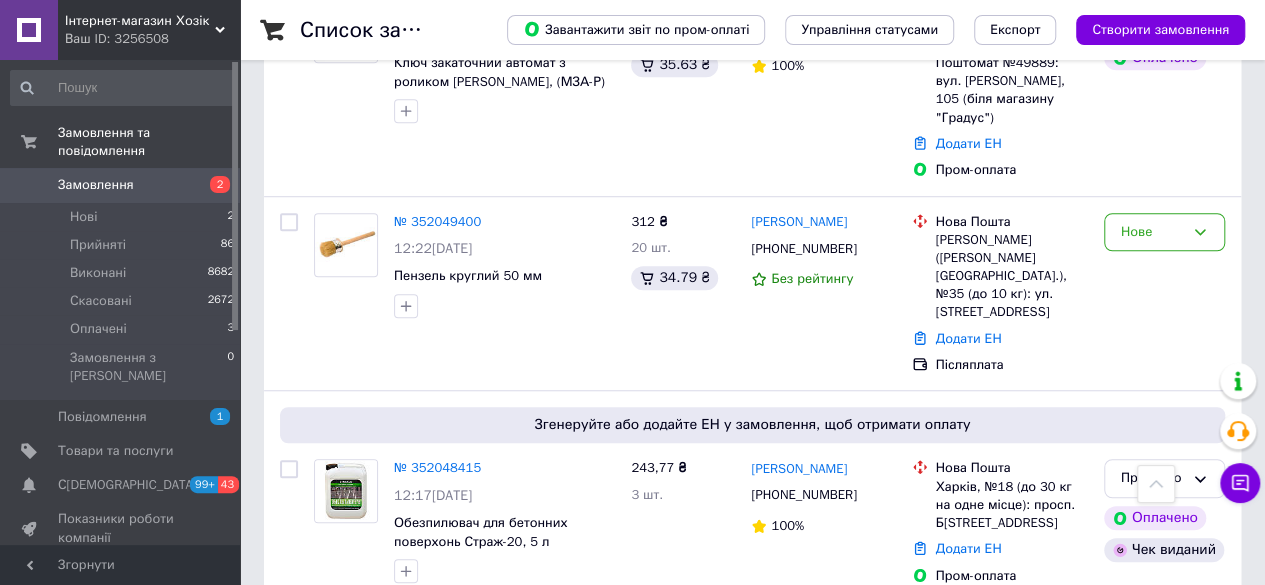 scroll, scrollTop: 600, scrollLeft: 0, axis: vertical 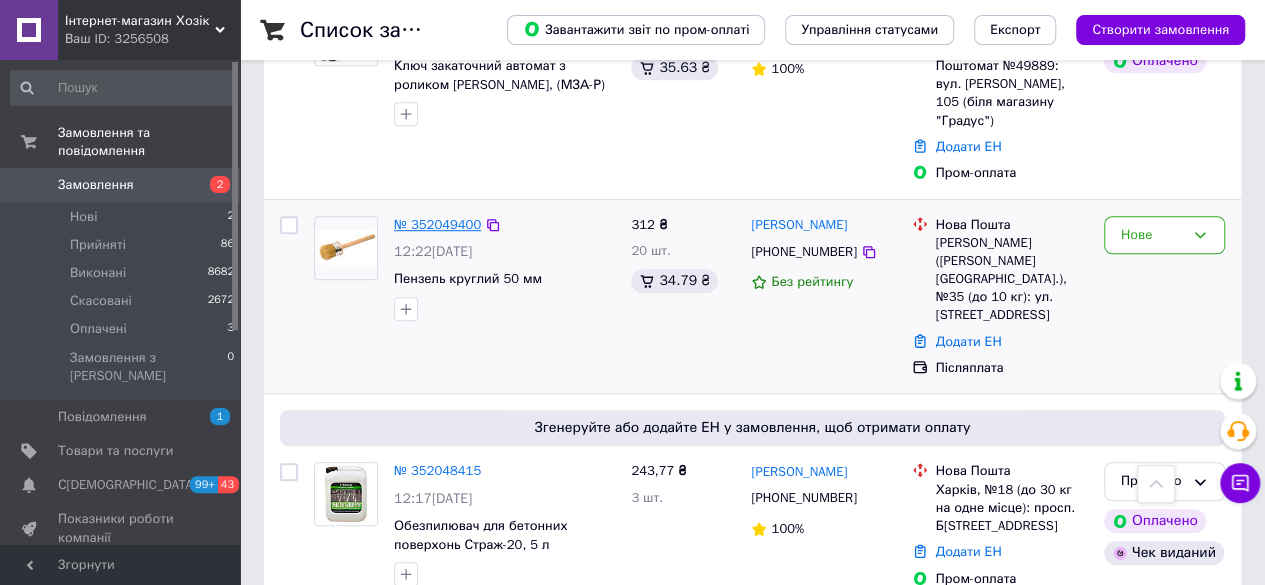 click on "№ 352049400" at bounding box center (437, 224) 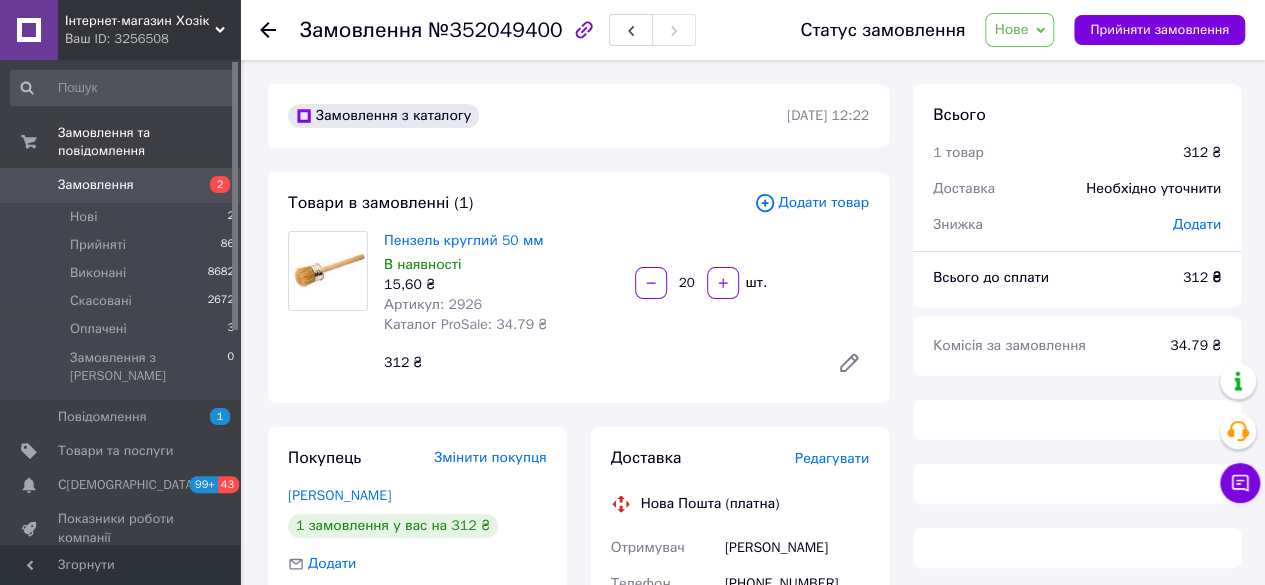 scroll, scrollTop: 0, scrollLeft: 0, axis: both 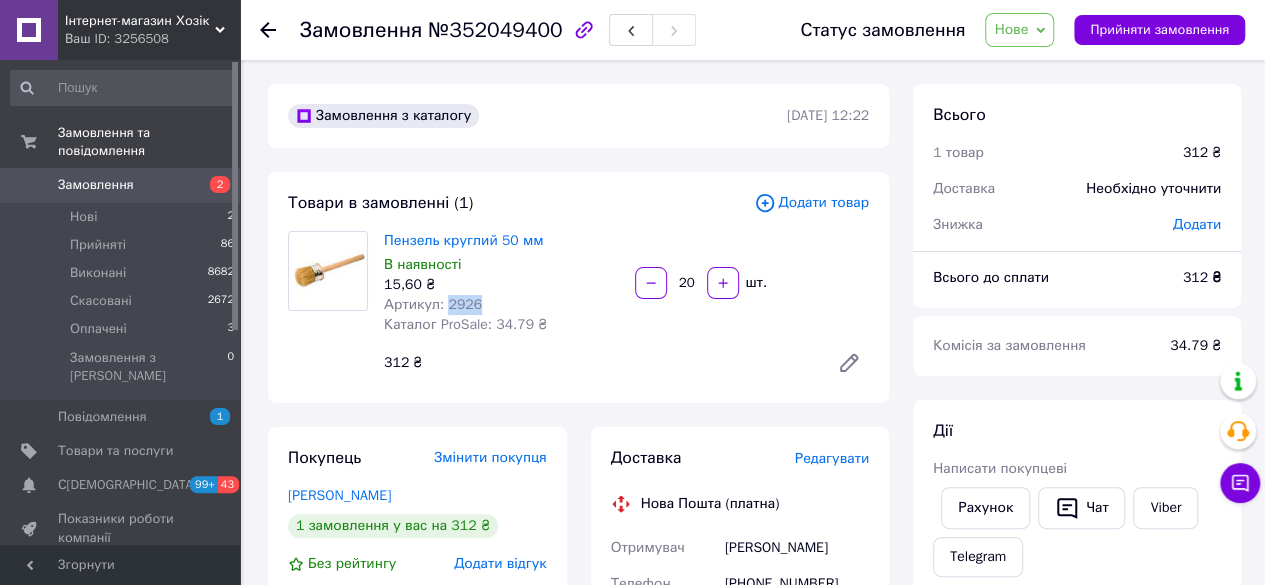drag, startPoint x: 443, startPoint y: 309, endPoint x: 494, endPoint y: 309, distance: 51 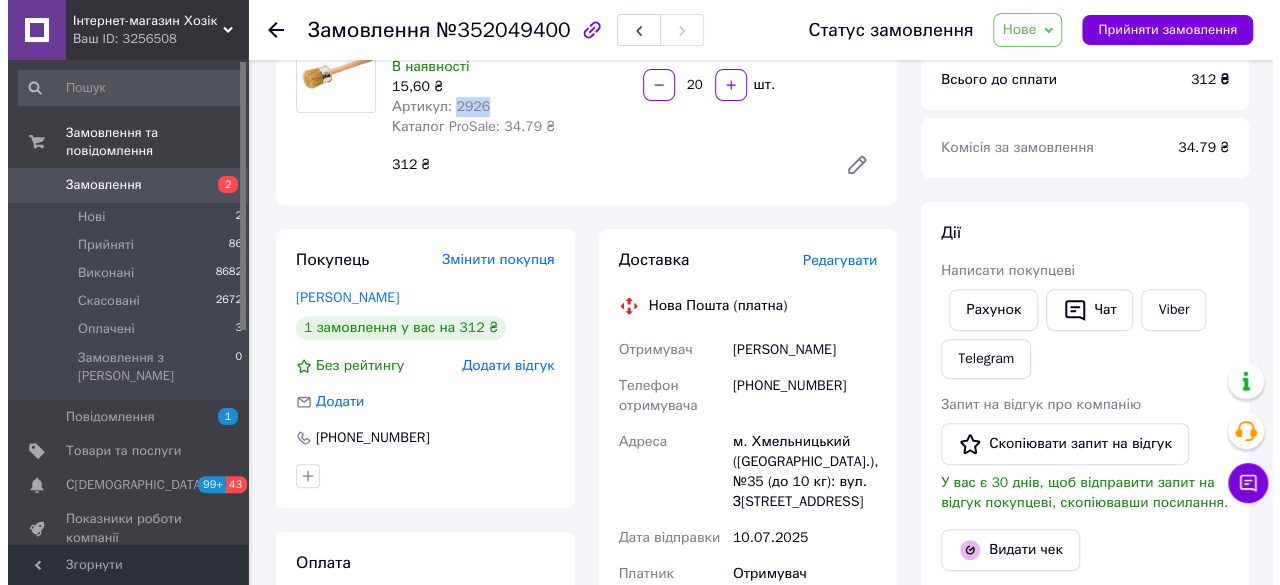 scroll, scrollTop: 200, scrollLeft: 0, axis: vertical 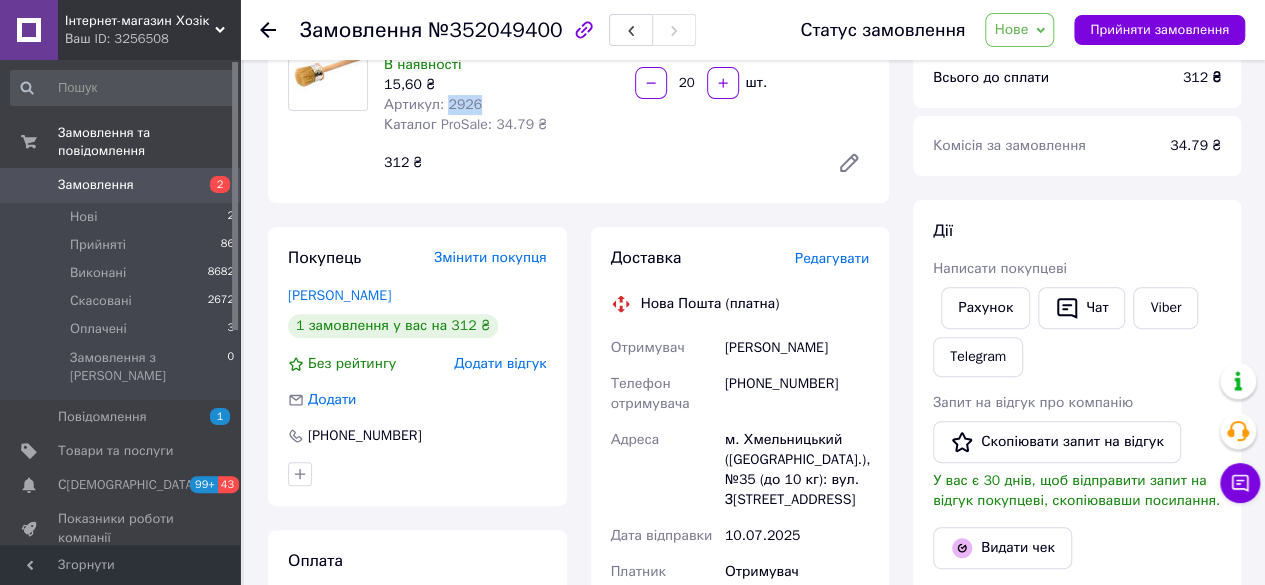 drag, startPoint x: 722, startPoint y: 349, endPoint x: 861, endPoint y: 350, distance: 139.0036 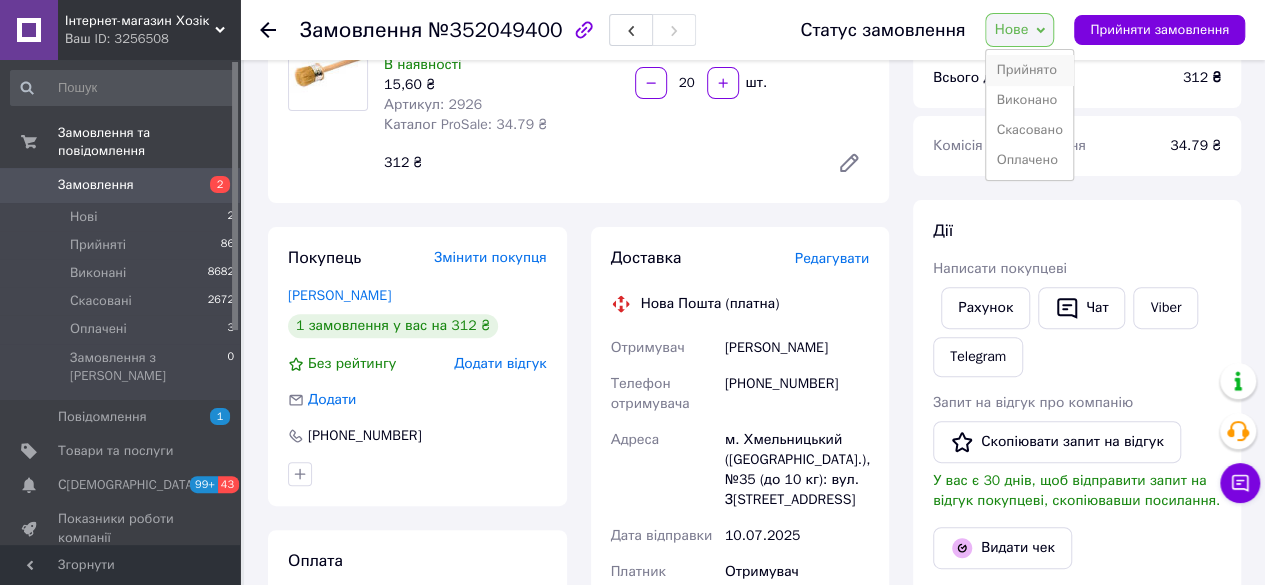 click on "Прийнято" at bounding box center (1029, 70) 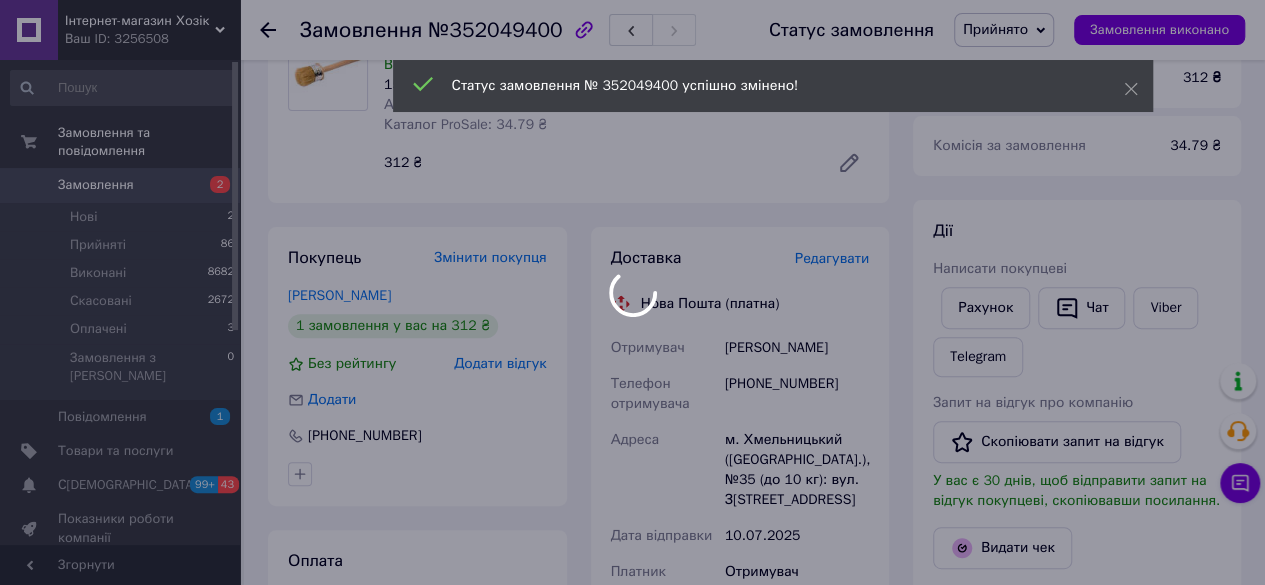 click at bounding box center [632, 292] 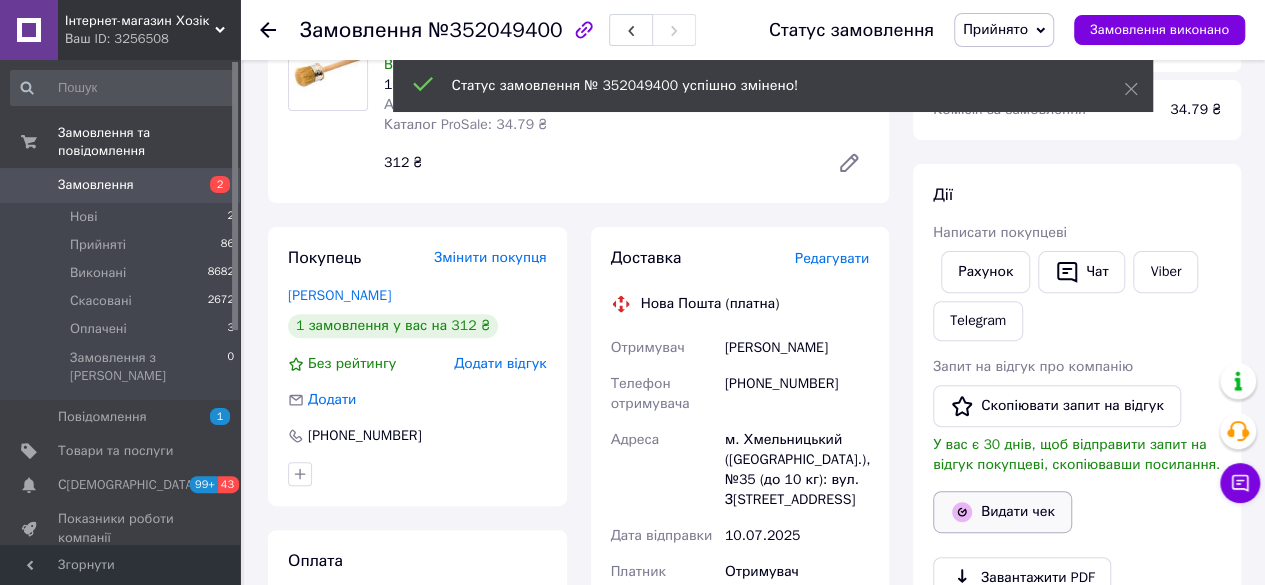 click on "[PERSON_NAME] покупцеві Рахунок   Чат Viber Telegram Запит на відгук про компанію   Скопіювати запит на відгук У вас є 30 днів, щоб відправити запит на відгук покупцеві, скопіювавши посилання.   Видати чек   Завантажити PDF   Друк PDF   Дублювати замовлення" at bounding box center [1077, 441] 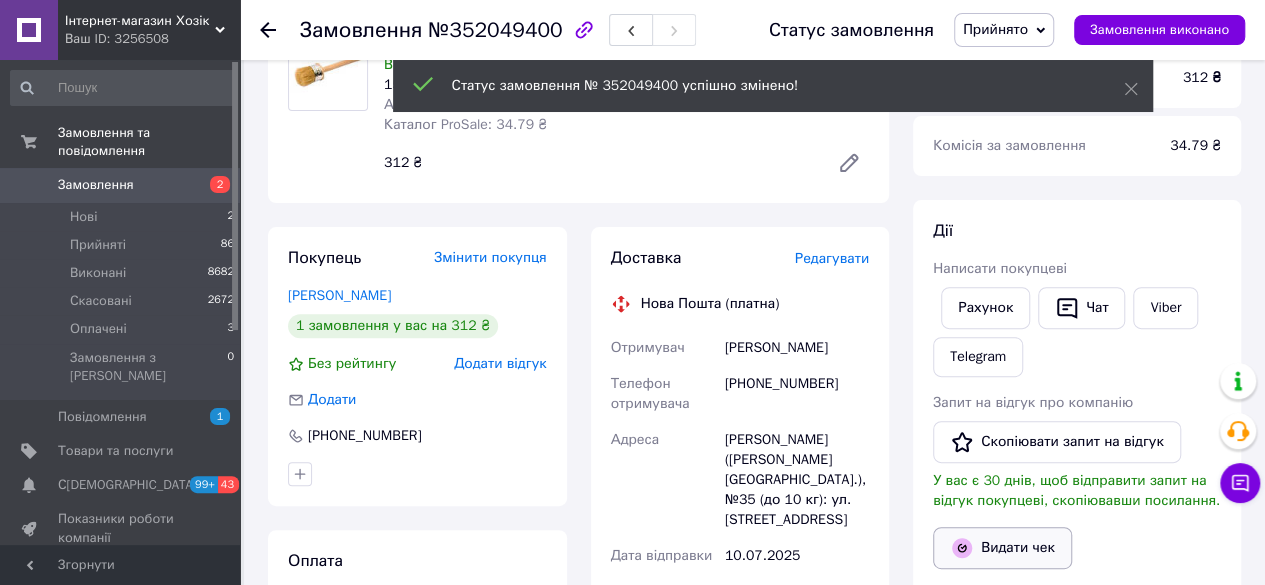 click on "Видати чек" at bounding box center (1002, 548) 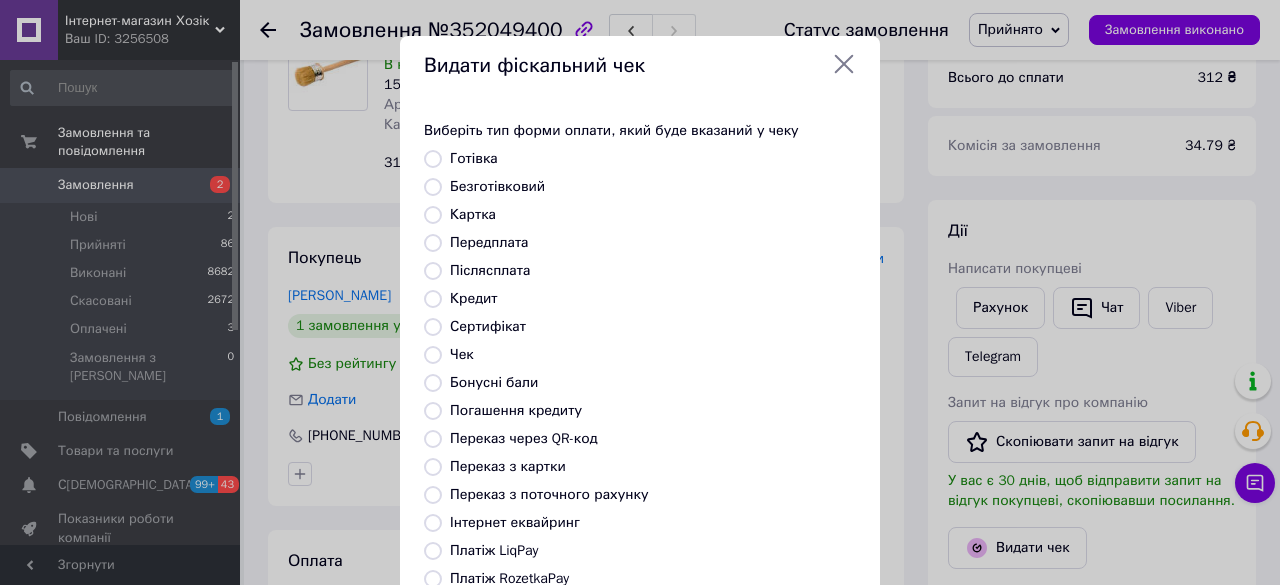 click on "Виберіть тип форми оплати, який буде вказаний у чеку Готівка Безготівковий Картка Передплата Післясплата Кредит Сертифікат Чек Бонусні бали Погашення кредиту Переказ через QR-код Переказ з картки Переказ з поточного рахунку Інтернет еквайринг Платіж LiqPay Платіж RozetkaPay Платіж Portmone Платіж NovaPay Або додайте посилання на фіскальний чек" at bounding box center (640, 427) 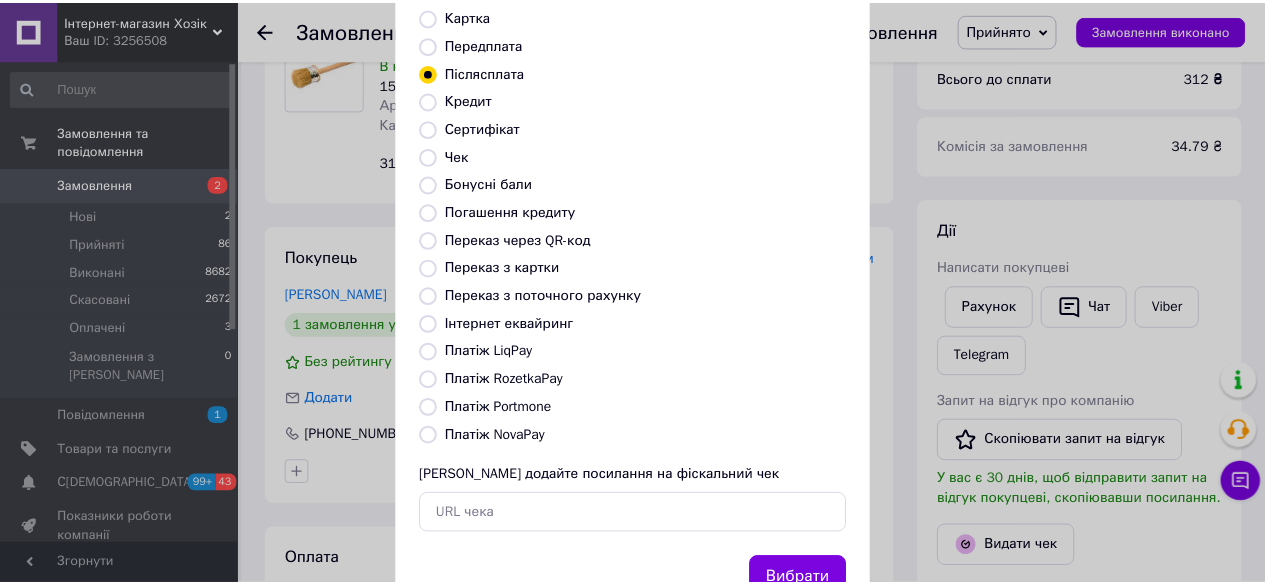 scroll, scrollTop: 272, scrollLeft: 0, axis: vertical 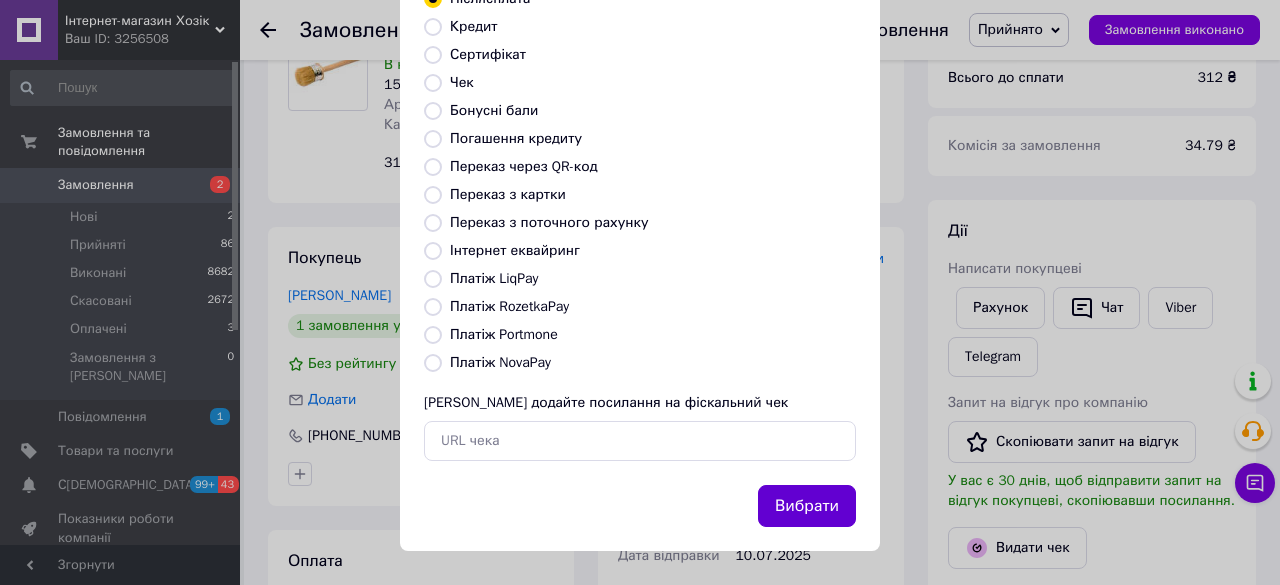 click on "Вибрати" at bounding box center (807, 506) 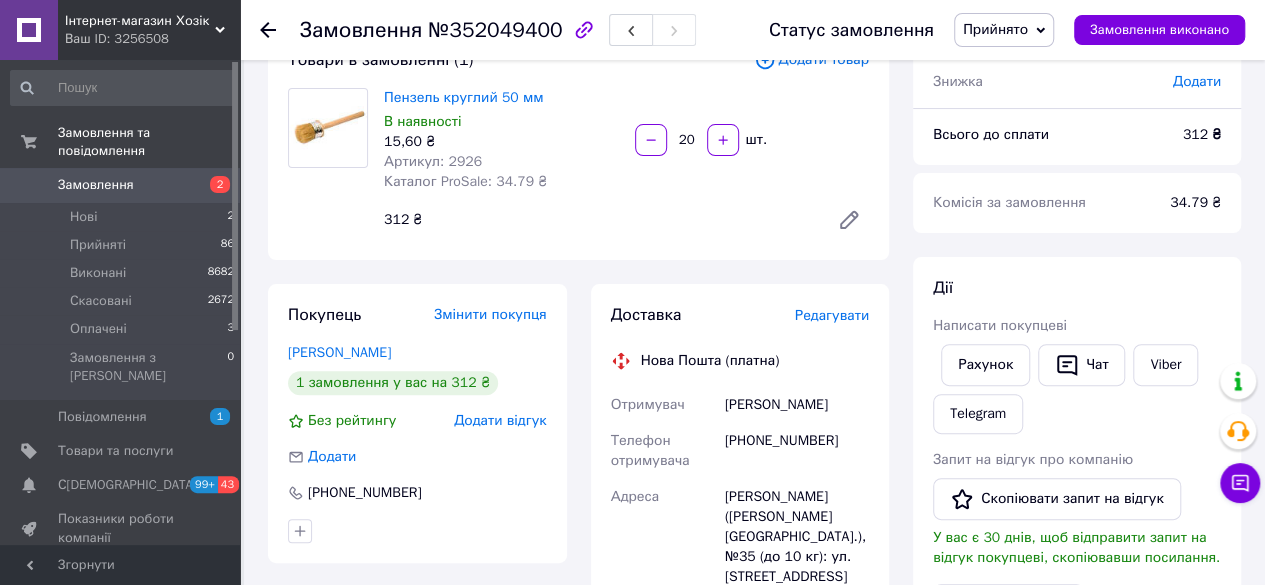 scroll, scrollTop: 100, scrollLeft: 0, axis: vertical 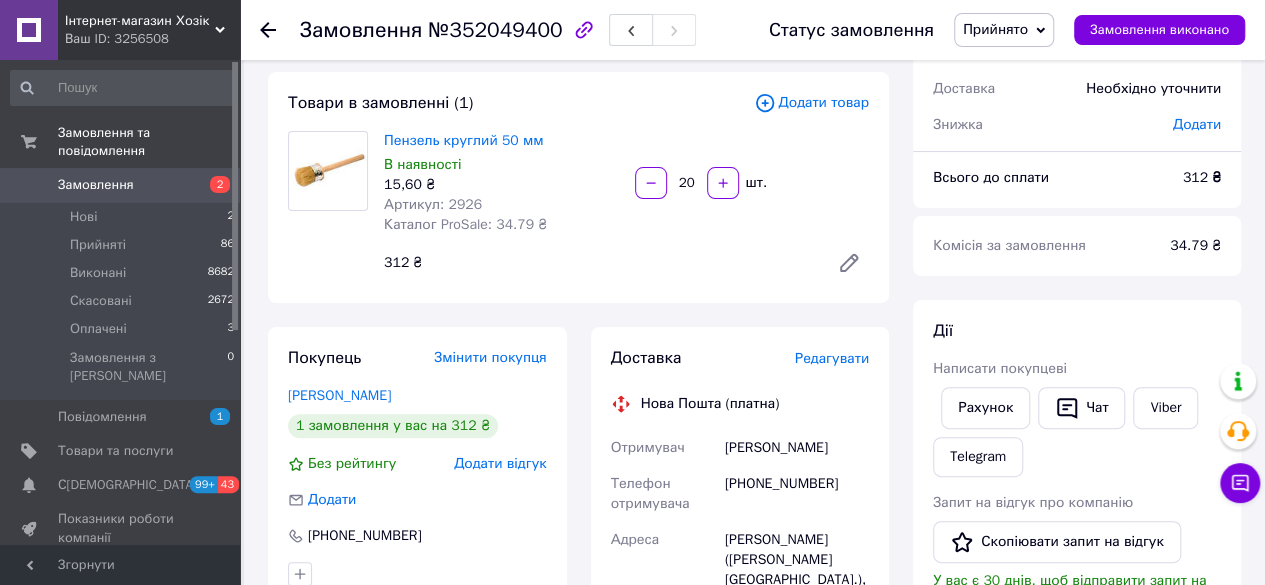 click 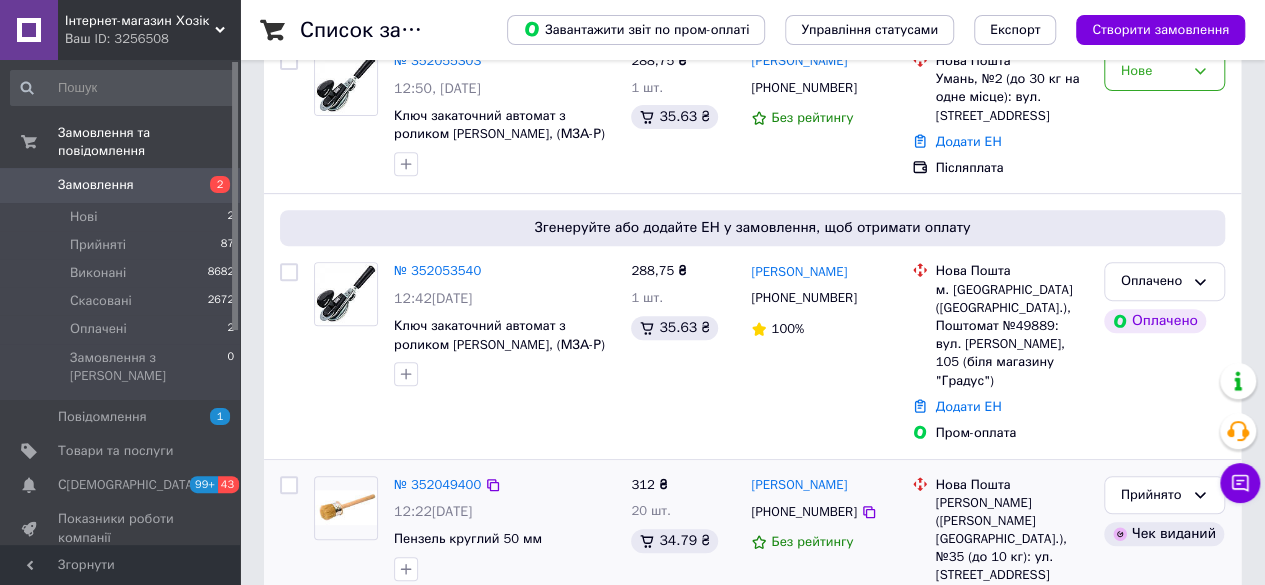 scroll, scrollTop: 400, scrollLeft: 0, axis: vertical 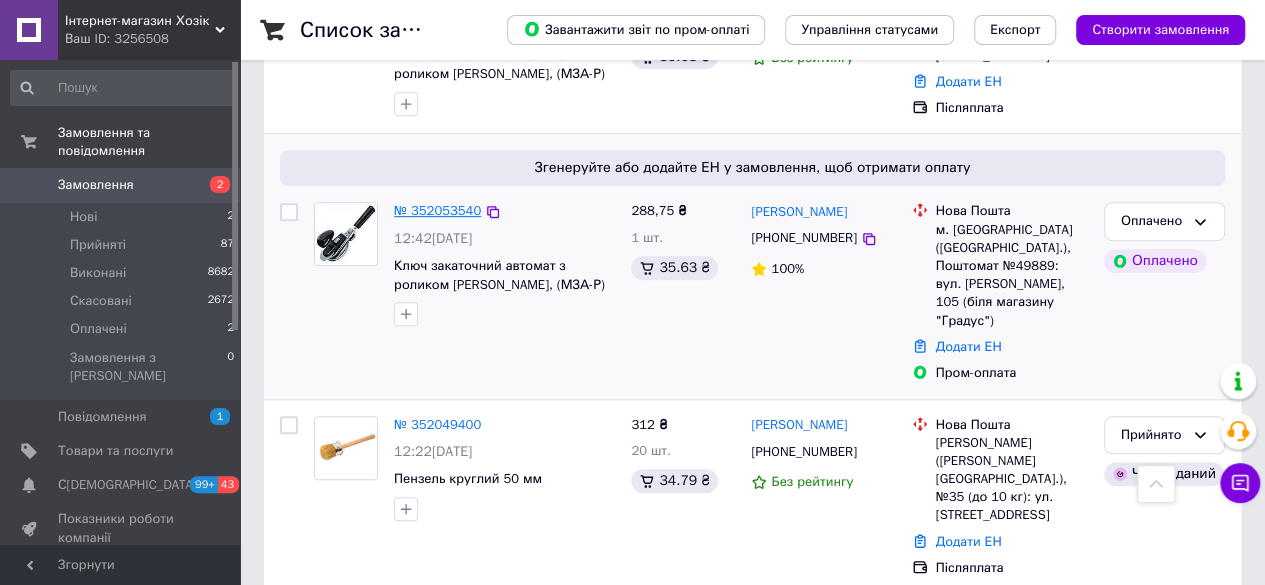 click on "№ 352053540" at bounding box center (437, 210) 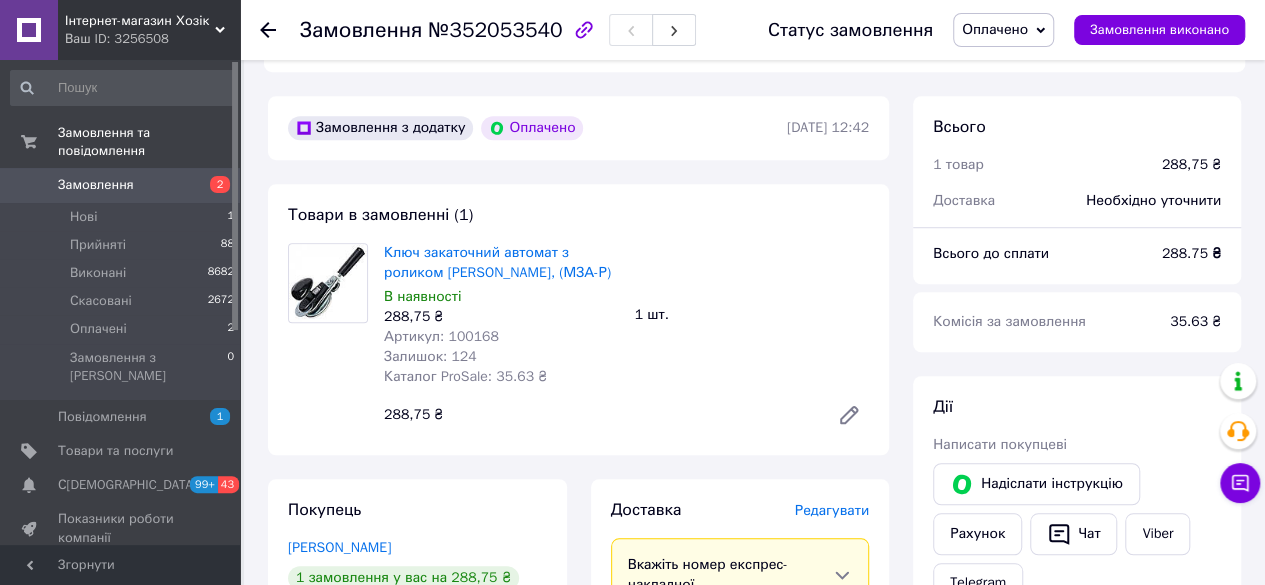 scroll, scrollTop: 600, scrollLeft: 0, axis: vertical 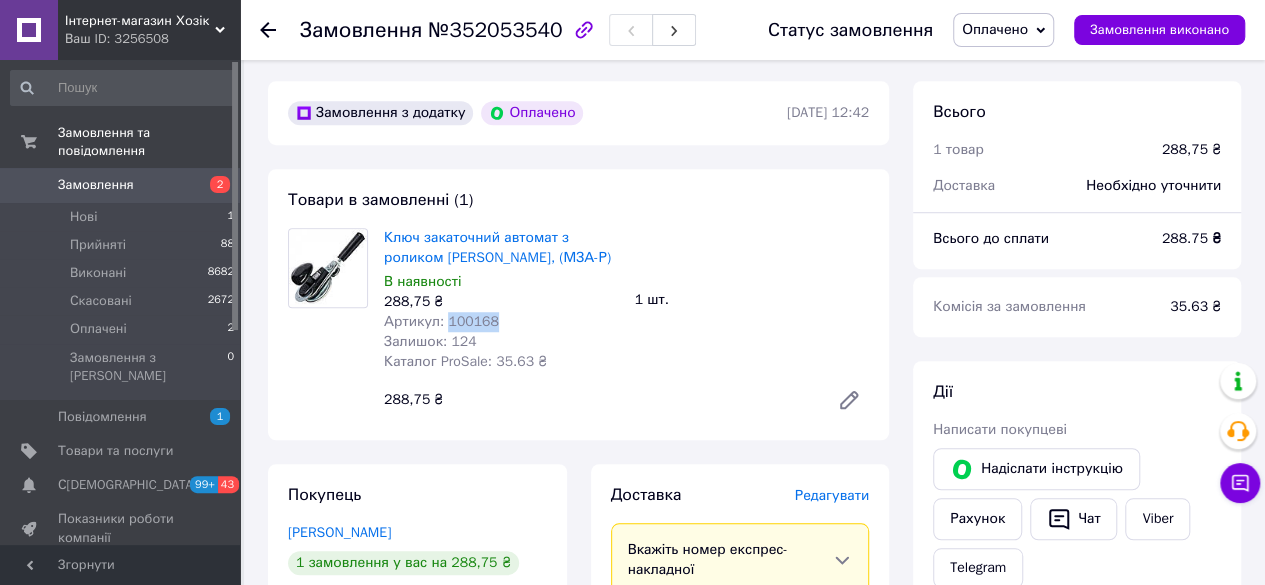 drag, startPoint x: 441, startPoint y: 325, endPoint x: 505, endPoint y: 325, distance: 64 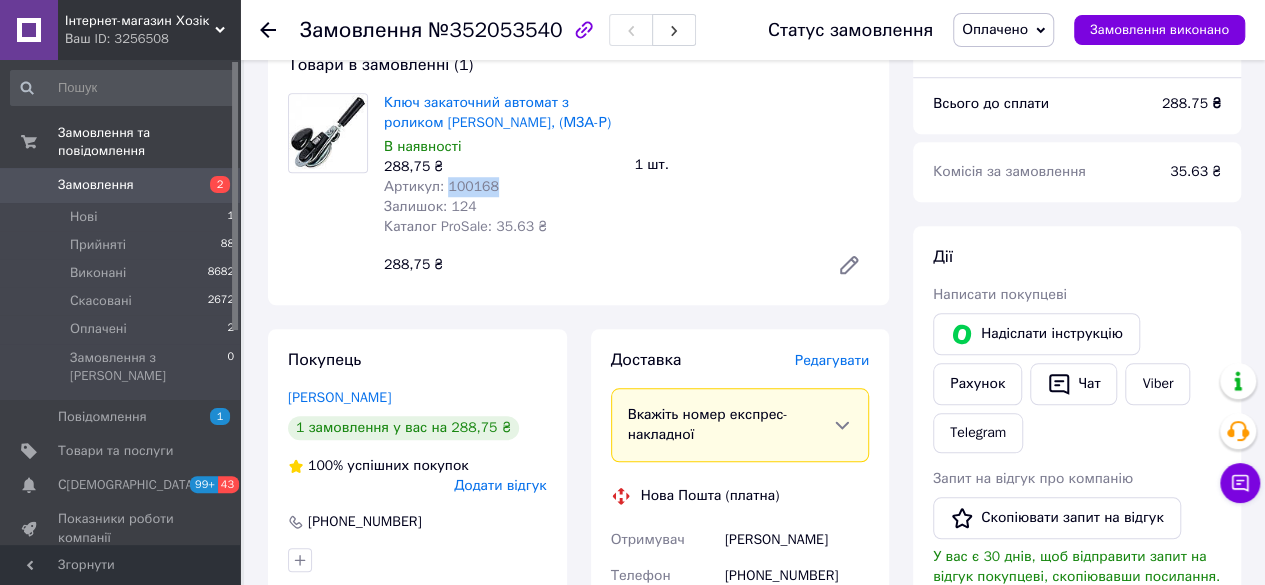 scroll, scrollTop: 900, scrollLeft: 0, axis: vertical 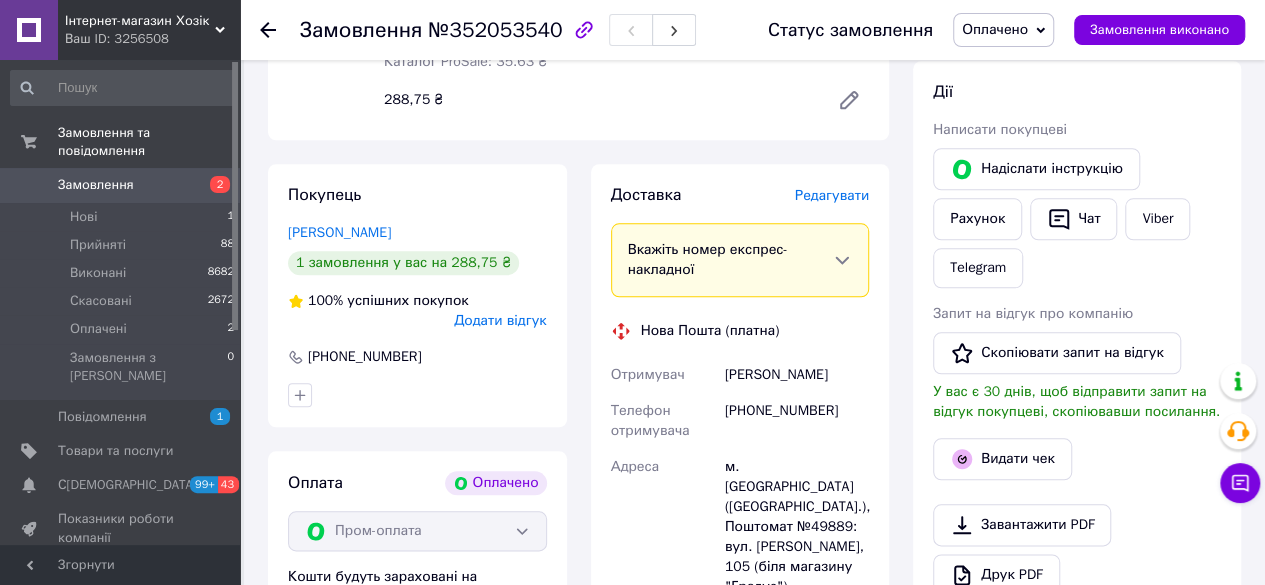 drag, startPoint x: 724, startPoint y: 383, endPoint x: 875, endPoint y: 376, distance: 151.16217 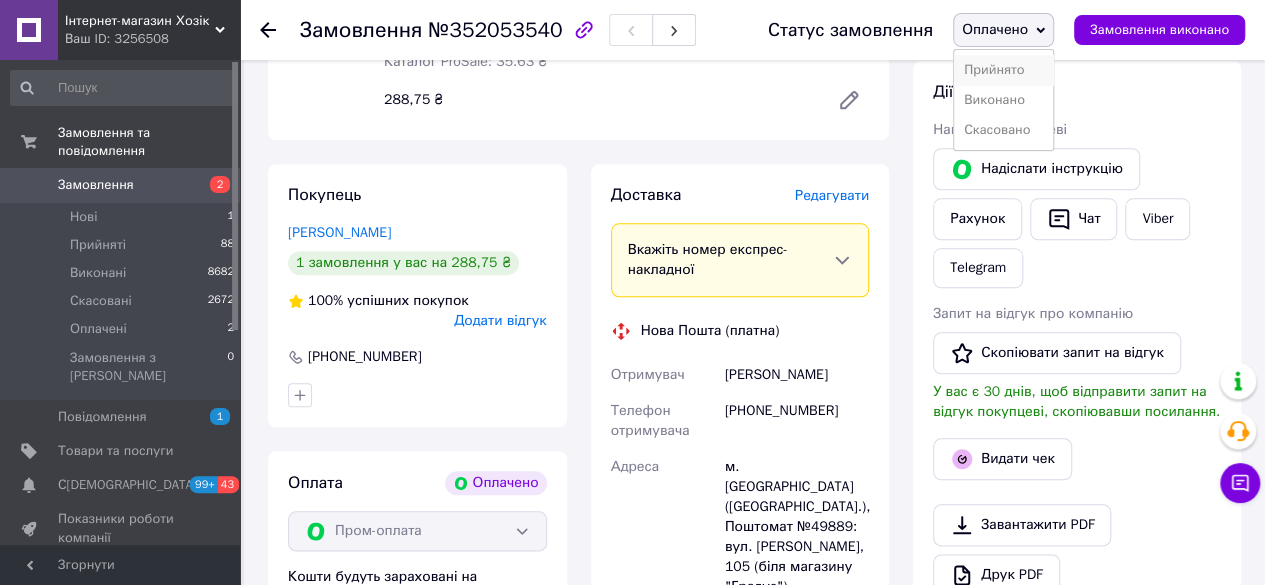 click on "Прийнято" at bounding box center (1003, 70) 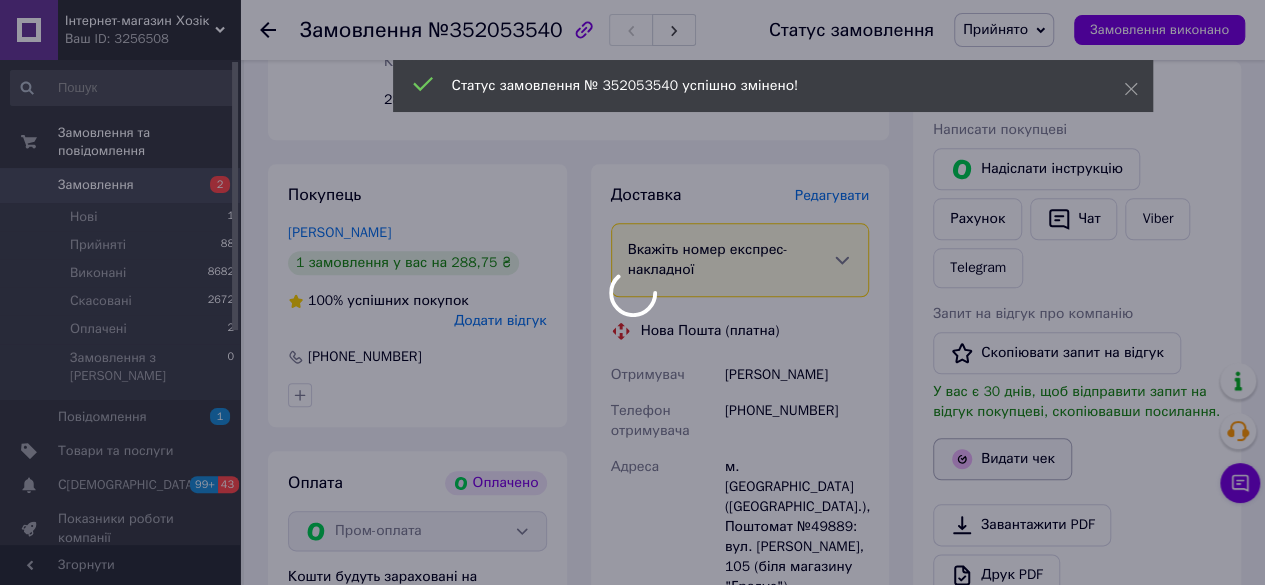 click on "Інтернет-магазин Хозік Ваш ID: 3256508 Сайт Інтернет-магазин Хозік Кабінет покупця Перевірити стан системи Сторінка на порталі Довідка Вийти Замовлення та повідомлення Замовлення 2 Нові 1 Прийняті 88 Виконані 8682 Скасовані 2672 Оплачені 2 Замовлення з Розетки 0 Повідомлення 1 Товари та послуги Сповіщення 99+ 43 Показники роботи компанії Панель управління Відгуки Клієнти Каталог ProSale Аналітика Інструменти веб-майстра та SEO Управління сайтом Гаманець компанії [PERSON_NAME] Тарифи та рахунки Prom топ Згорнути   1 2" at bounding box center [632, 154] 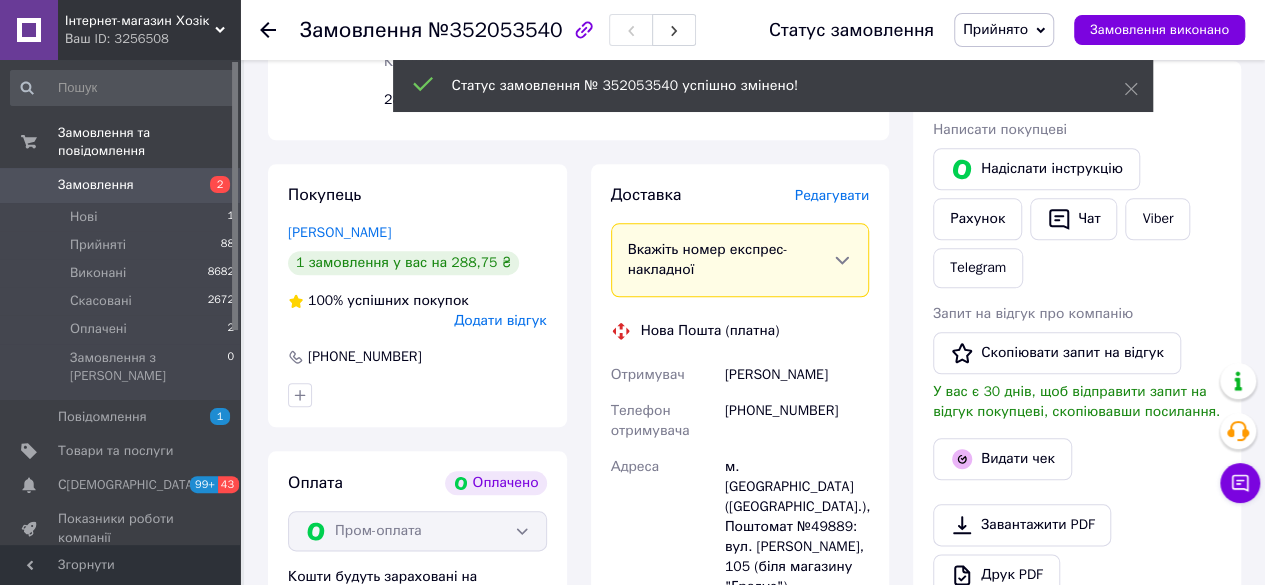 click on "[PERSON_NAME] покупцеві   [PERSON_NAME] інструкцію Рахунок   Чат Viber Telegram Запит на відгук про компанію   Скопіювати запит на відгук У вас є 30 днів, щоб відправити запит на відгук покупцеві, скопіювавши посилання.   Видати чек   Завантажити PDF   Друк PDF   Повернути гроші покупцеві" at bounding box center (1077, 367) 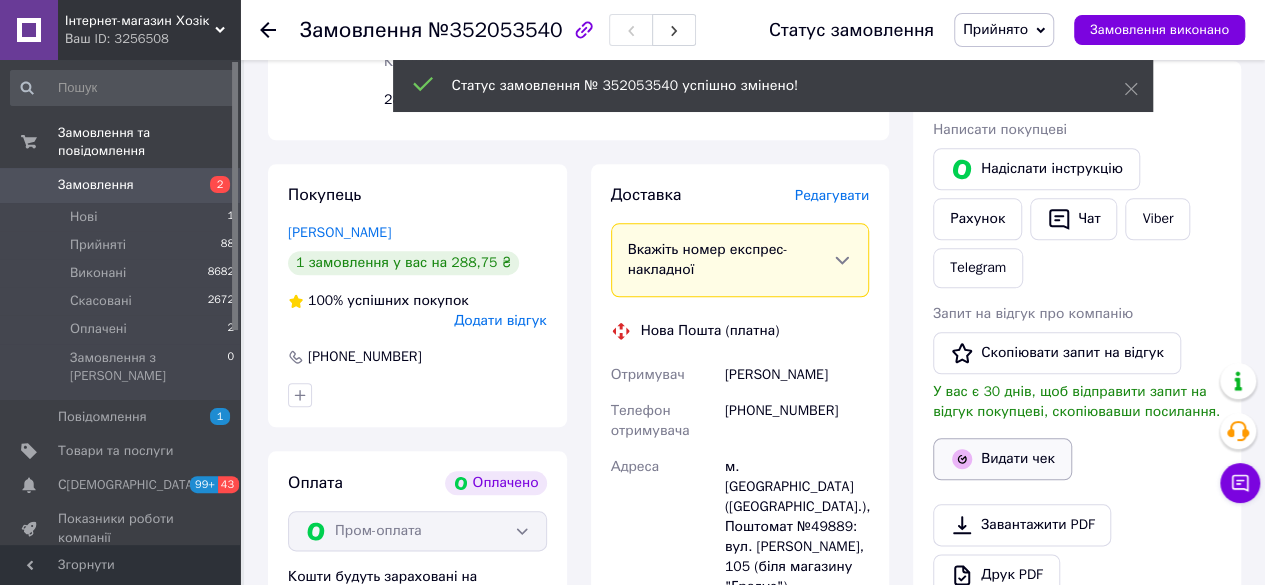 click on "Видати чек" at bounding box center [1002, 459] 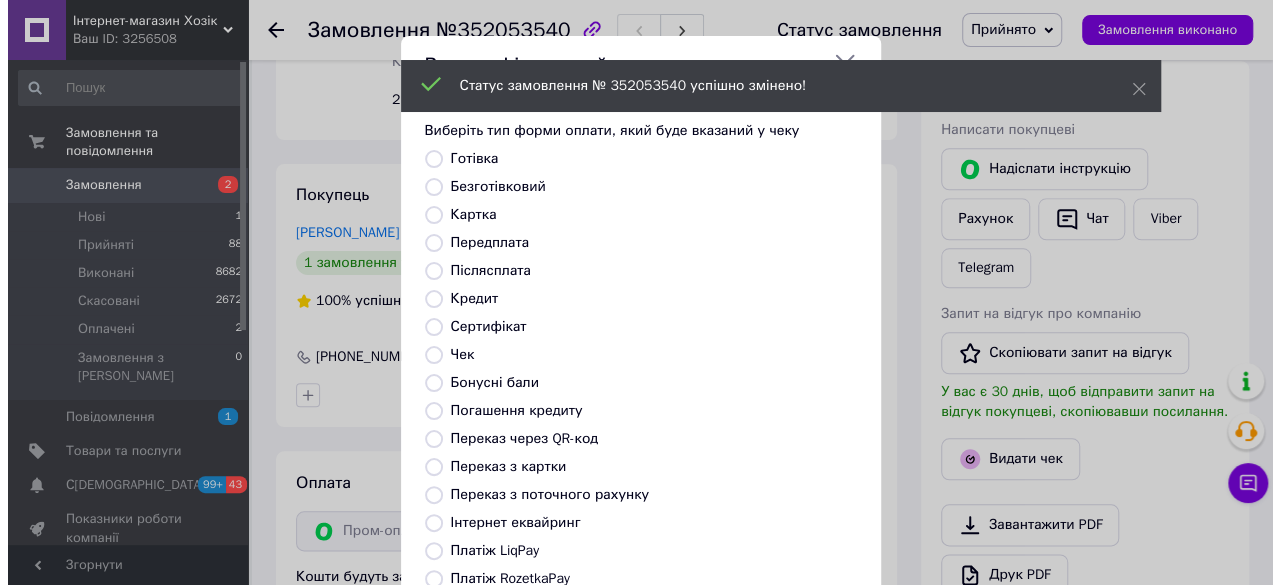 scroll, scrollTop: 880, scrollLeft: 0, axis: vertical 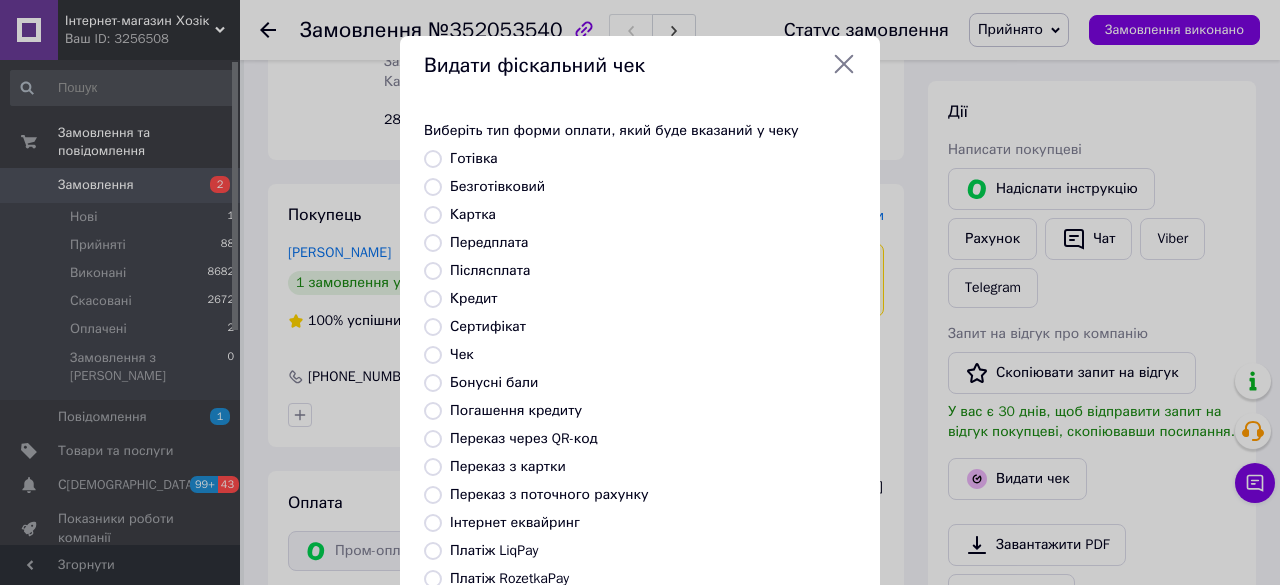 click on "Післясплата" at bounding box center [490, 270] 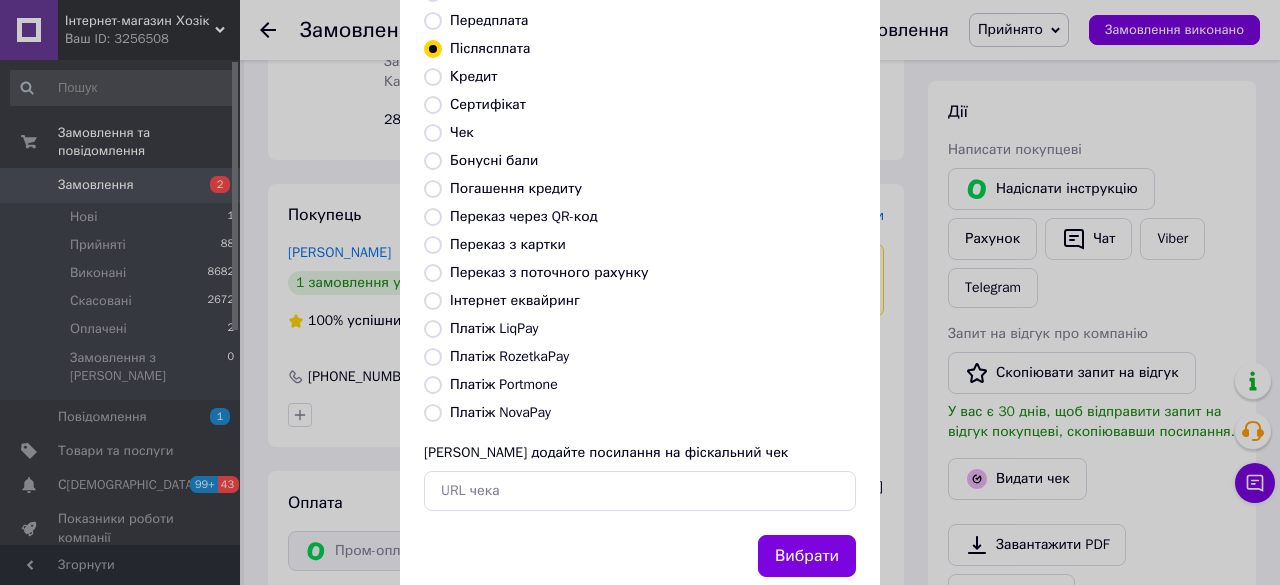 scroll, scrollTop: 272, scrollLeft: 0, axis: vertical 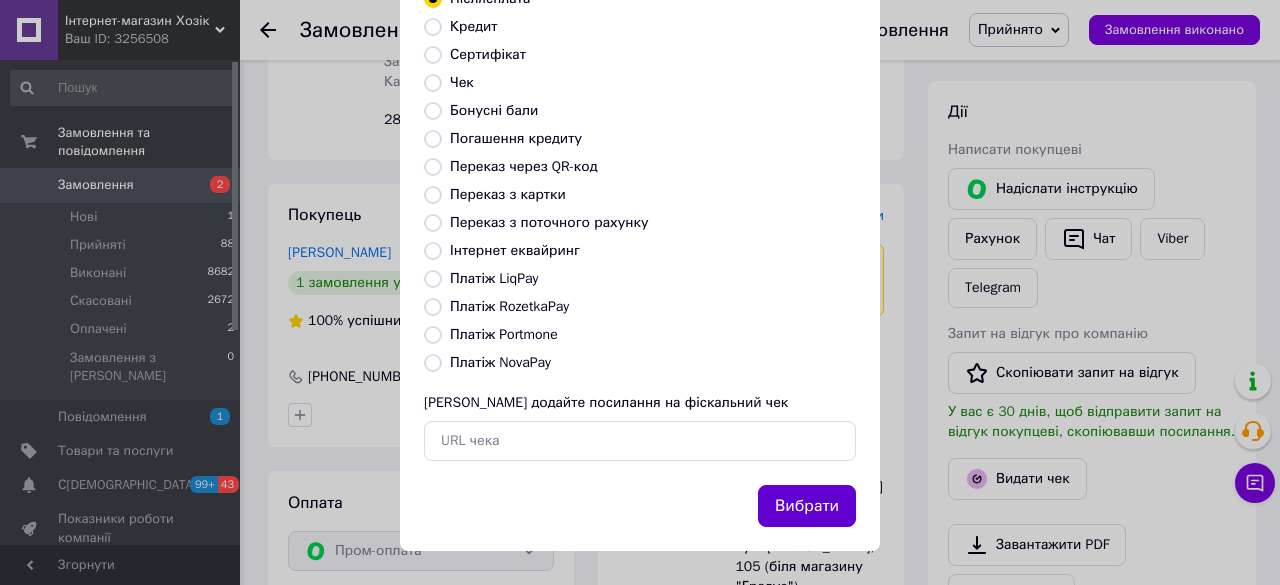 click on "Вибрати" at bounding box center [807, 506] 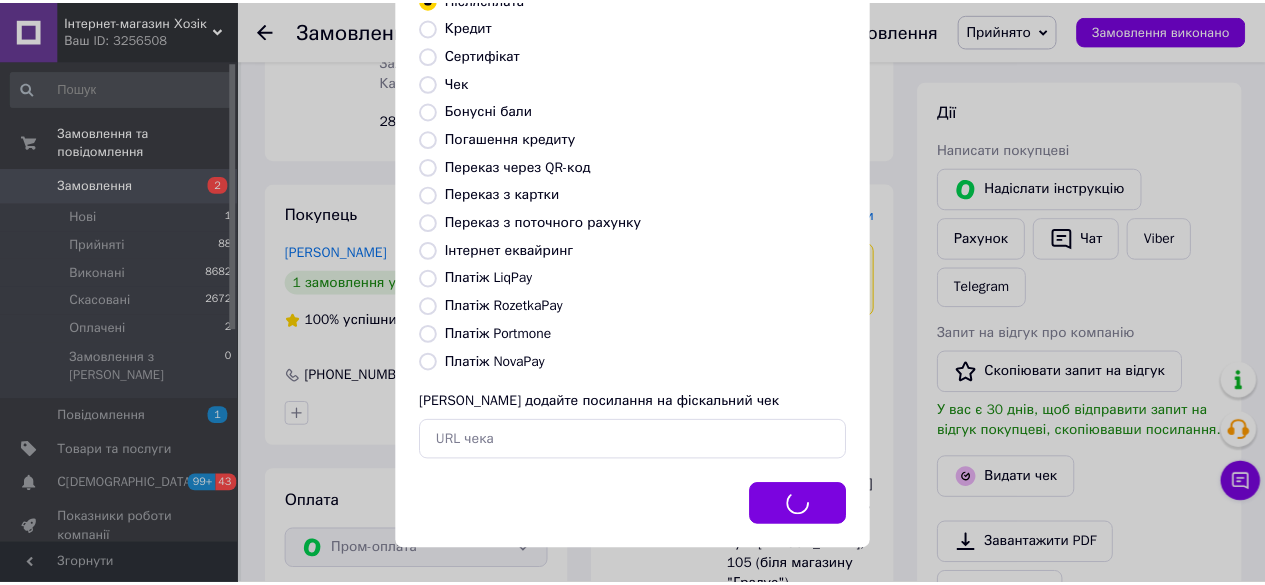 scroll, scrollTop: 900, scrollLeft: 0, axis: vertical 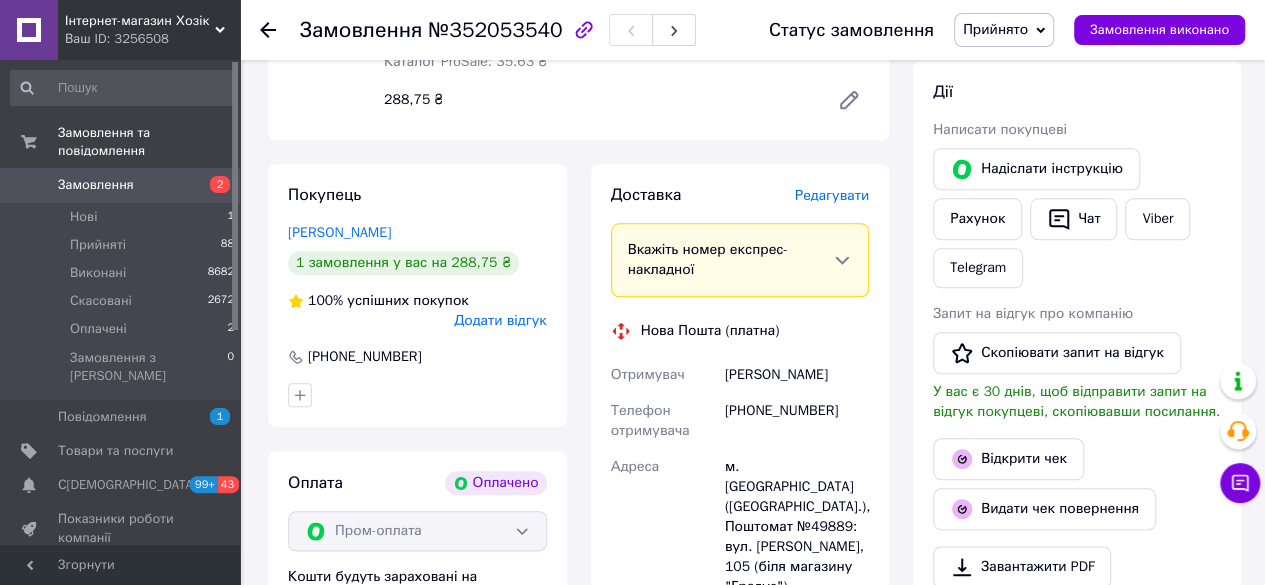 click 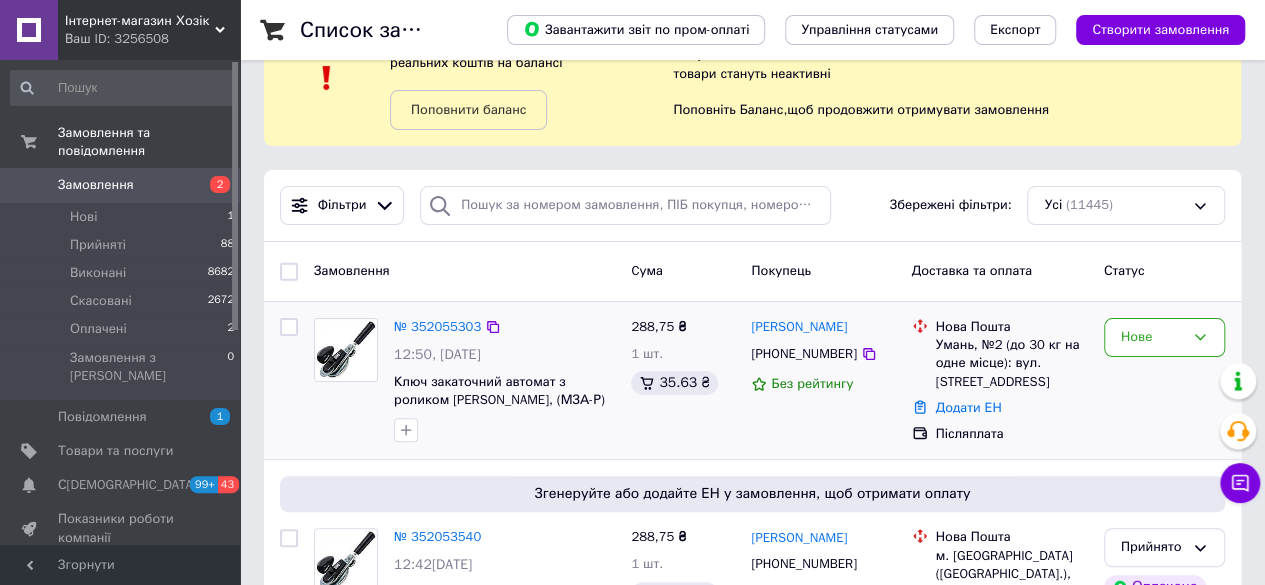 scroll, scrollTop: 100, scrollLeft: 0, axis: vertical 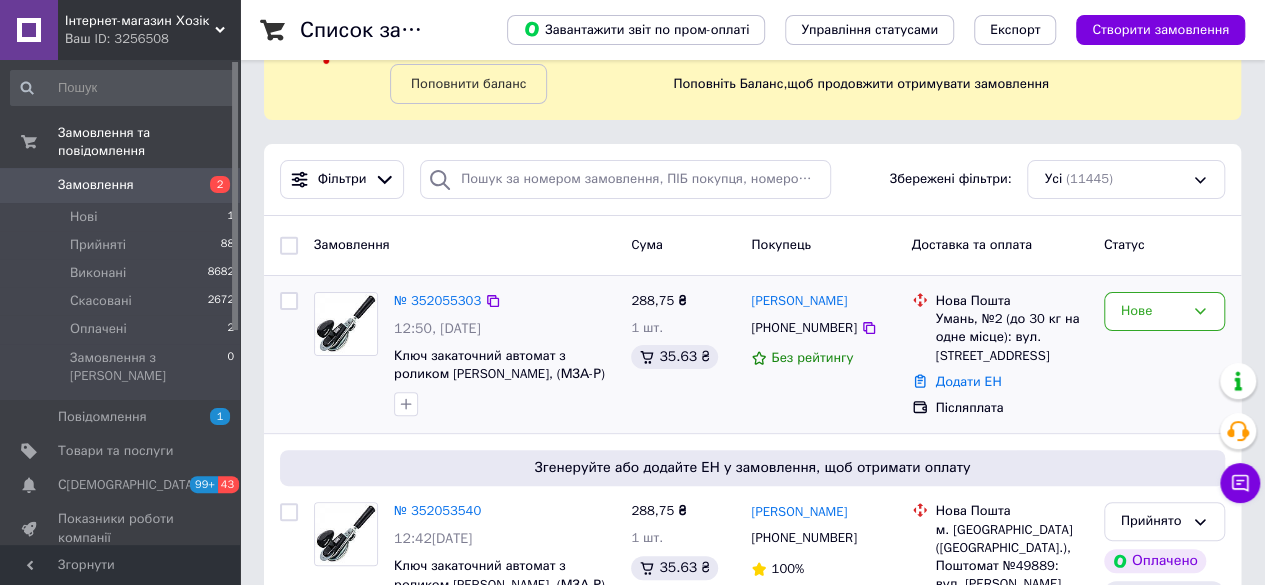drag, startPoint x: 749, startPoint y: 297, endPoint x: 893, endPoint y: 296, distance: 144.00348 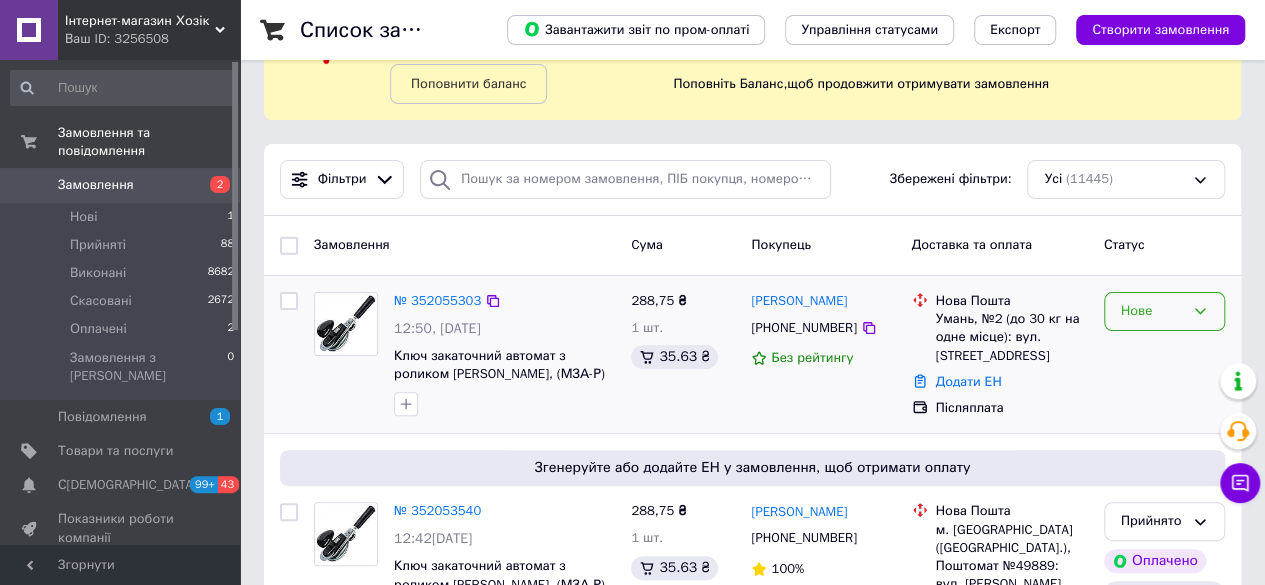 click on "Нове" at bounding box center [1152, 311] 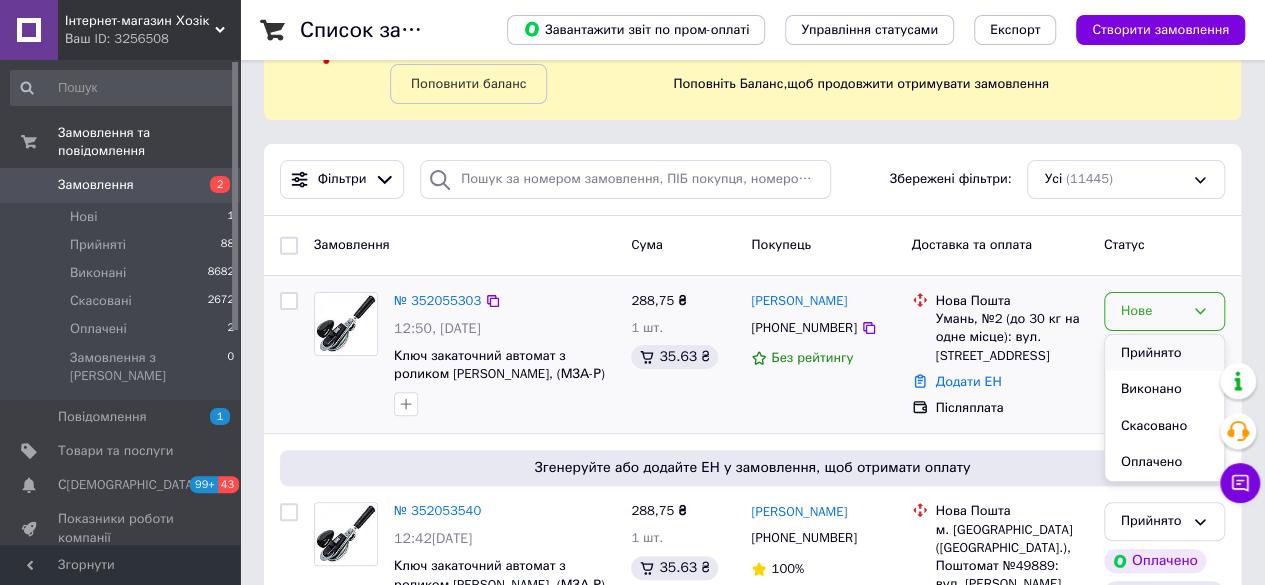 click on "Прийнято" at bounding box center (1164, 353) 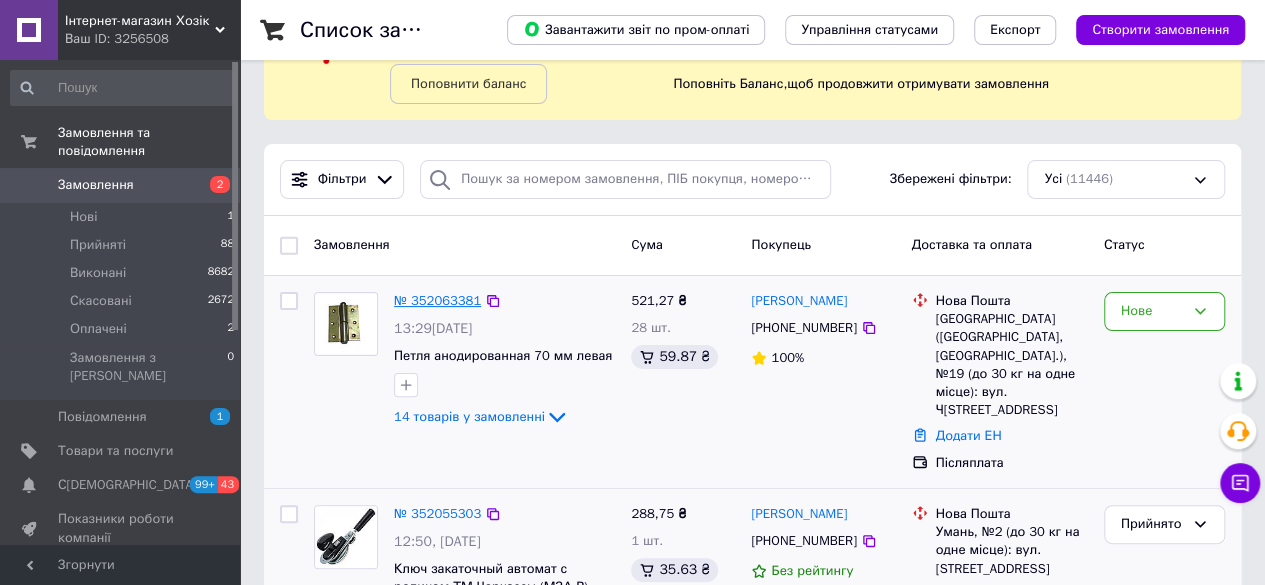 click on "№ 352063381" at bounding box center (437, 300) 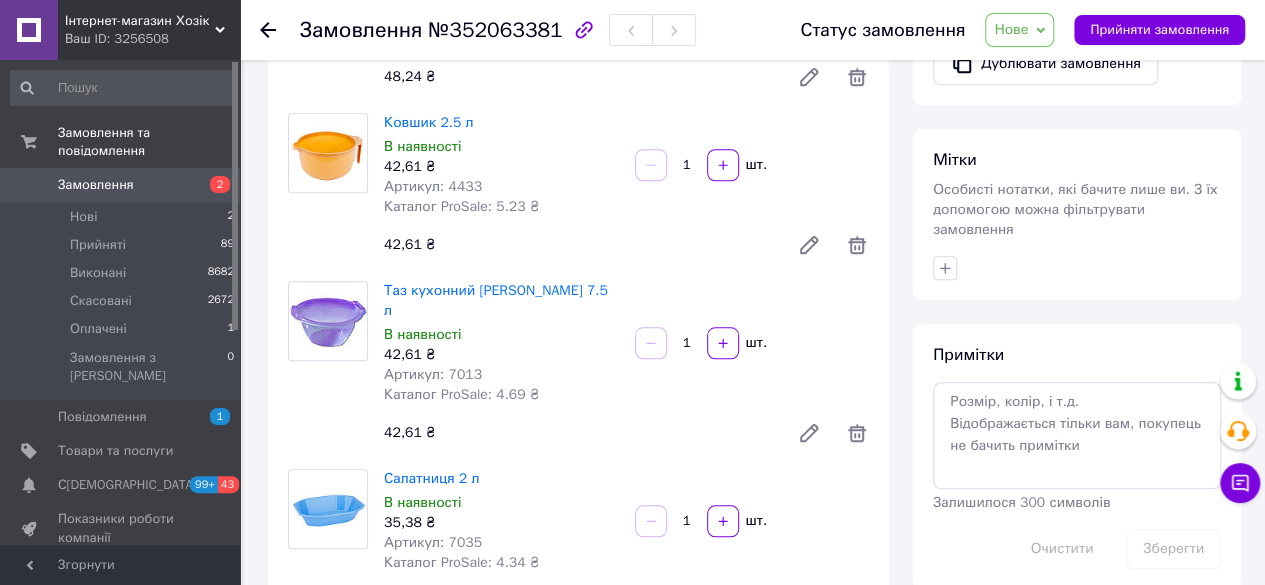 scroll, scrollTop: 600, scrollLeft: 0, axis: vertical 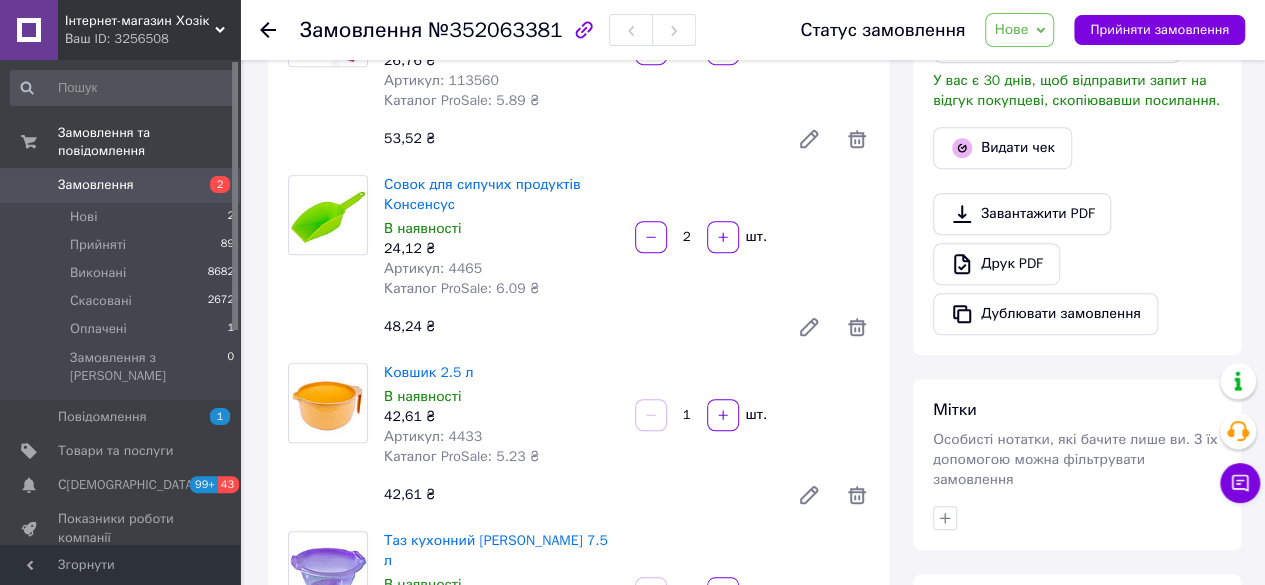 click 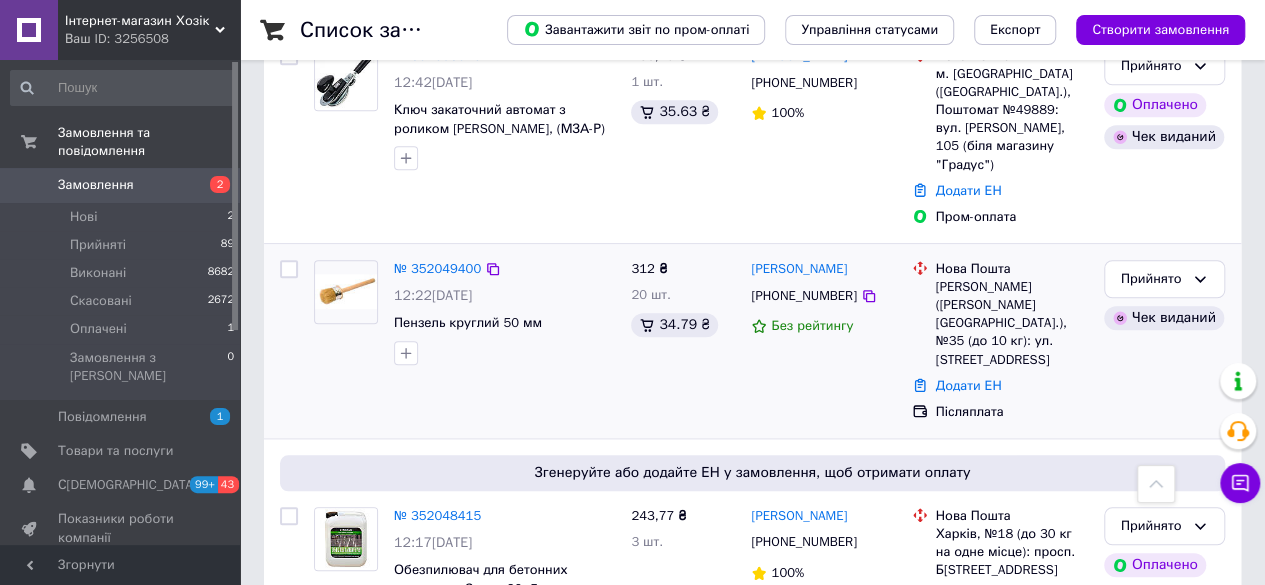 scroll, scrollTop: 800, scrollLeft: 0, axis: vertical 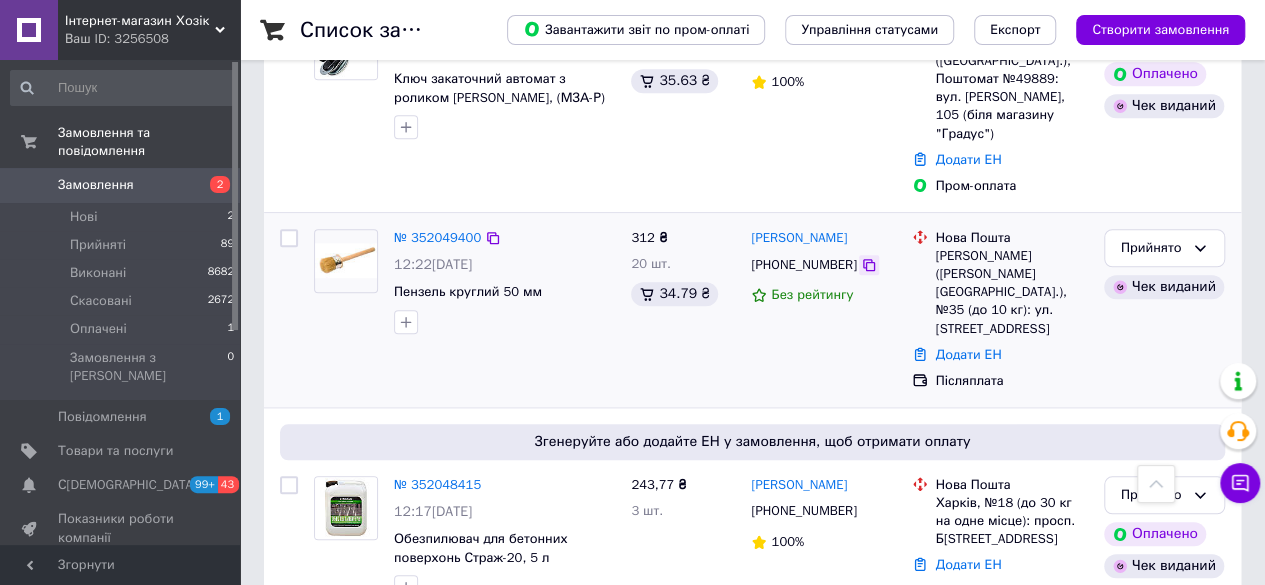 click 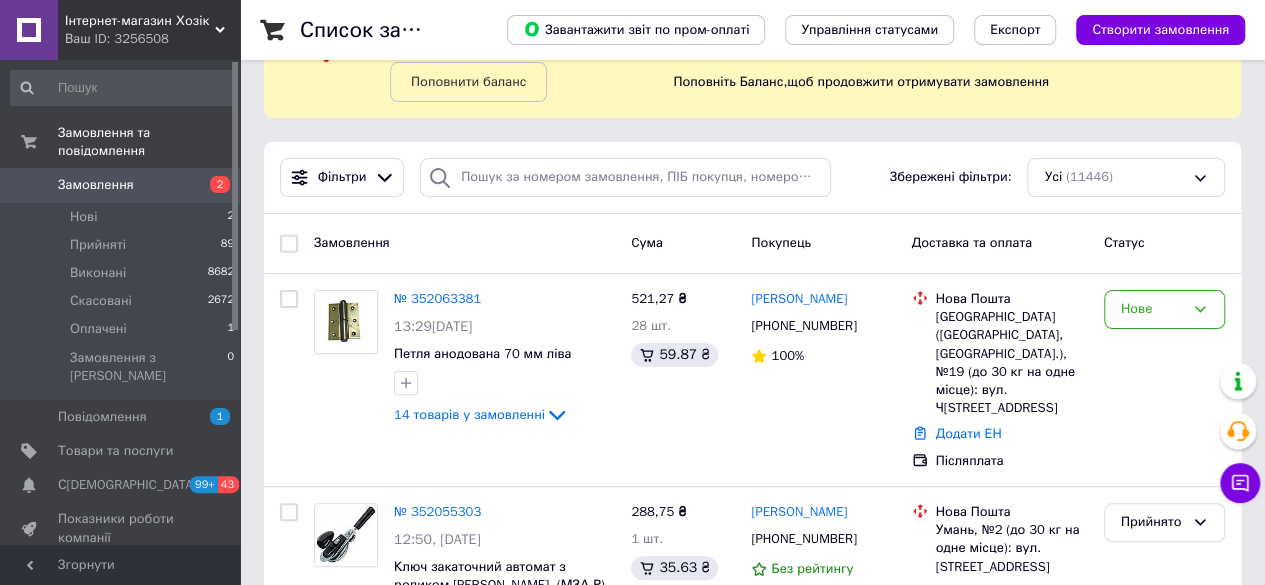 scroll, scrollTop: 100, scrollLeft: 0, axis: vertical 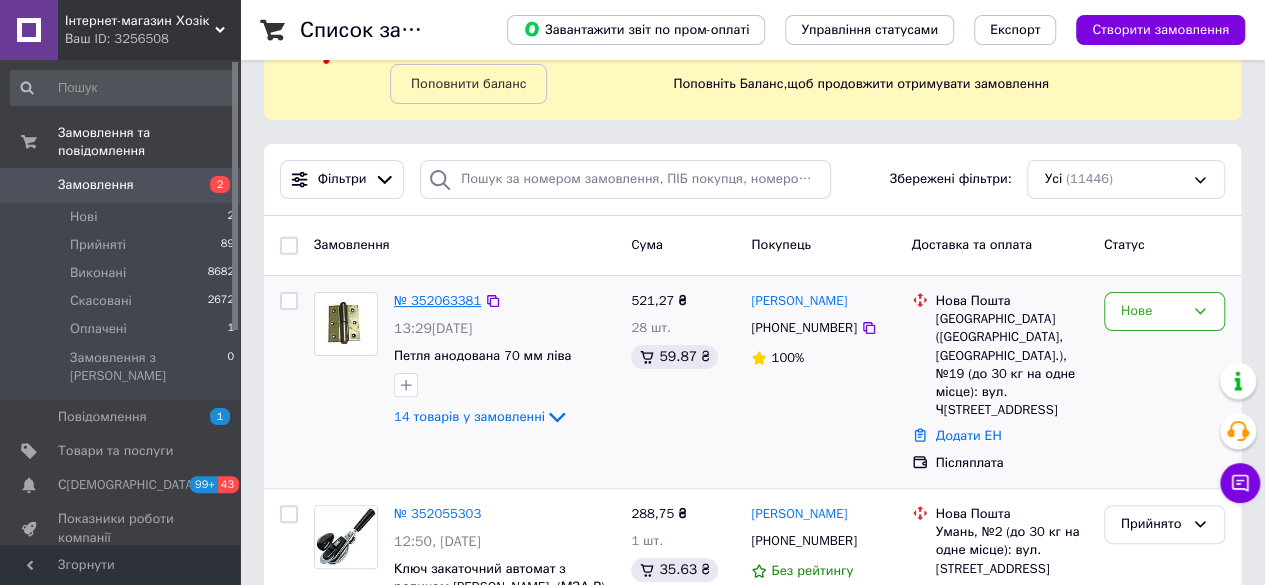 click on "№ 352063381" at bounding box center [437, 300] 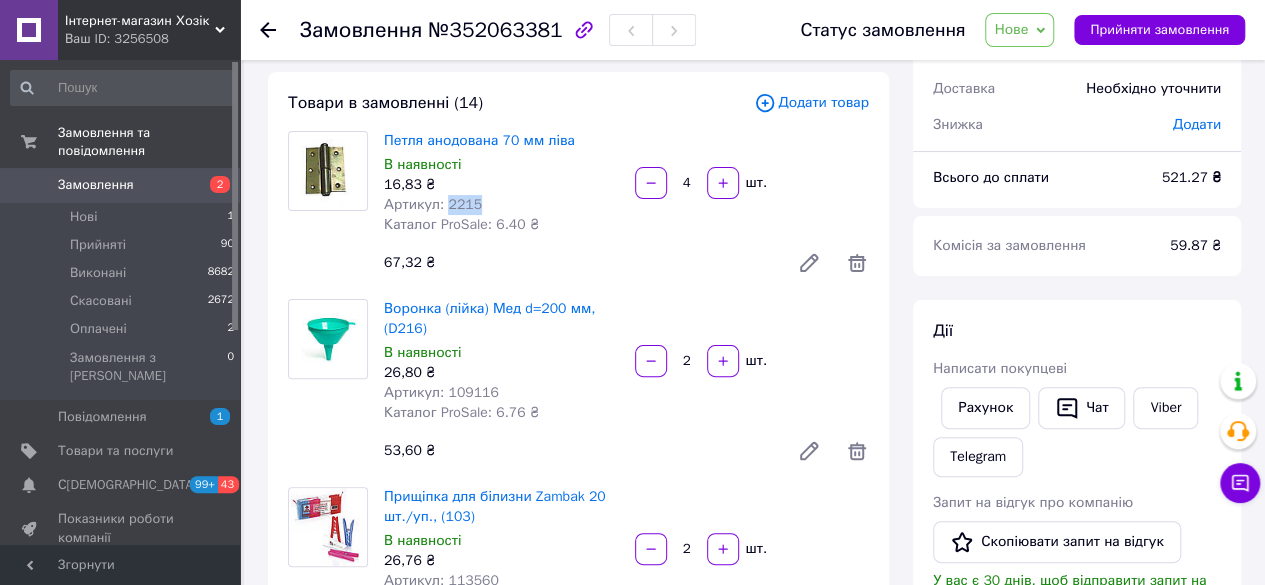 drag, startPoint x: 442, startPoint y: 210, endPoint x: 480, endPoint y: 203, distance: 38.63936 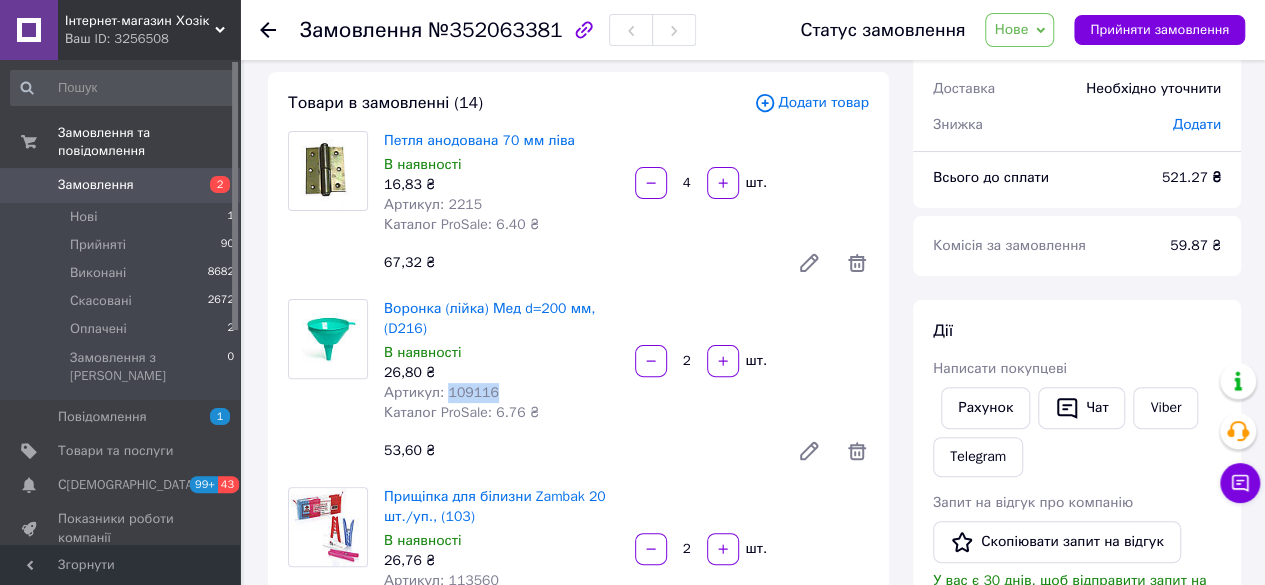 drag, startPoint x: 446, startPoint y: 391, endPoint x: 510, endPoint y: 385, distance: 64.28063 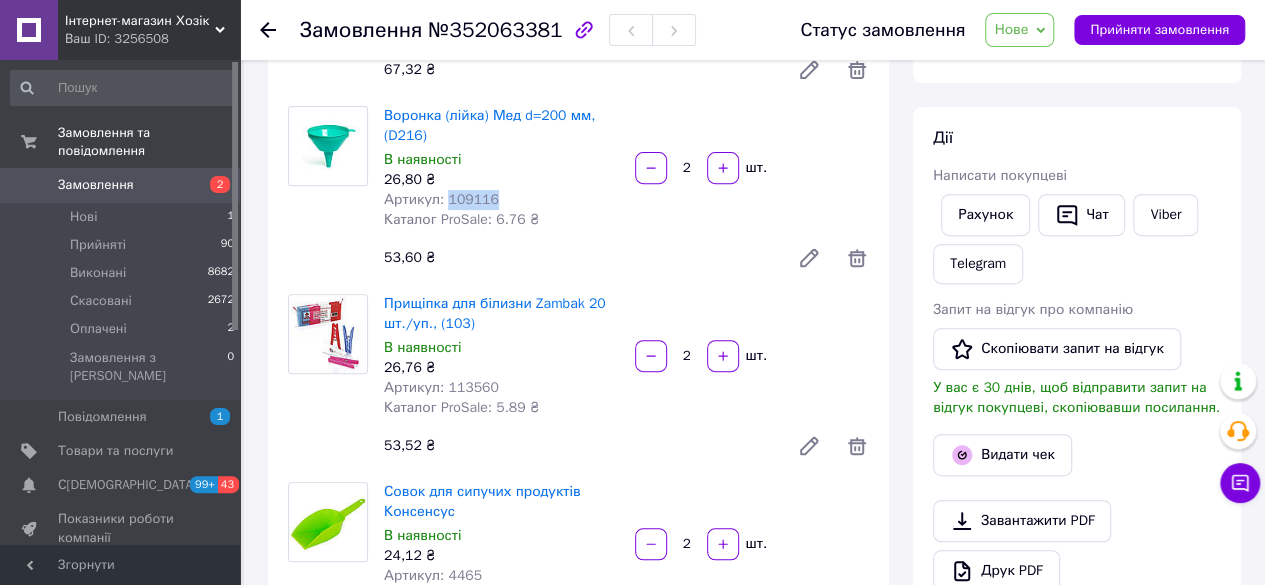 scroll, scrollTop: 300, scrollLeft: 0, axis: vertical 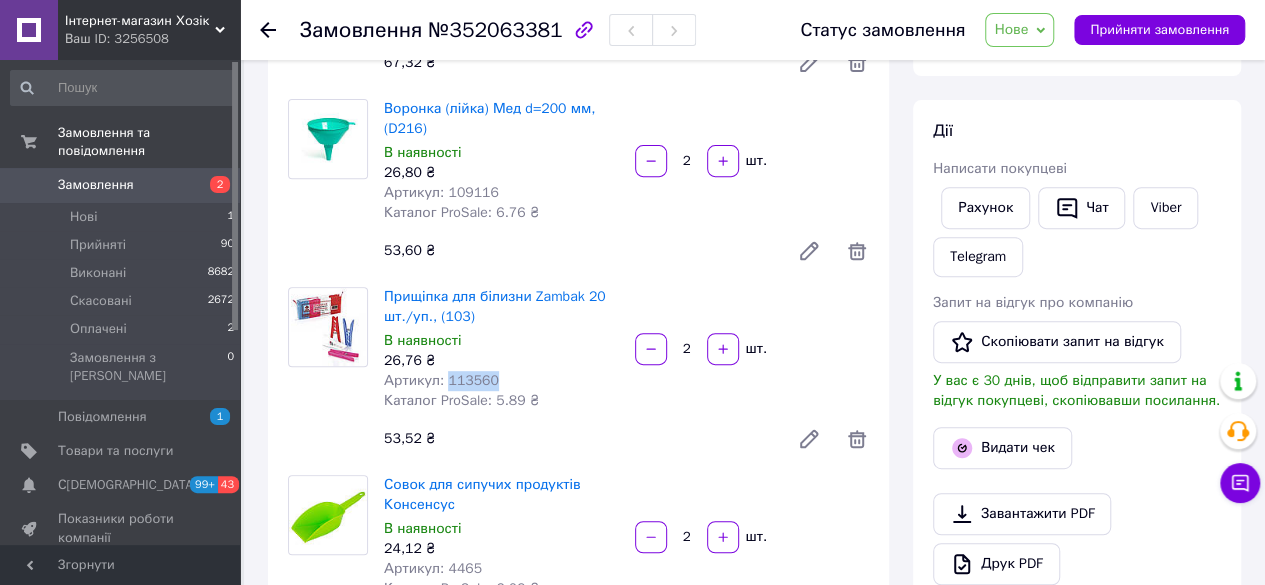 drag, startPoint x: 444, startPoint y: 379, endPoint x: 508, endPoint y: 382, distance: 64.070274 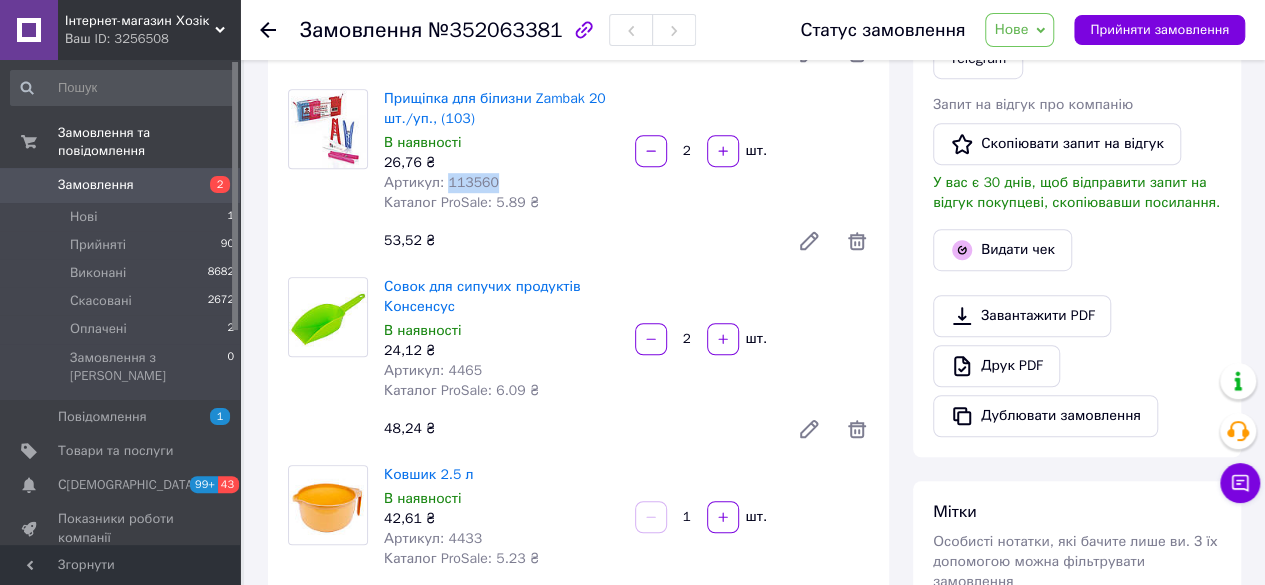 scroll, scrollTop: 500, scrollLeft: 0, axis: vertical 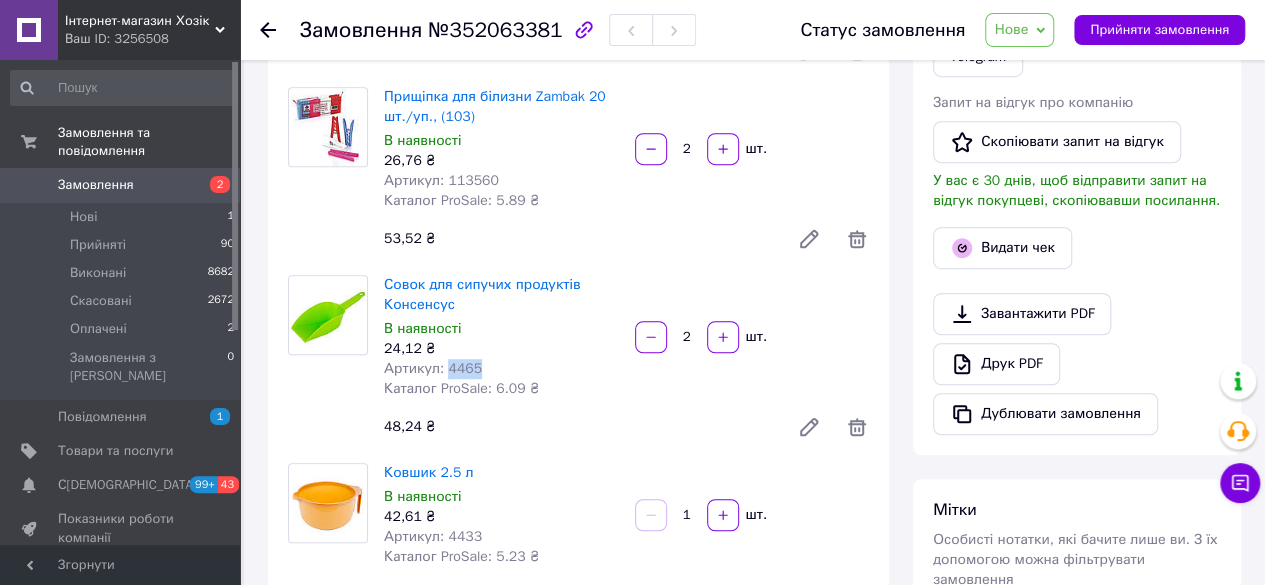 drag, startPoint x: 447, startPoint y: 373, endPoint x: 485, endPoint y: 373, distance: 38 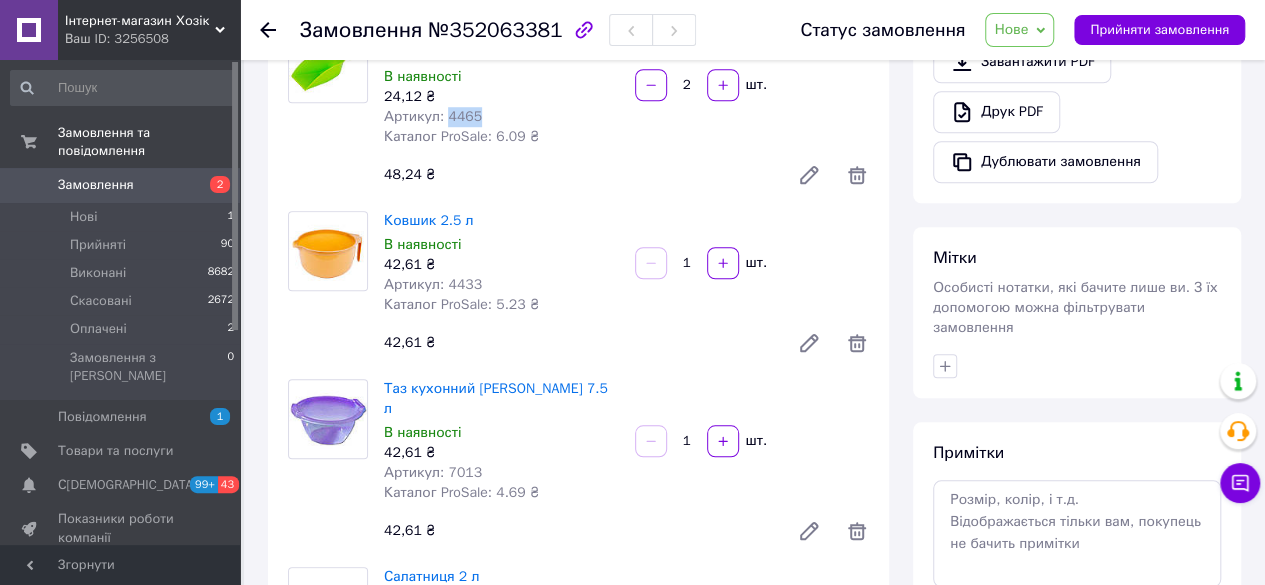 scroll, scrollTop: 800, scrollLeft: 0, axis: vertical 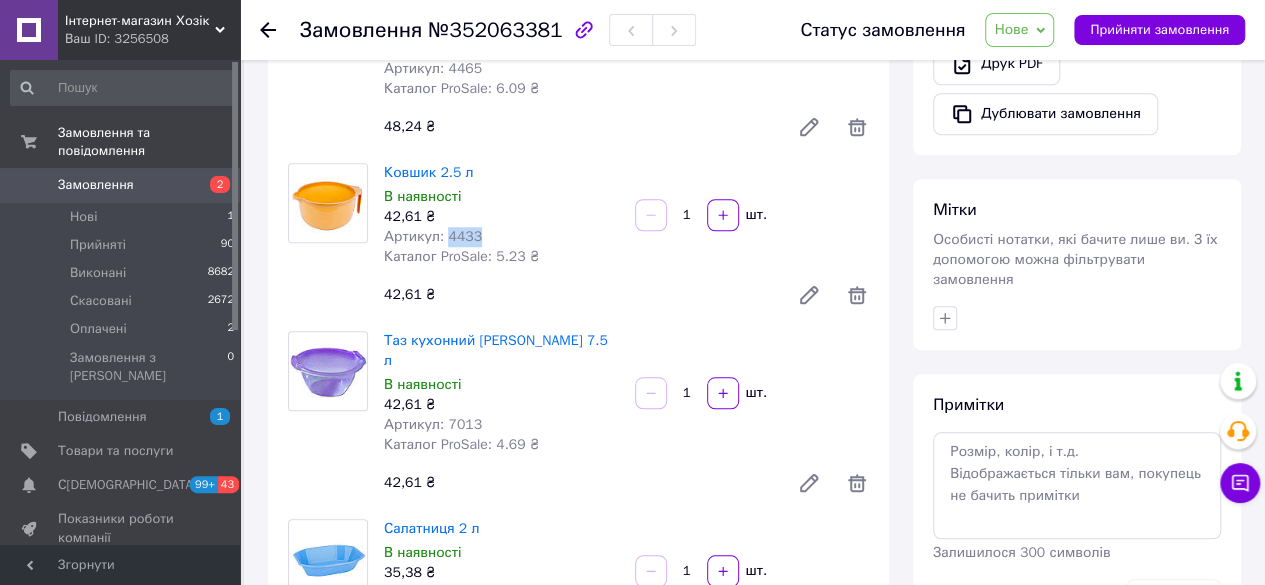 drag, startPoint x: 444, startPoint y: 239, endPoint x: 496, endPoint y: 240, distance: 52.009613 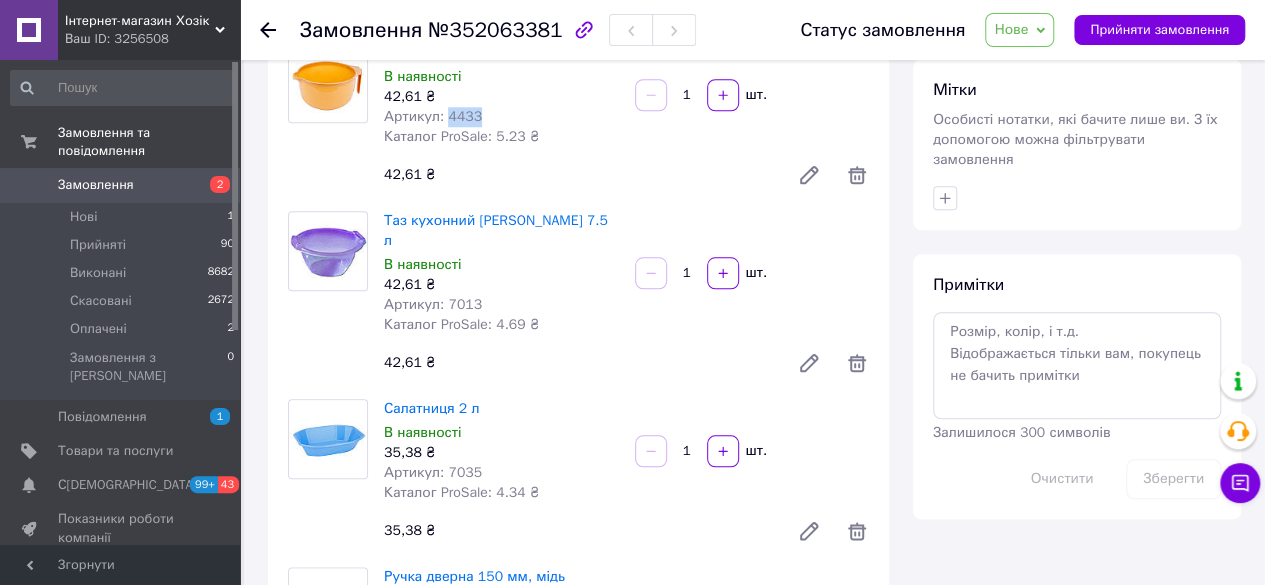 scroll, scrollTop: 1000, scrollLeft: 0, axis: vertical 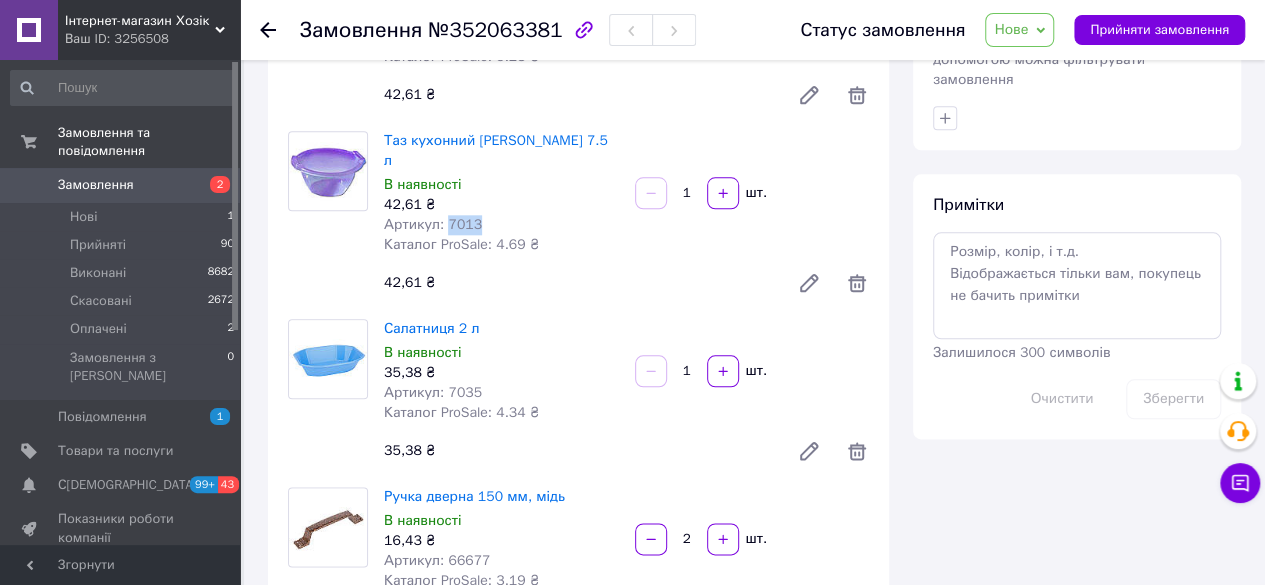 drag, startPoint x: 451, startPoint y: 205, endPoint x: 495, endPoint y: 205, distance: 44 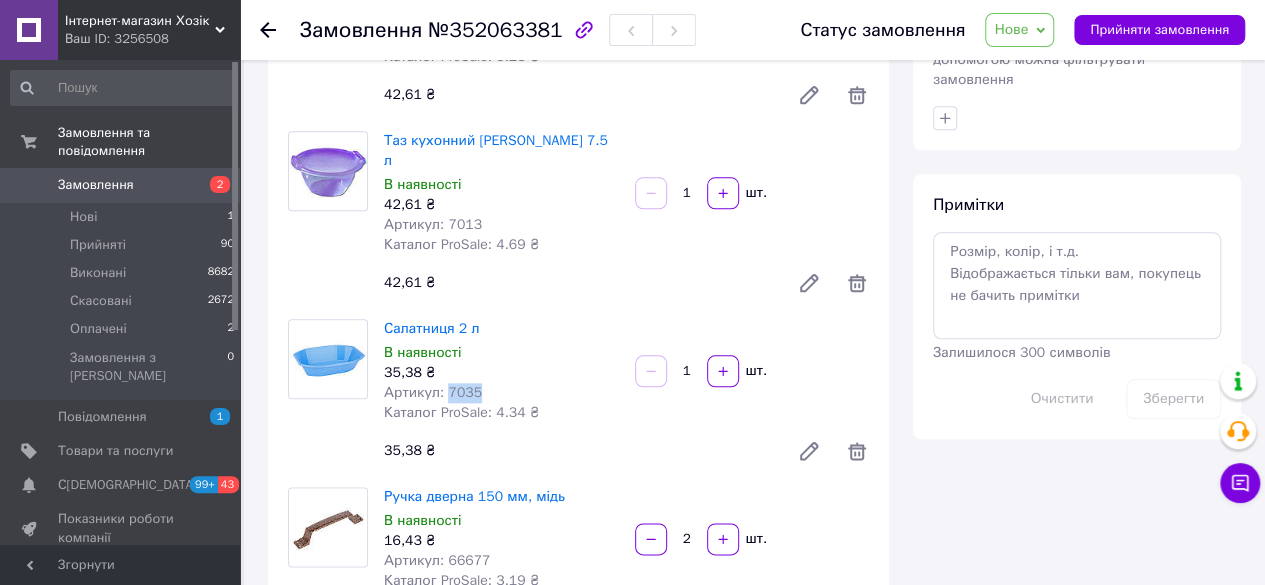 drag, startPoint x: 443, startPoint y: 377, endPoint x: 484, endPoint y: 375, distance: 41.04875 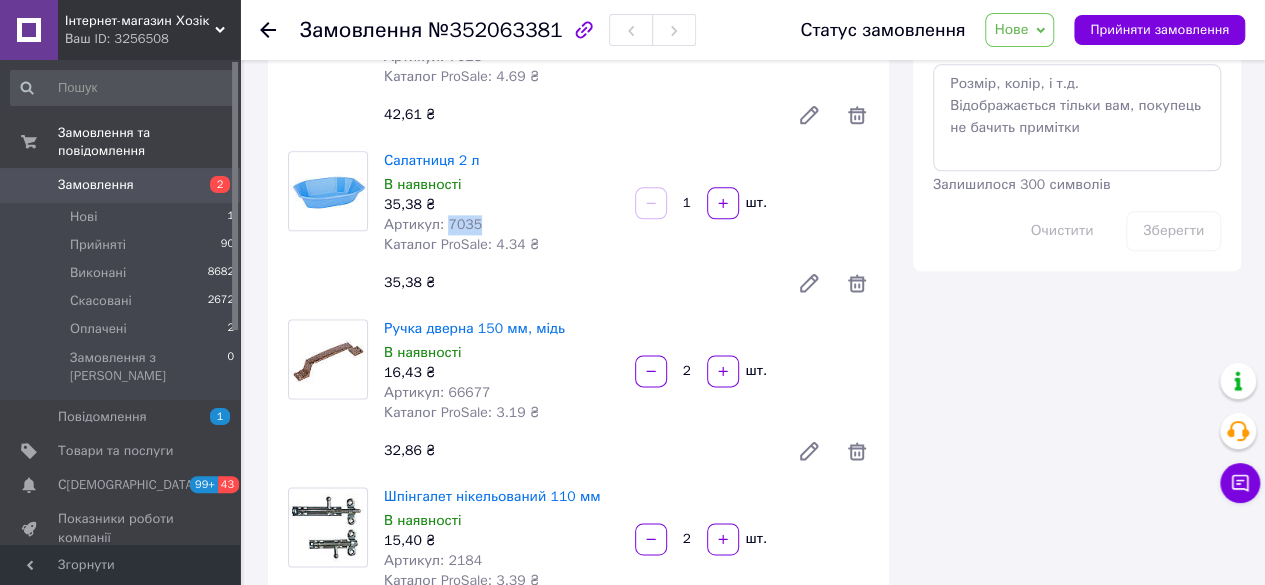 scroll, scrollTop: 1200, scrollLeft: 0, axis: vertical 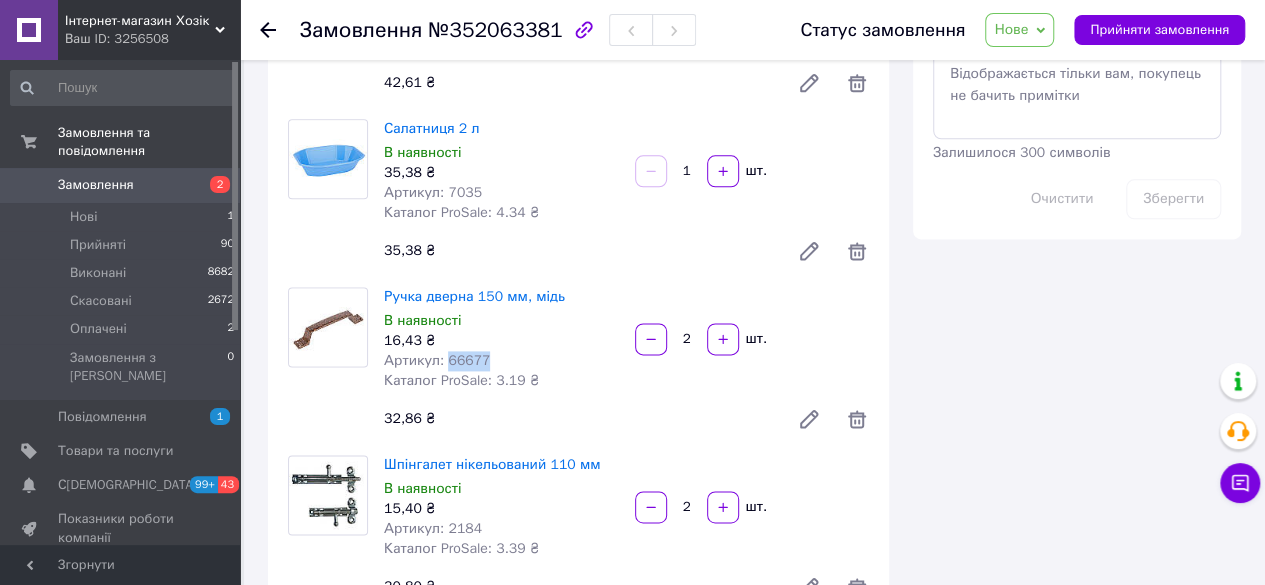 drag, startPoint x: 444, startPoint y: 345, endPoint x: 492, endPoint y: 342, distance: 48.09366 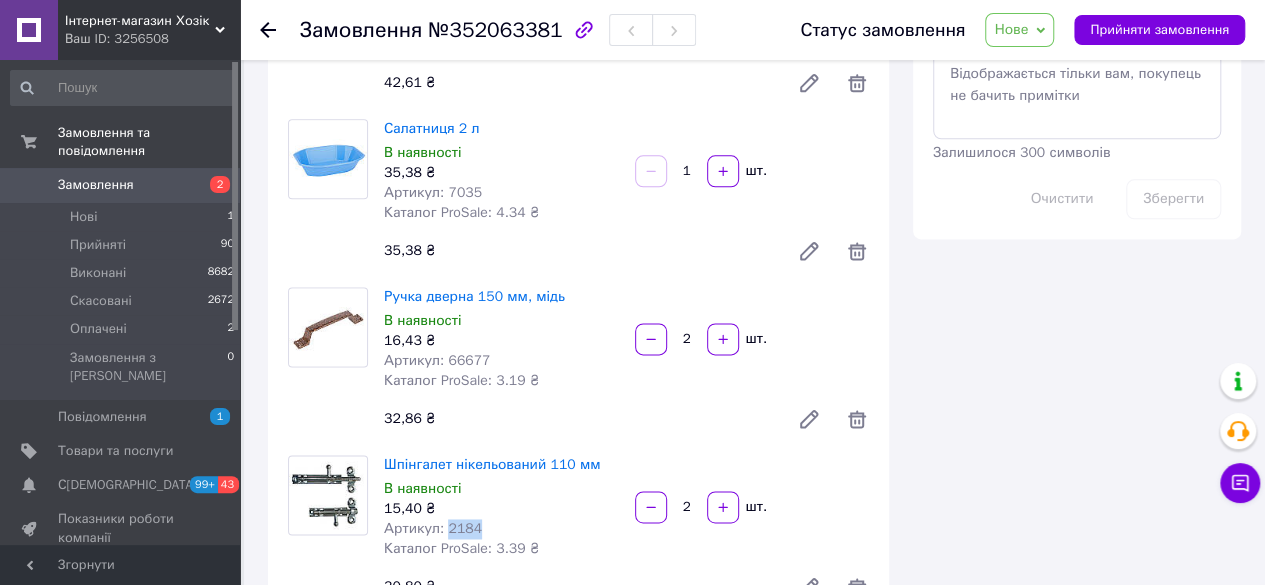 drag, startPoint x: 444, startPoint y: 514, endPoint x: 480, endPoint y: 515, distance: 36.013885 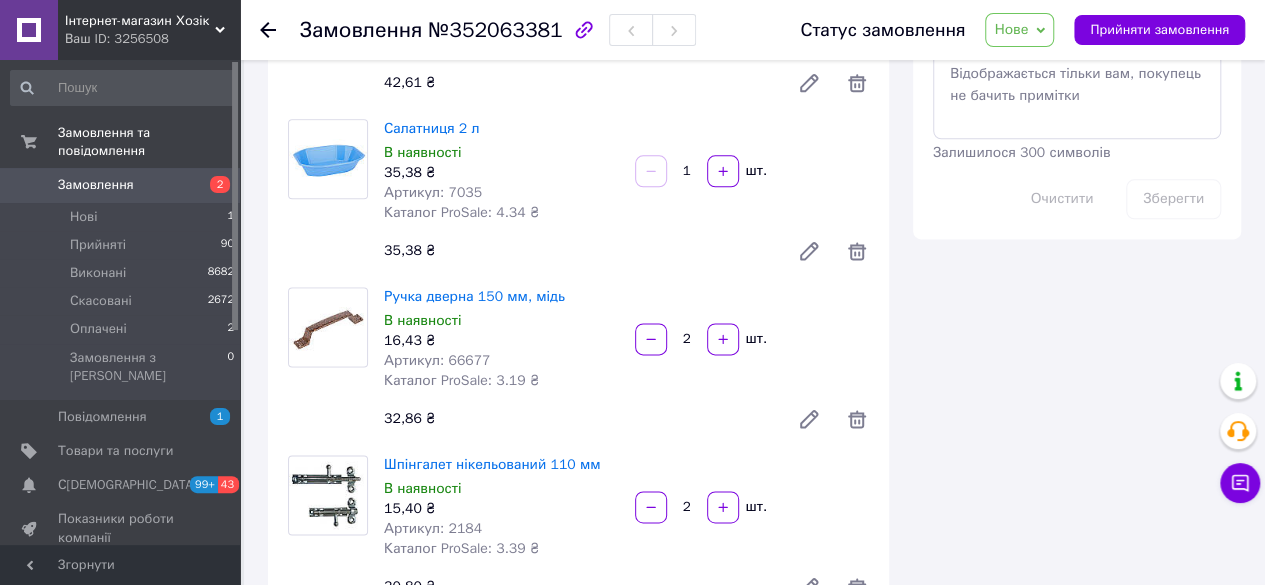 click on "15,40 ₴" at bounding box center [501, 509] 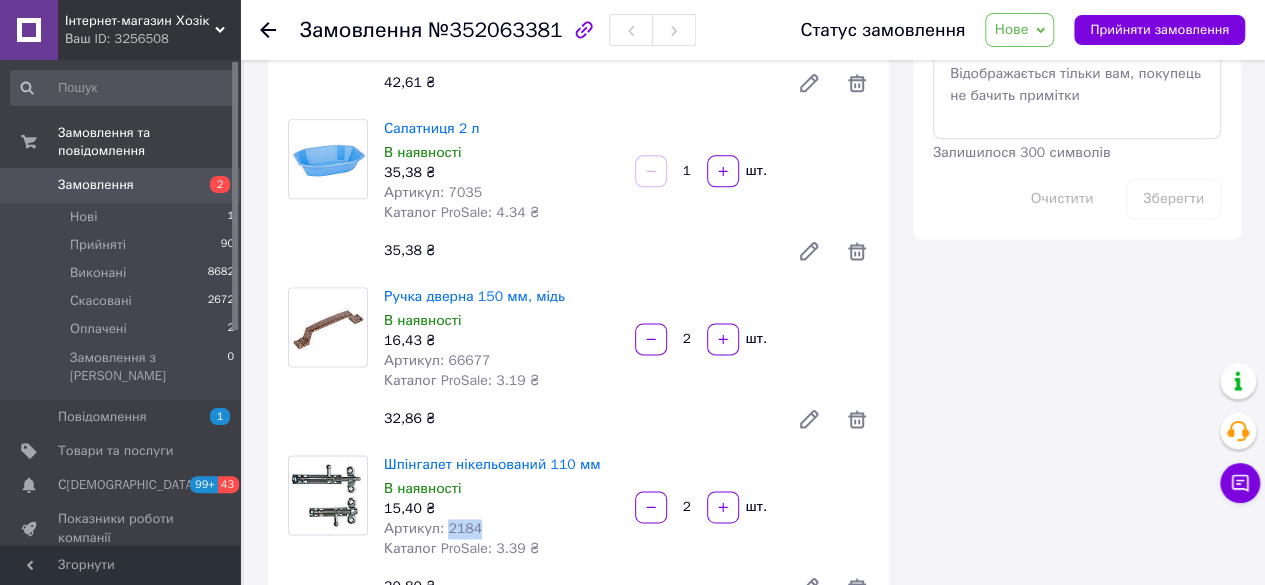 drag, startPoint x: 441, startPoint y: 513, endPoint x: 487, endPoint y: 513, distance: 46 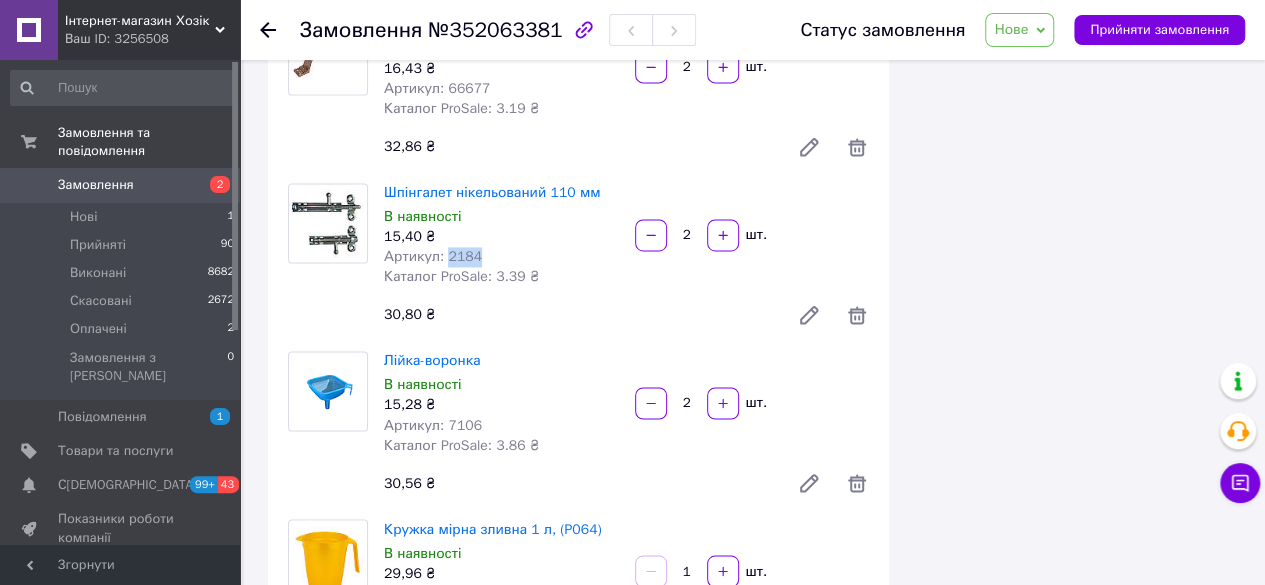 scroll, scrollTop: 1500, scrollLeft: 0, axis: vertical 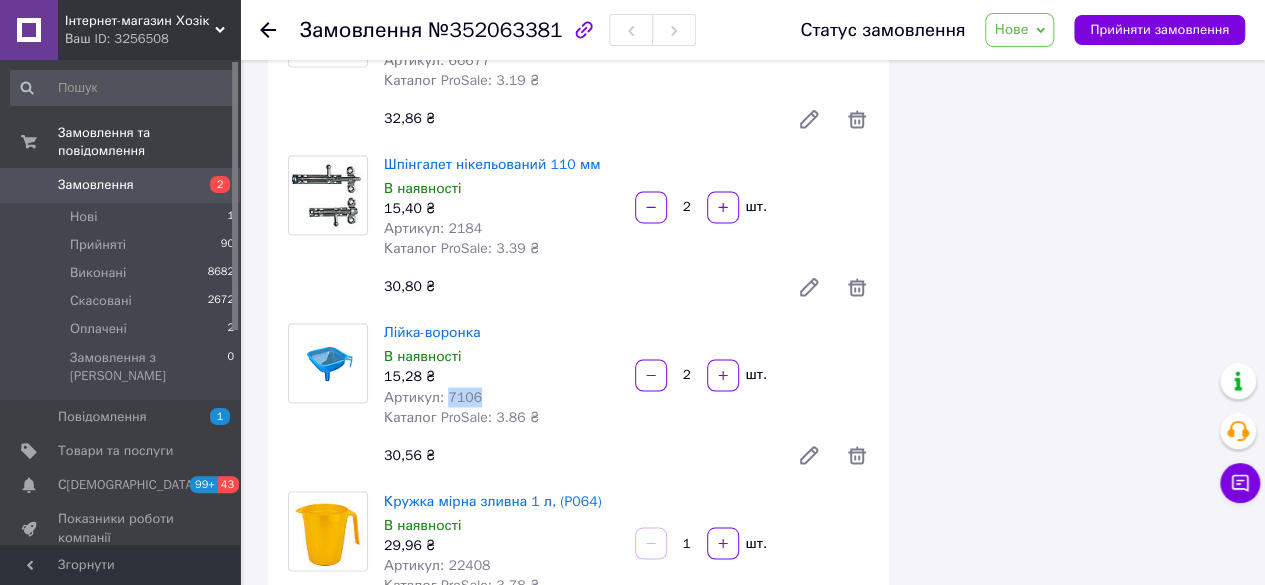 drag, startPoint x: 444, startPoint y: 378, endPoint x: 495, endPoint y: 379, distance: 51.009804 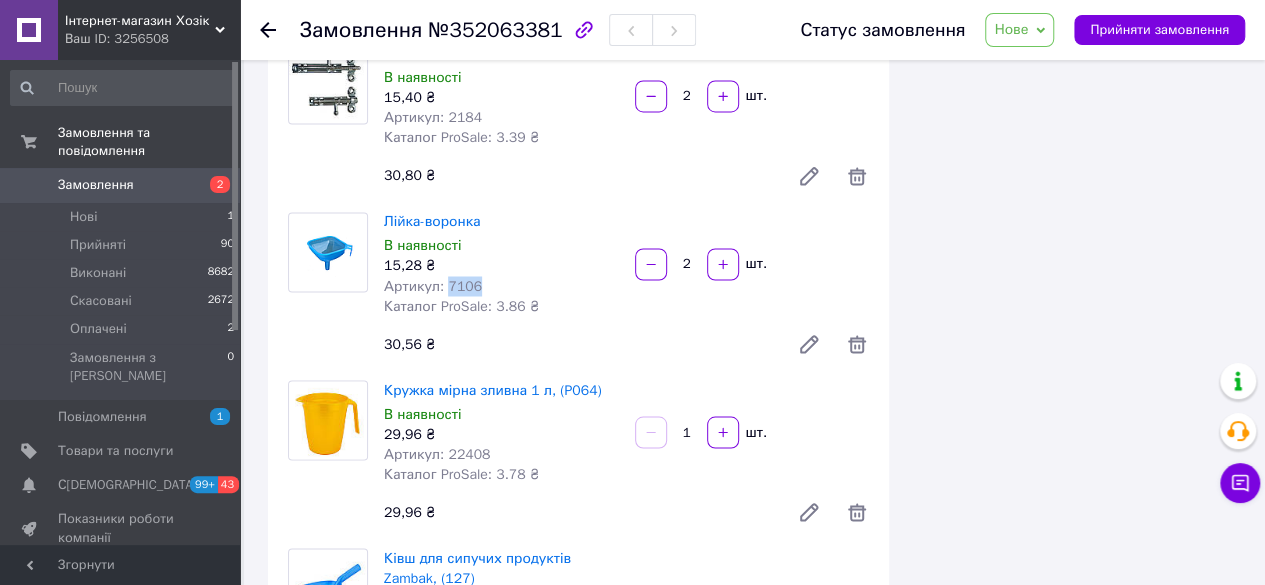 scroll, scrollTop: 1700, scrollLeft: 0, axis: vertical 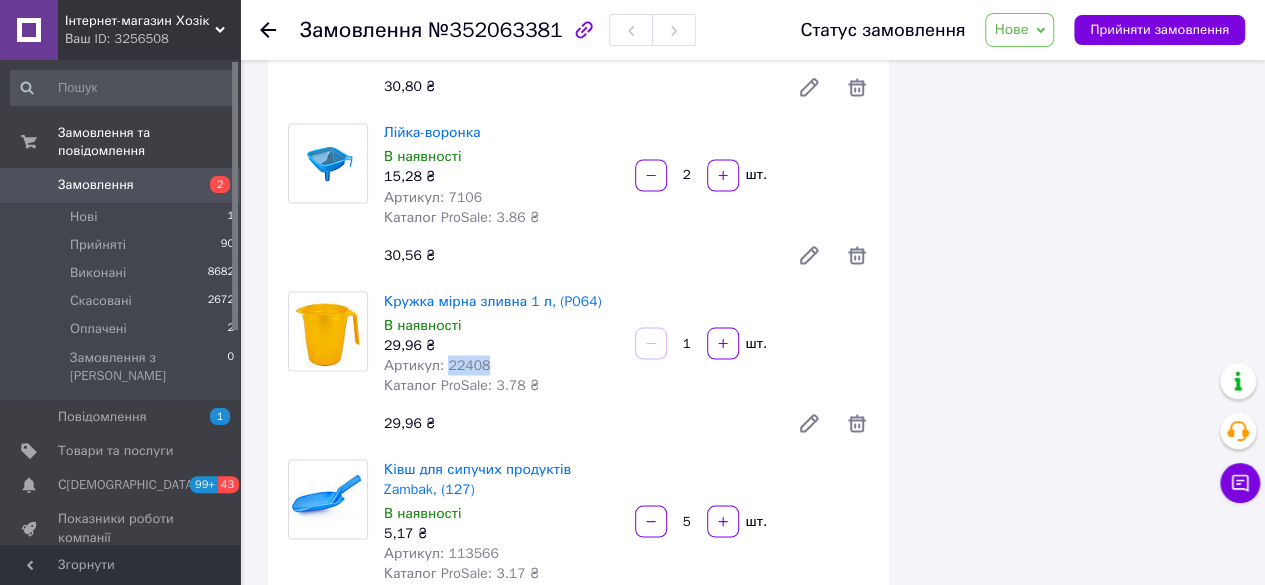 drag, startPoint x: 442, startPoint y: 341, endPoint x: 488, endPoint y: 345, distance: 46.173584 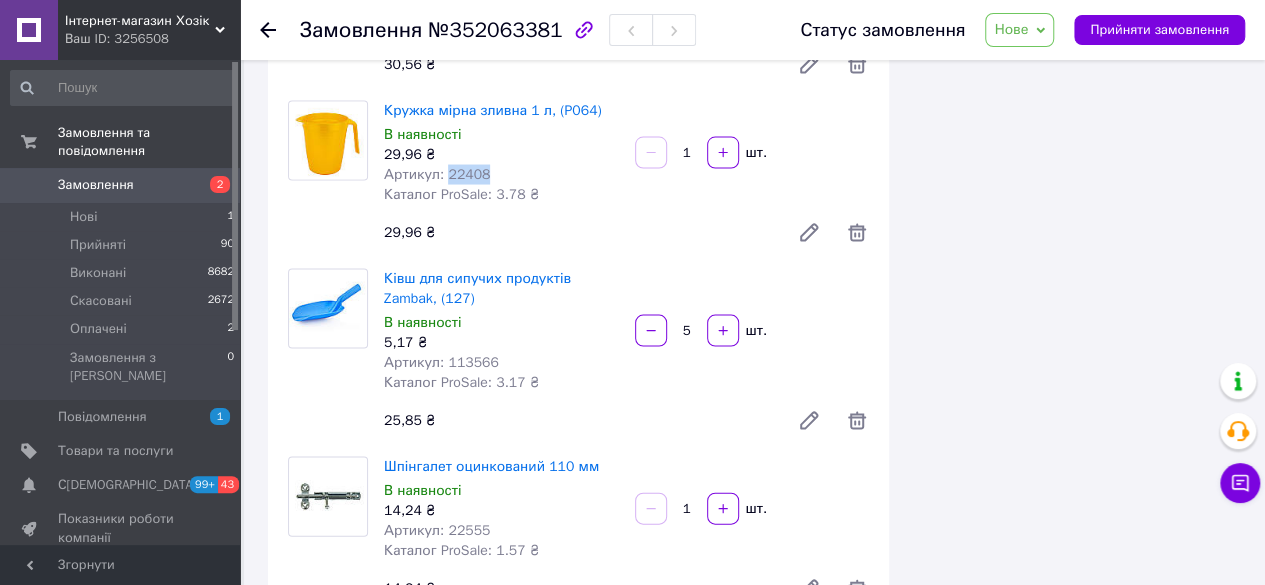 scroll, scrollTop: 1900, scrollLeft: 0, axis: vertical 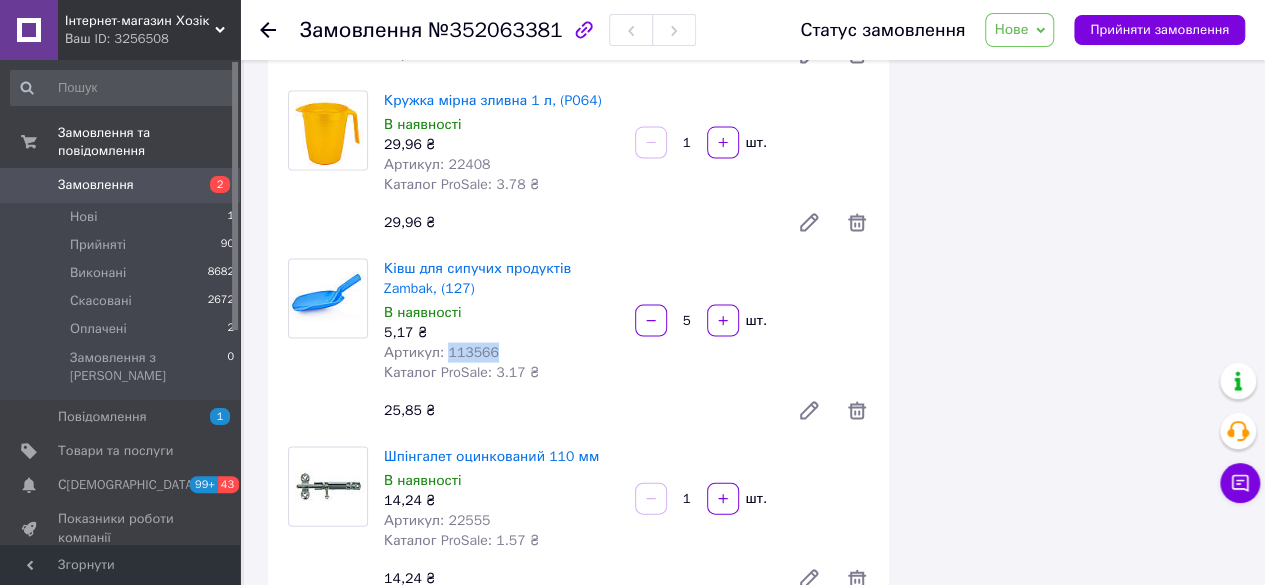 drag, startPoint x: 444, startPoint y: 333, endPoint x: 526, endPoint y: 333, distance: 82 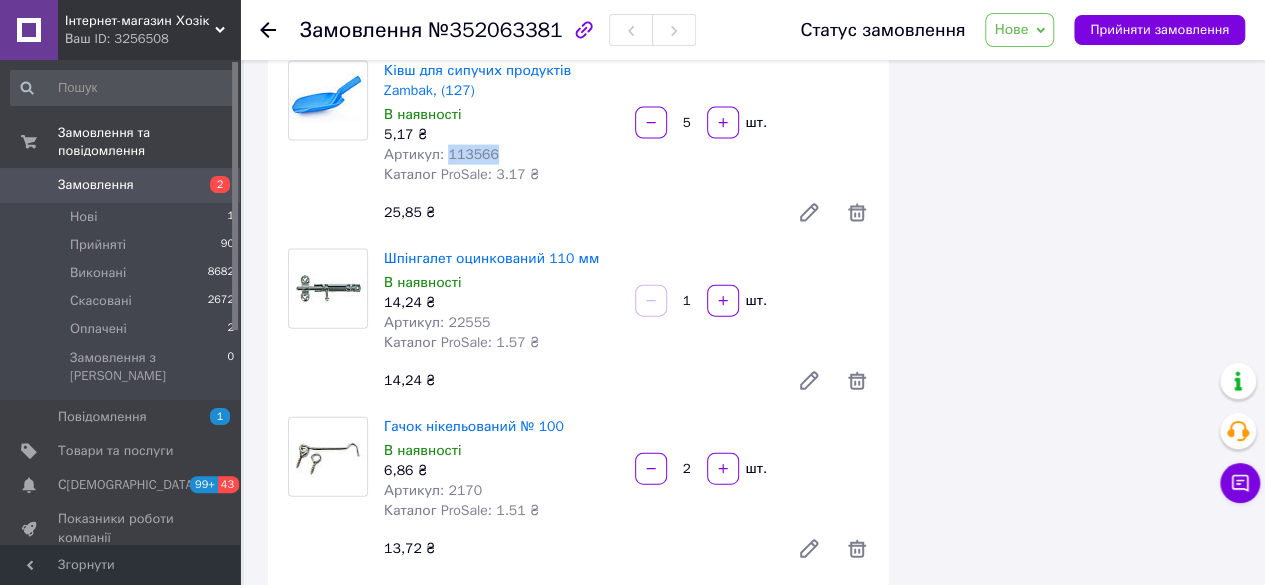 scroll, scrollTop: 2100, scrollLeft: 0, axis: vertical 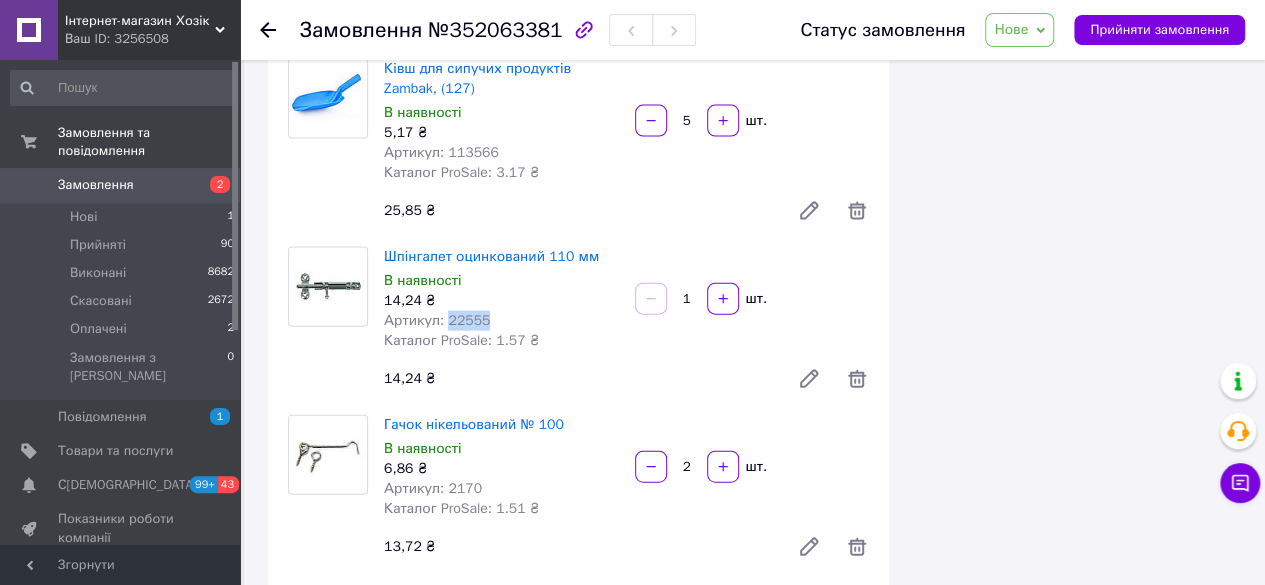 drag, startPoint x: 442, startPoint y: 301, endPoint x: 506, endPoint y: 305, distance: 64.12488 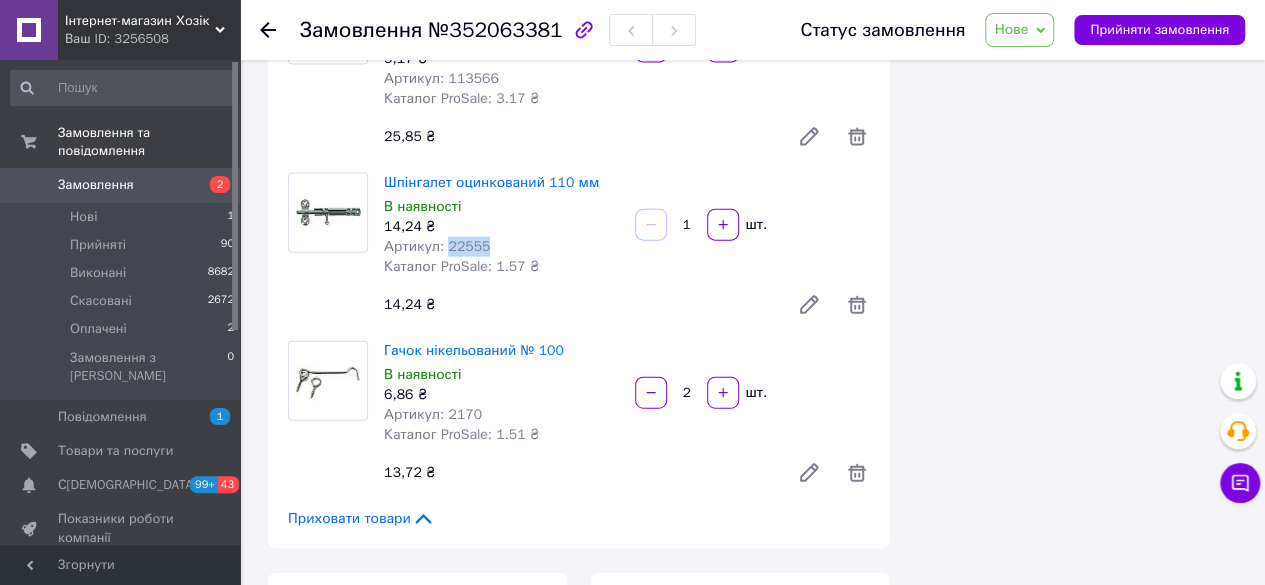 scroll, scrollTop: 2200, scrollLeft: 0, axis: vertical 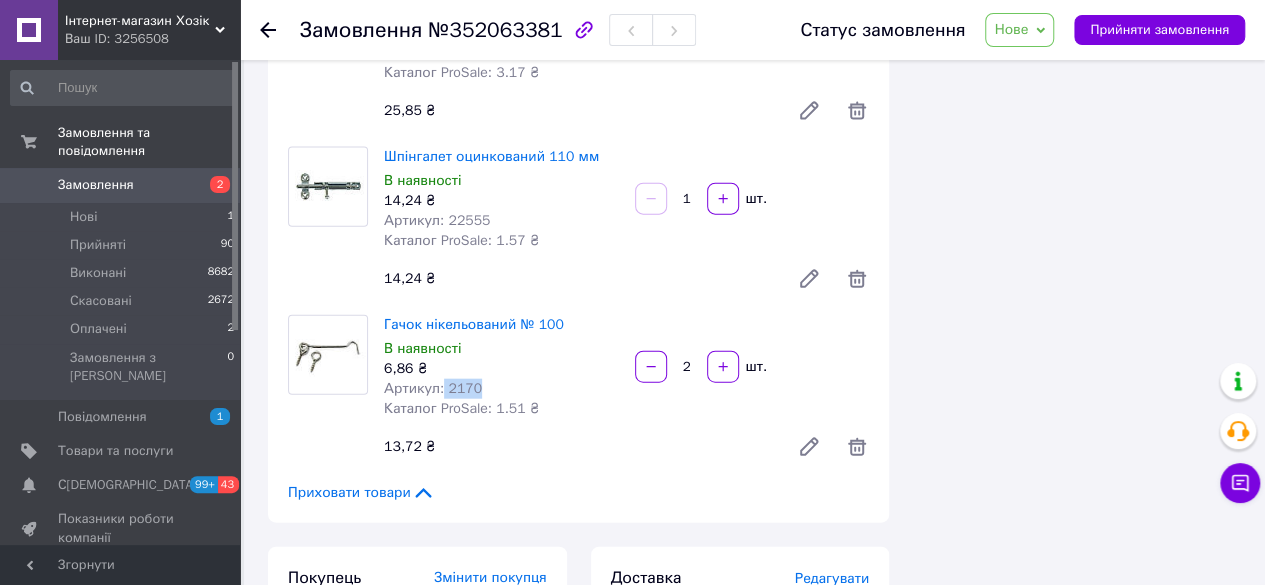 drag, startPoint x: 439, startPoint y: 374, endPoint x: 483, endPoint y: 373, distance: 44.011364 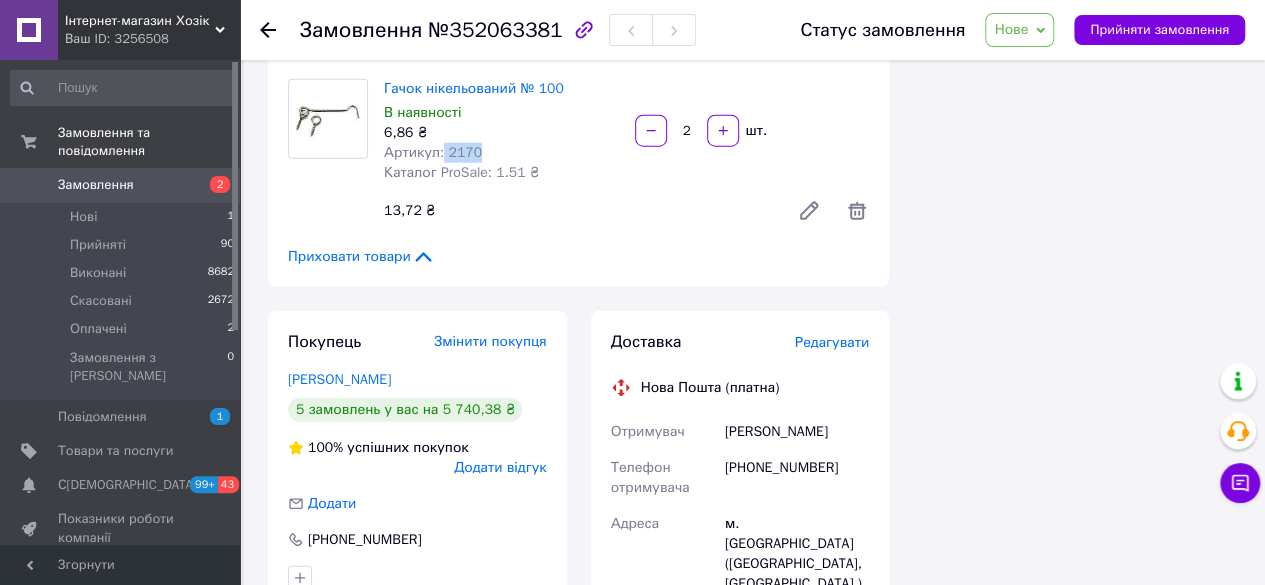 scroll, scrollTop: 2600, scrollLeft: 0, axis: vertical 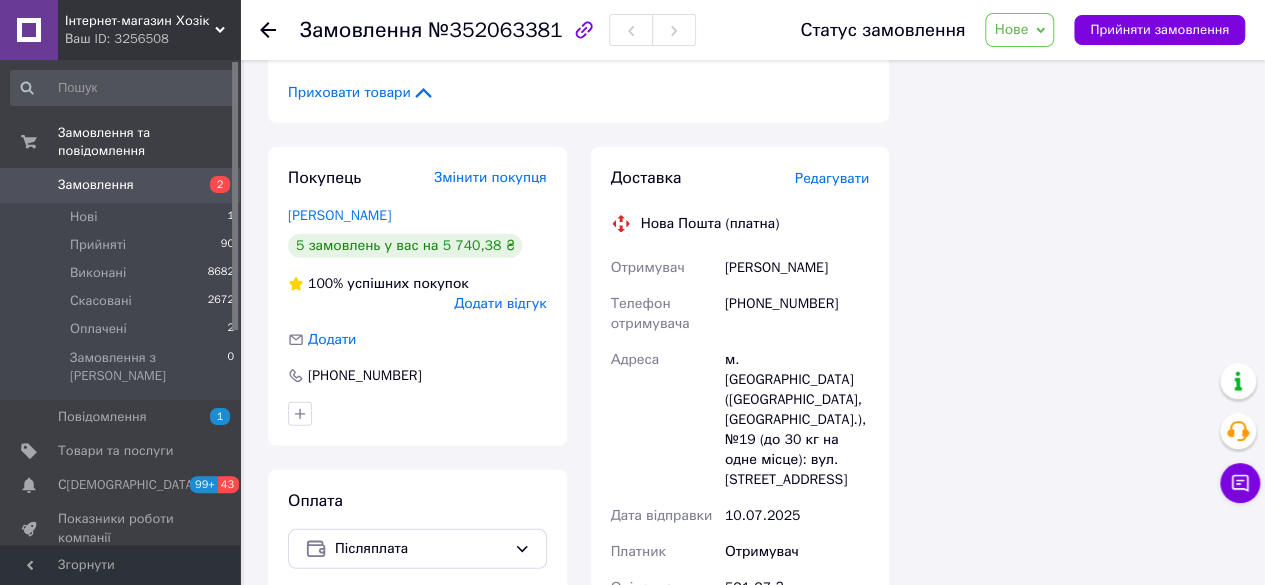drag, startPoint x: 723, startPoint y: 246, endPoint x: 838, endPoint y: 248, distance: 115.01739 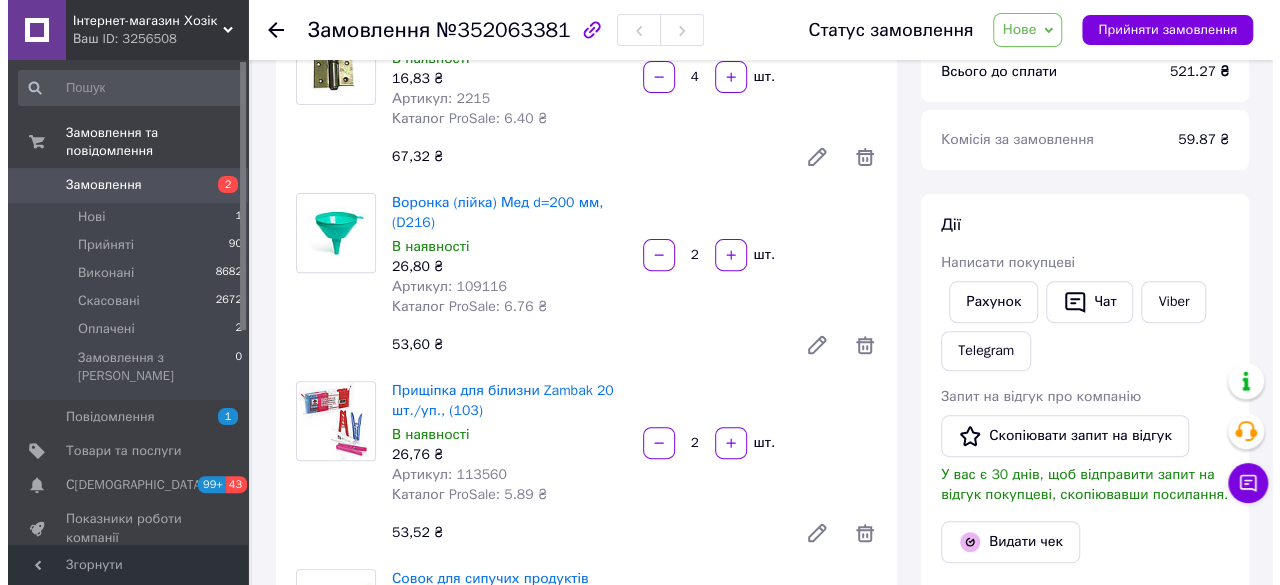 scroll, scrollTop: 400, scrollLeft: 0, axis: vertical 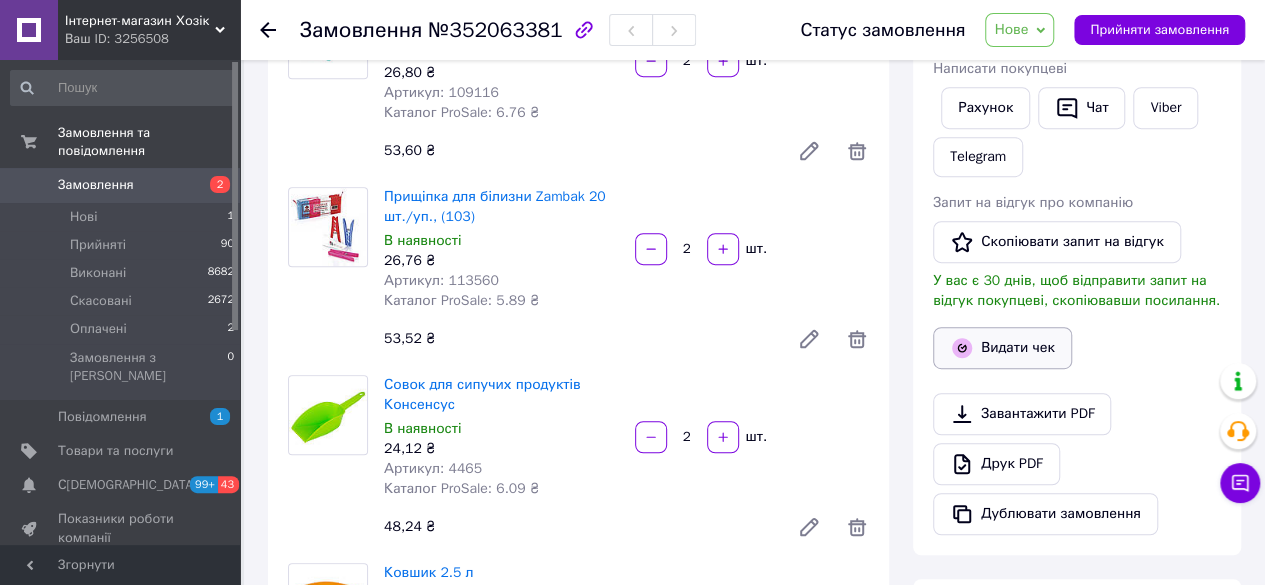 click on "Видати чек" at bounding box center (1002, 348) 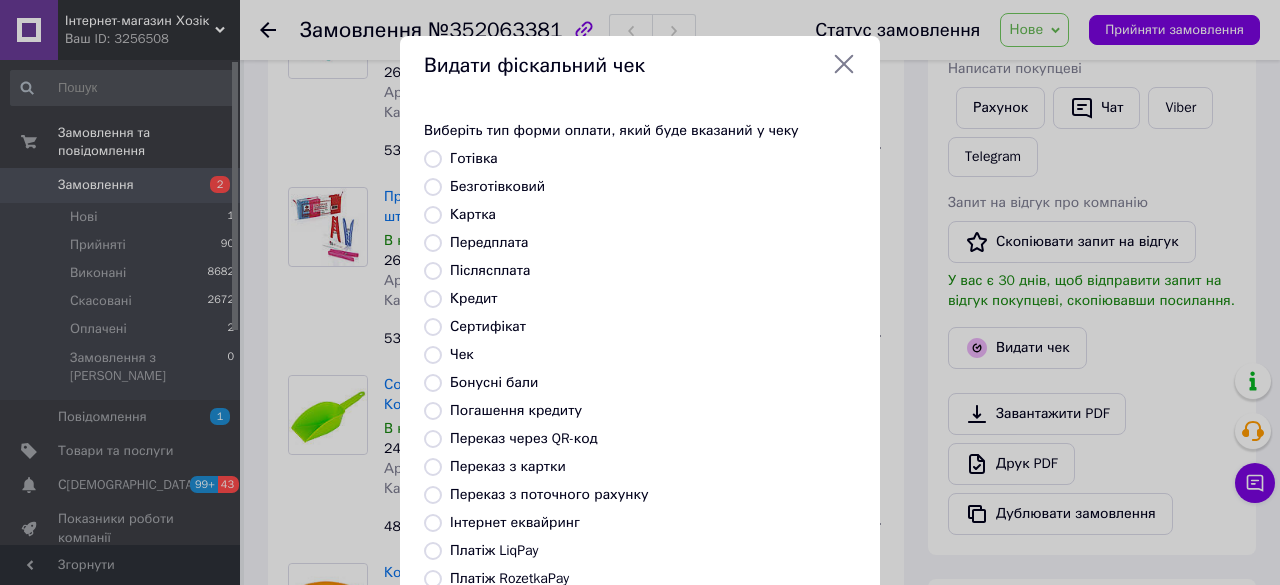 click on "Післясплата" at bounding box center (490, 270) 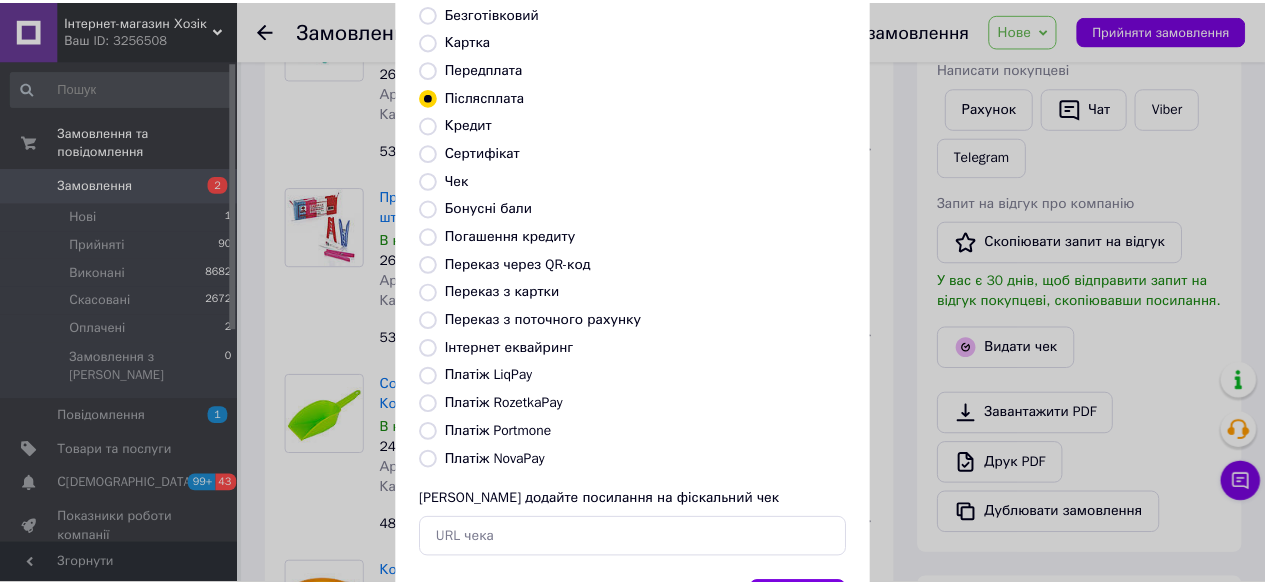 scroll, scrollTop: 272, scrollLeft: 0, axis: vertical 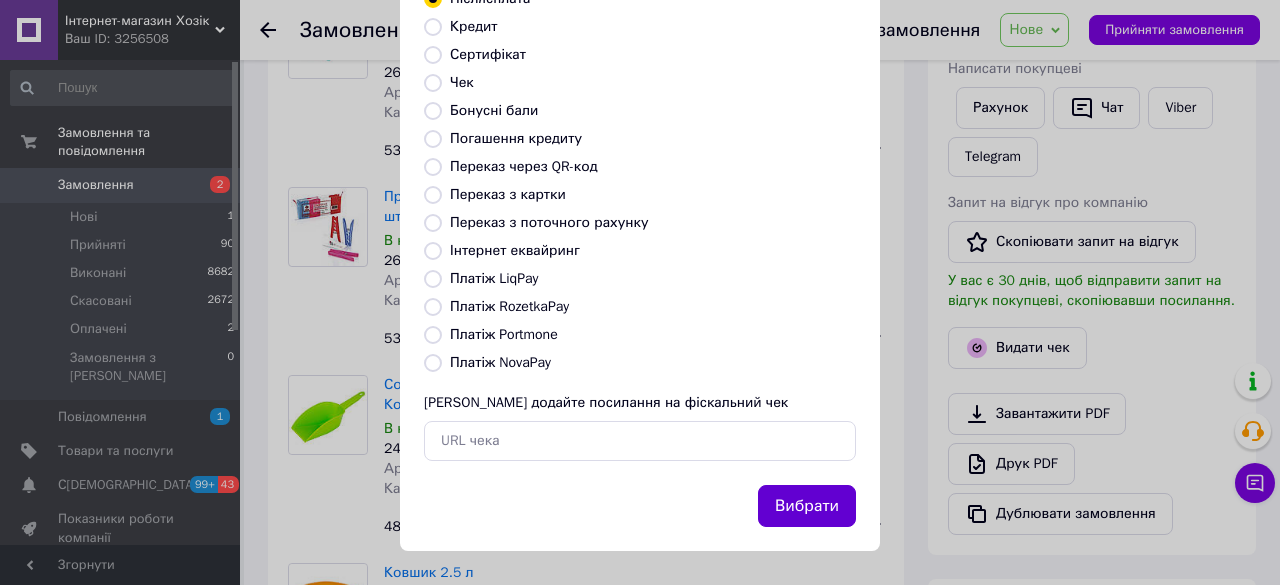 click on "Вибрати" at bounding box center (807, 506) 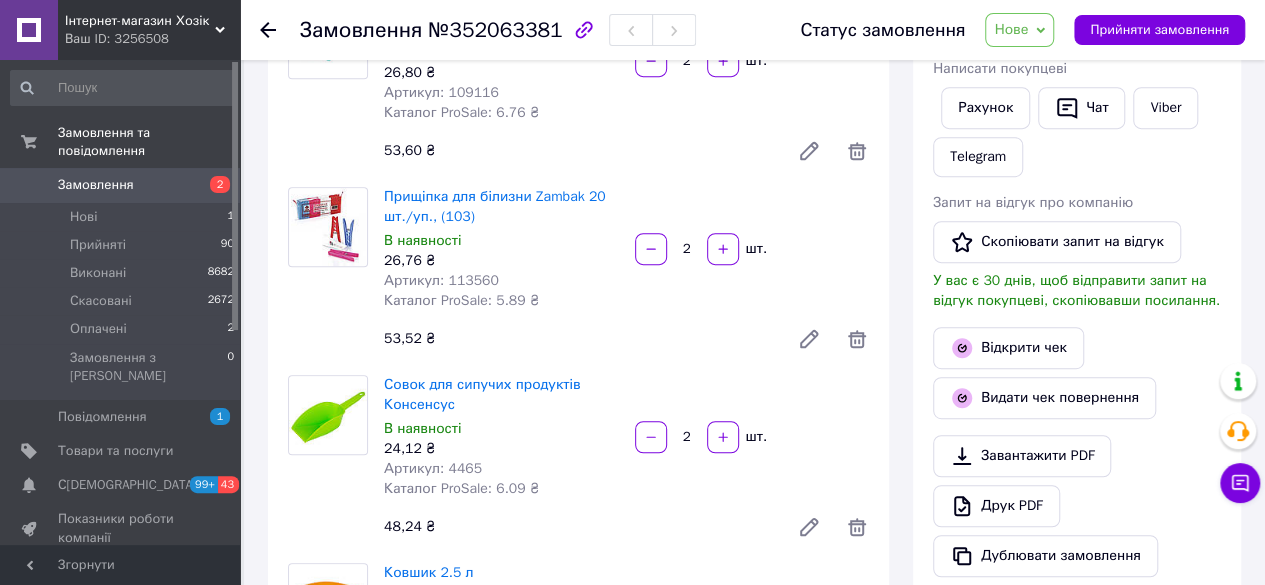 click on "Нове" at bounding box center [1011, 29] 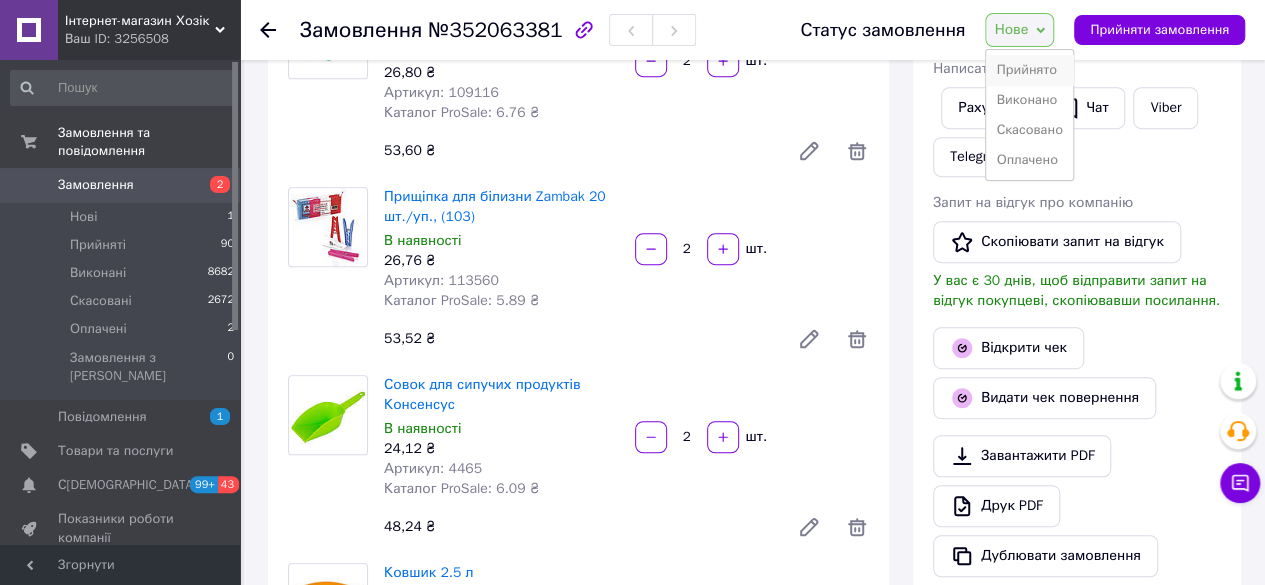 click on "Прийнято" at bounding box center (1029, 70) 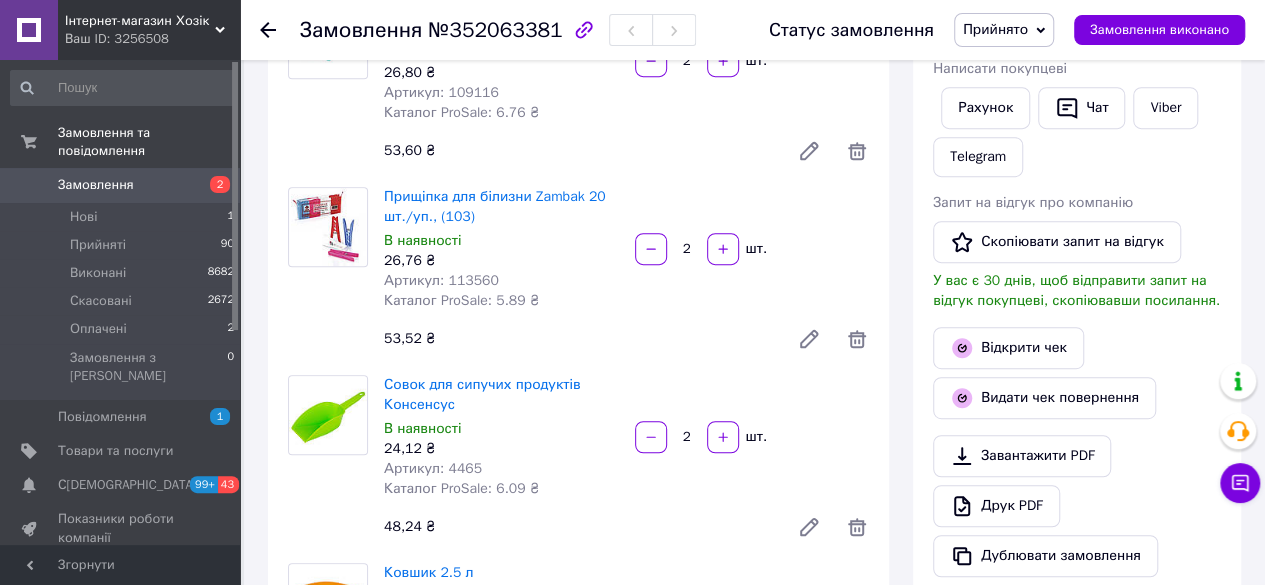 click 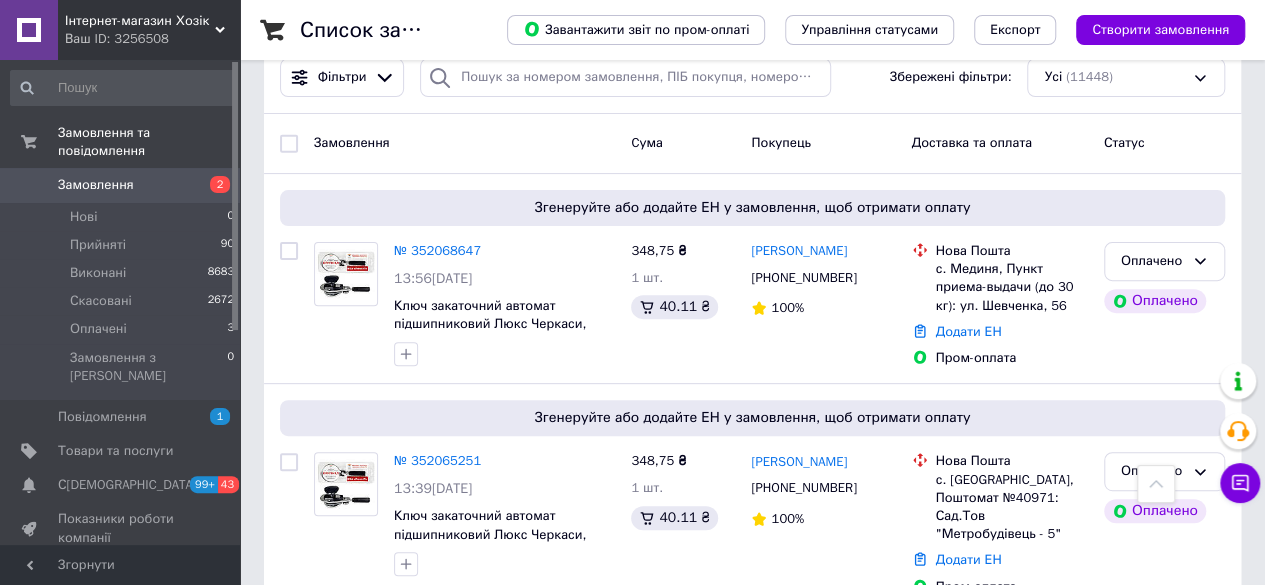 scroll, scrollTop: 200, scrollLeft: 0, axis: vertical 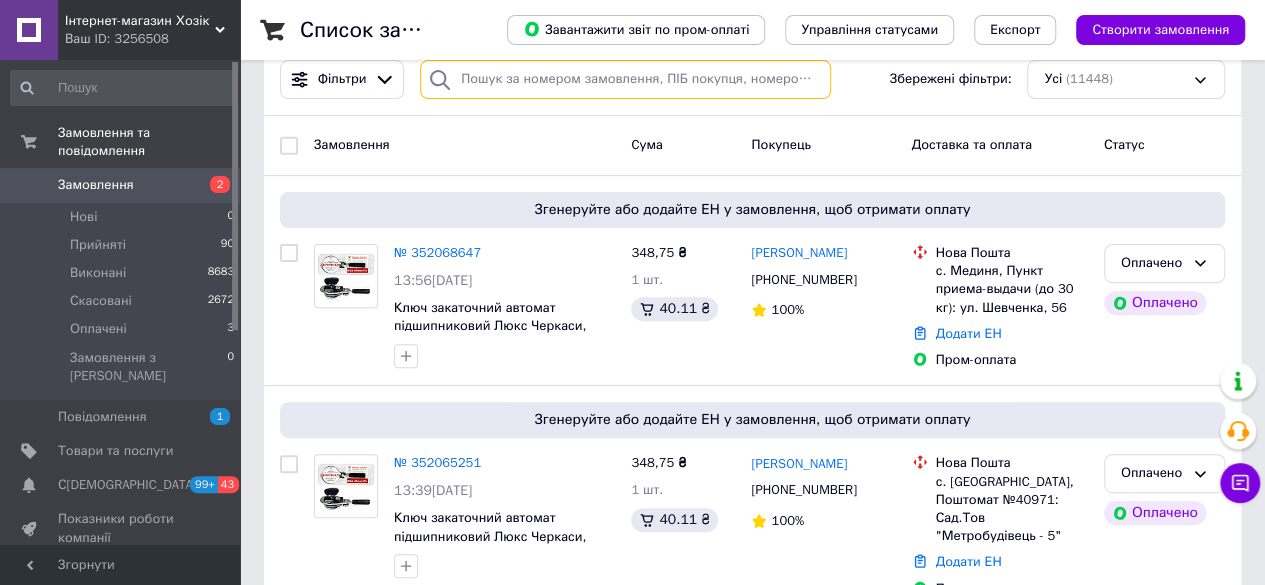 click at bounding box center (625, 79) 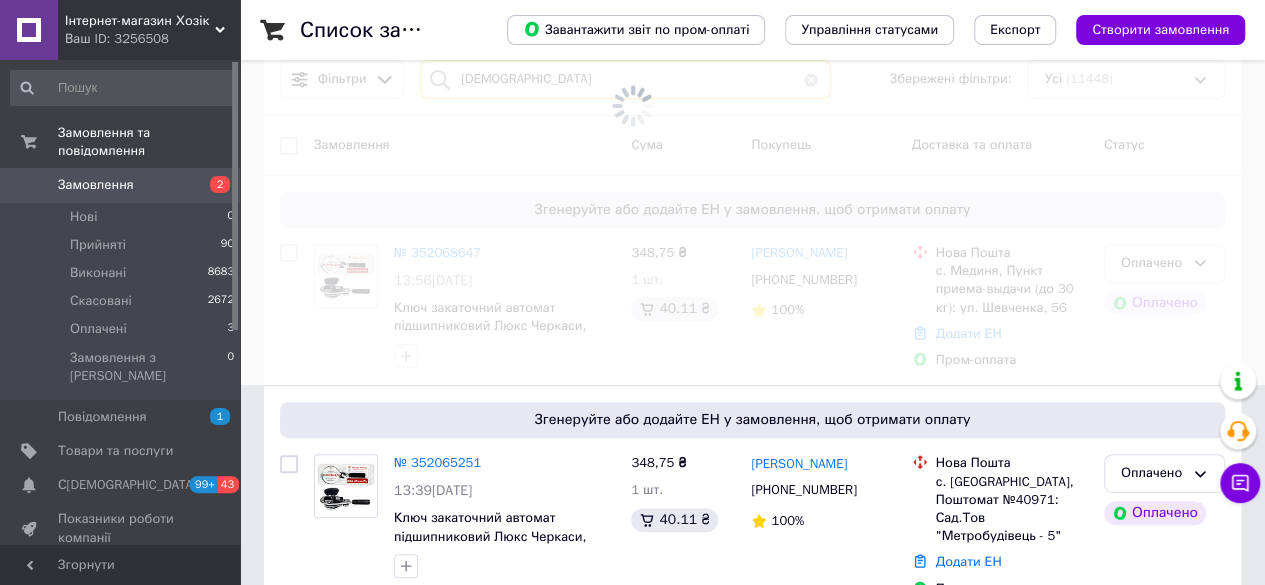 scroll, scrollTop: 0, scrollLeft: 0, axis: both 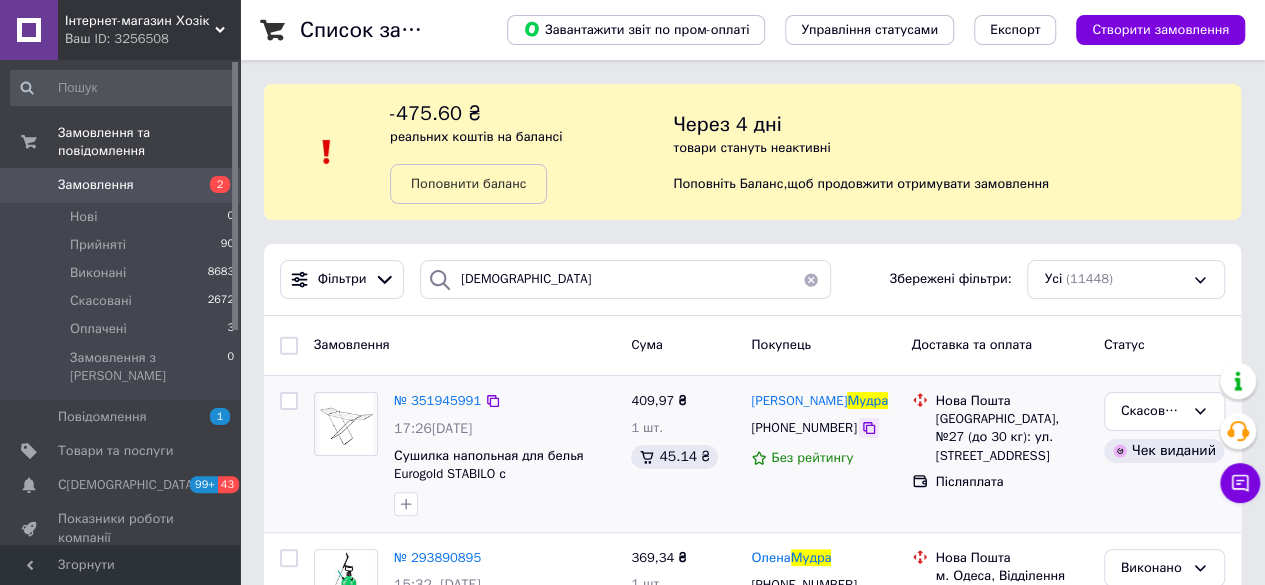 click 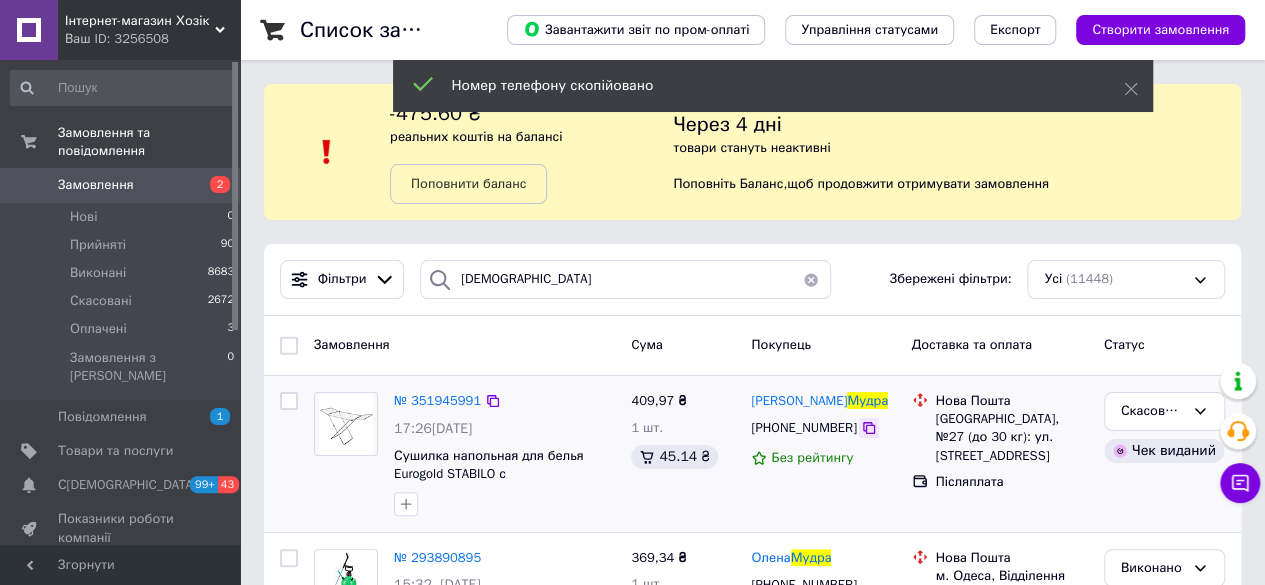 scroll, scrollTop: 100, scrollLeft: 0, axis: vertical 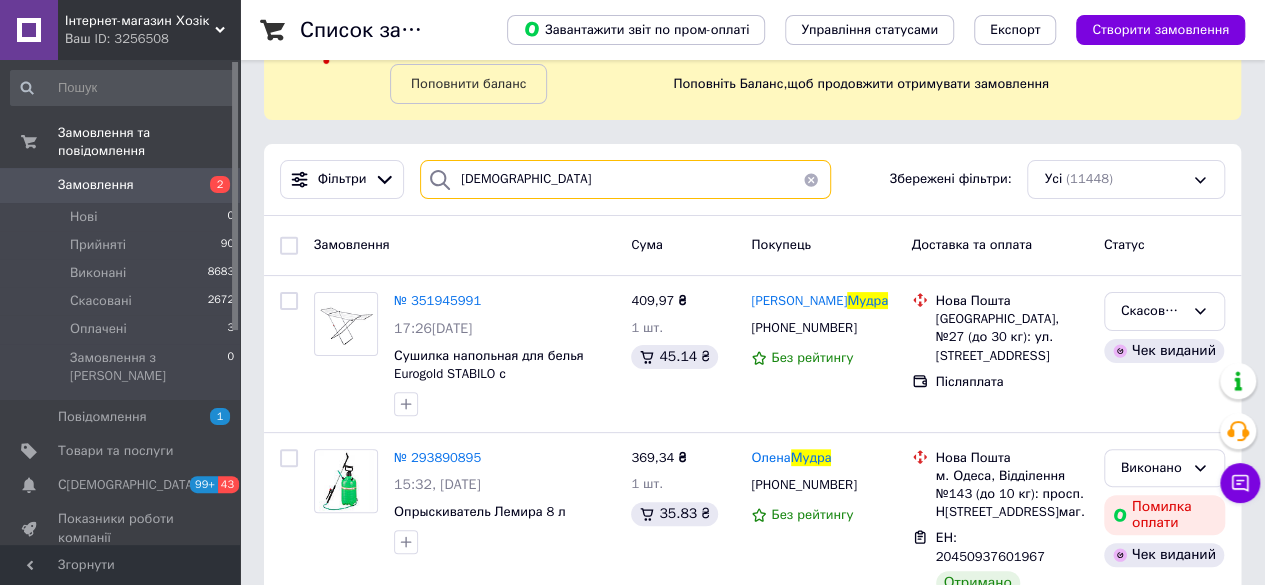 drag, startPoint x: 488, startPoint y: 189, endPoint x: 402, endPoint y: 195, distance: 86.209045 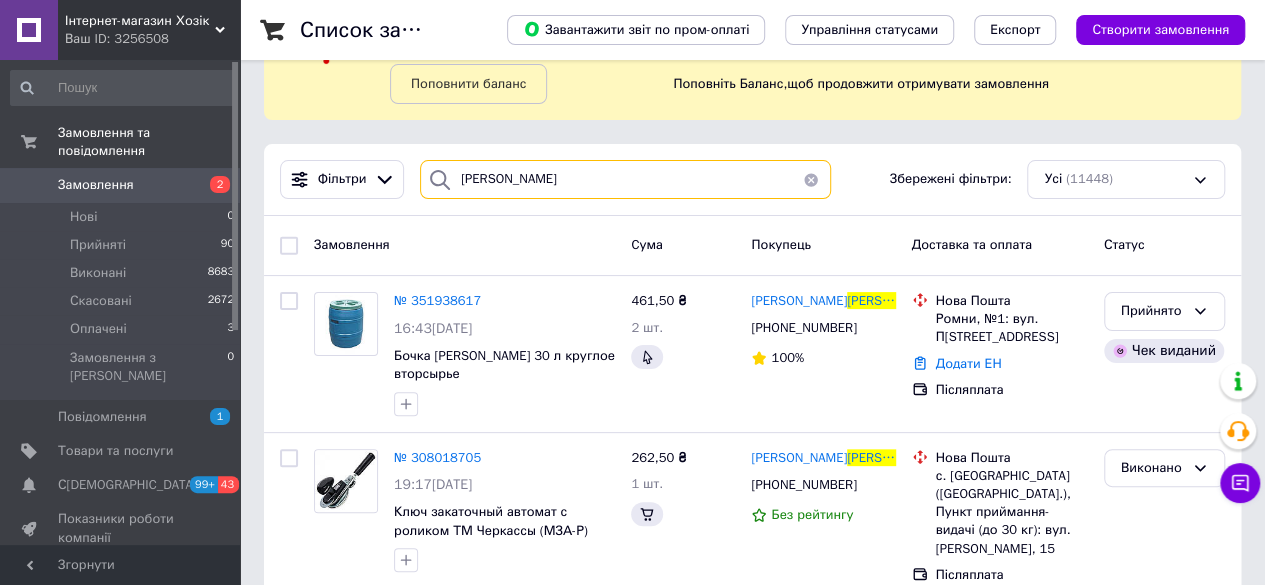 scroll, scrollTop: 0, scrollLeft: 0, axis: both 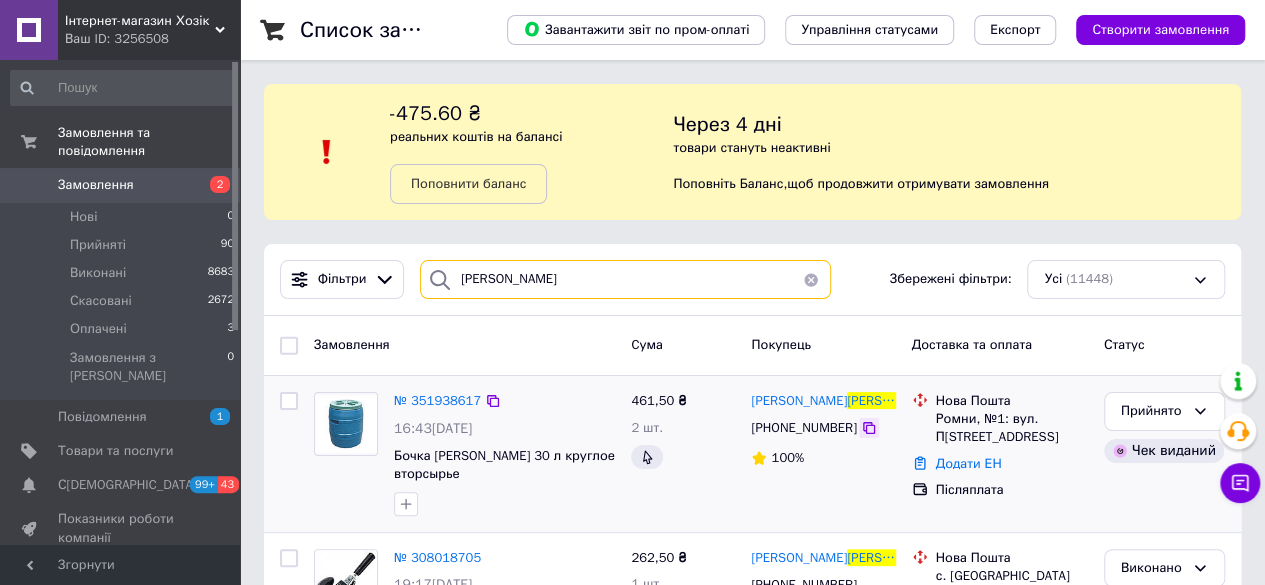 type on "[PERSON_NAME]" 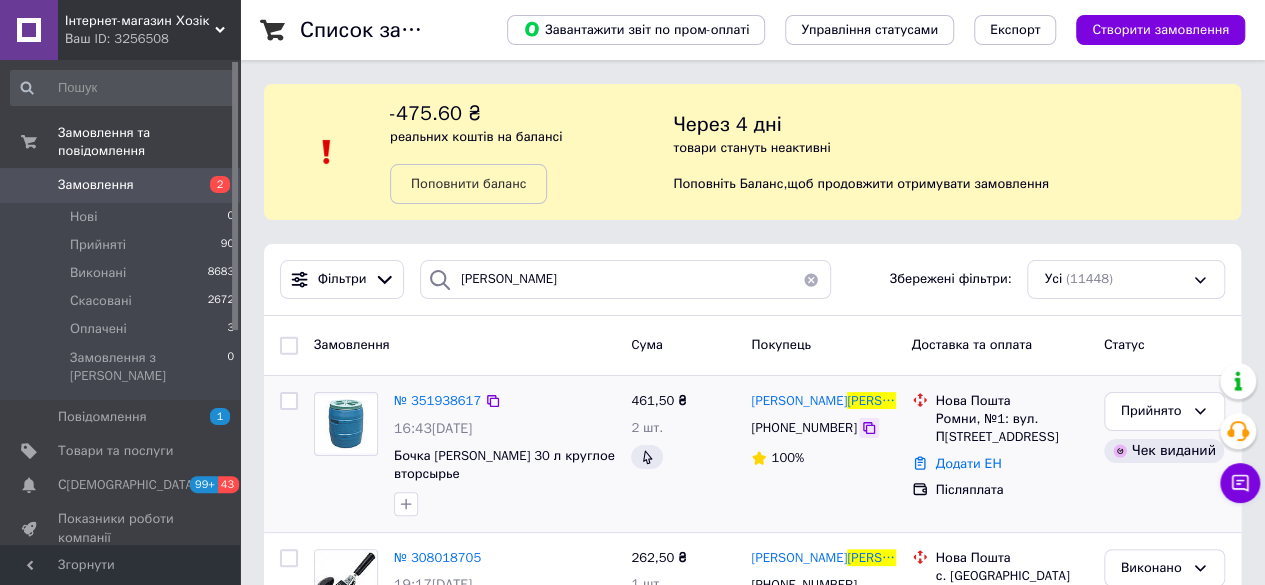 click 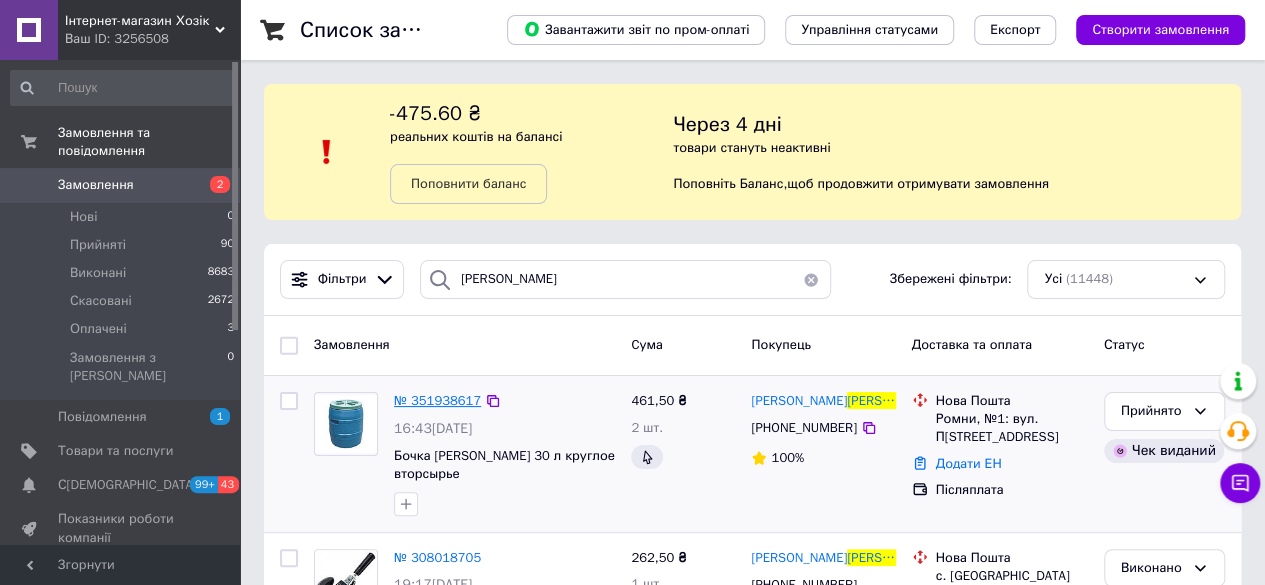 click on "№ 351938617" at bounding box center (437, 400) 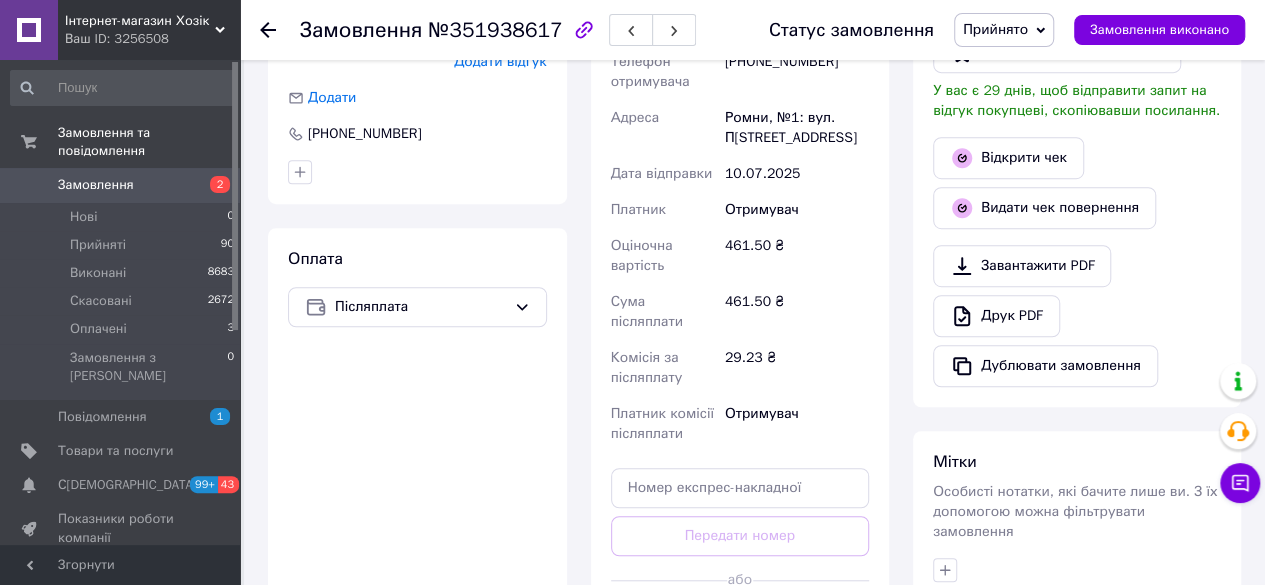 scroll, scrollTop: 616, scrollLeft: 0, axis: vertical 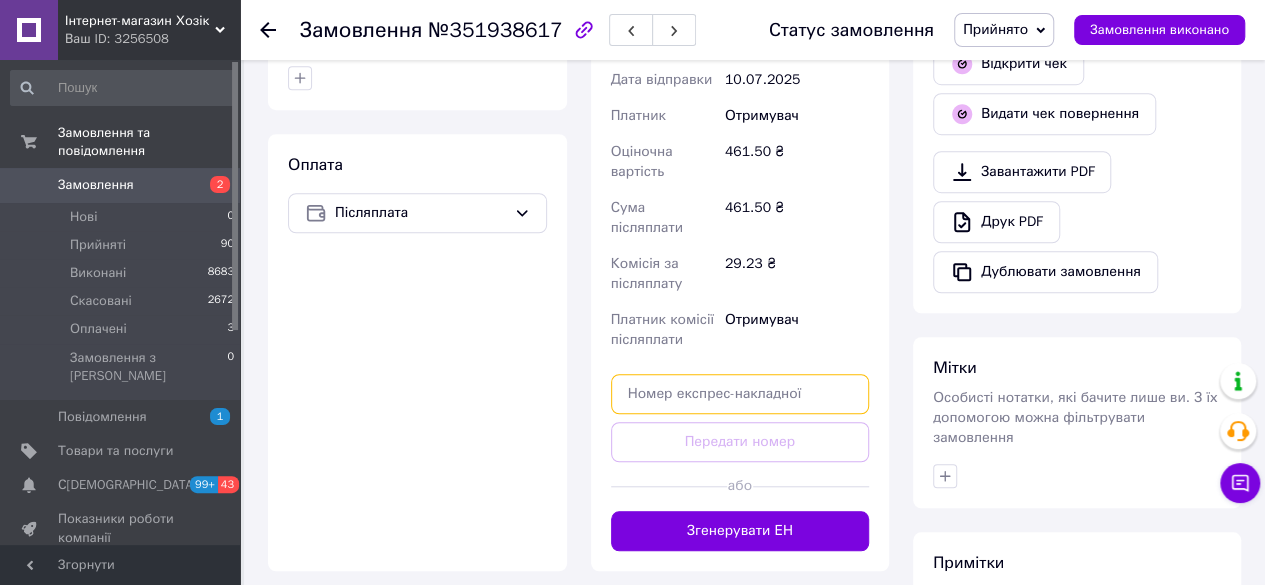 click at bounding box center (740, 394) 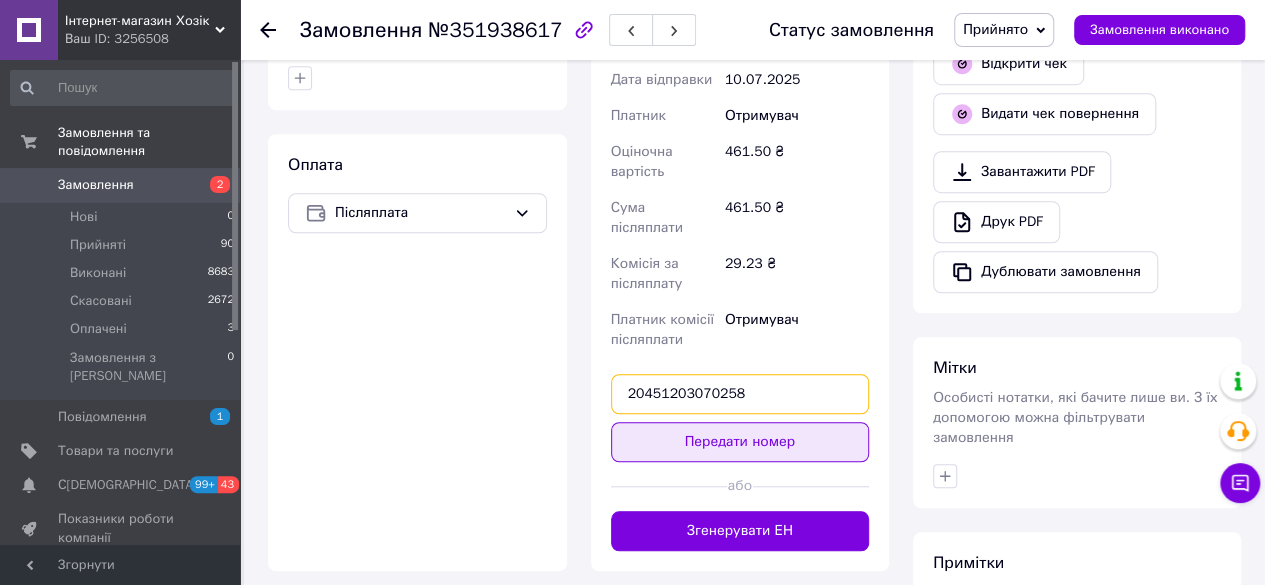 type on "20451203070258" 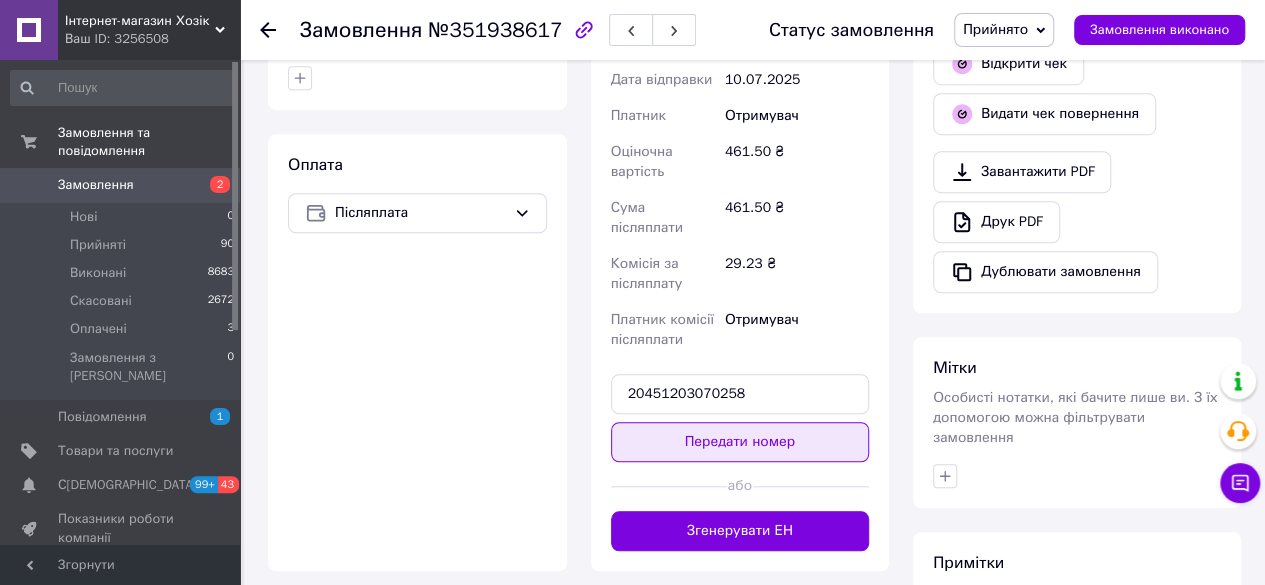 click on "Передати номер" at bounding box center (740, 442) 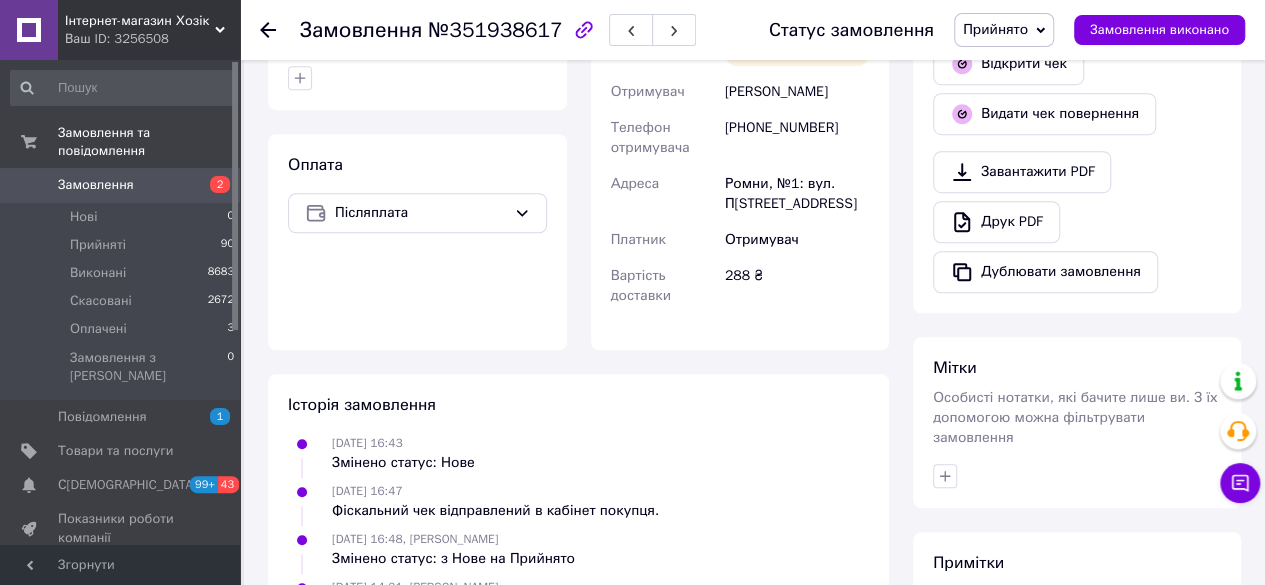 click 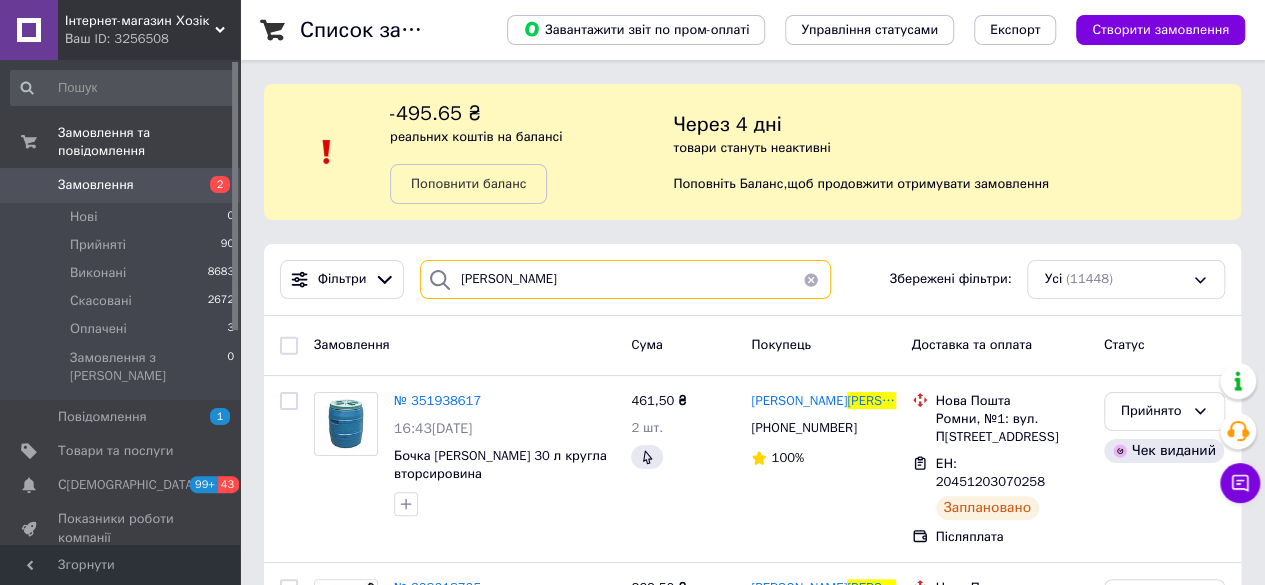 drag, startPoint x: 516, startPoint y: 281, endPoint x: 316, endPoint y: 245, distance: 203.21417 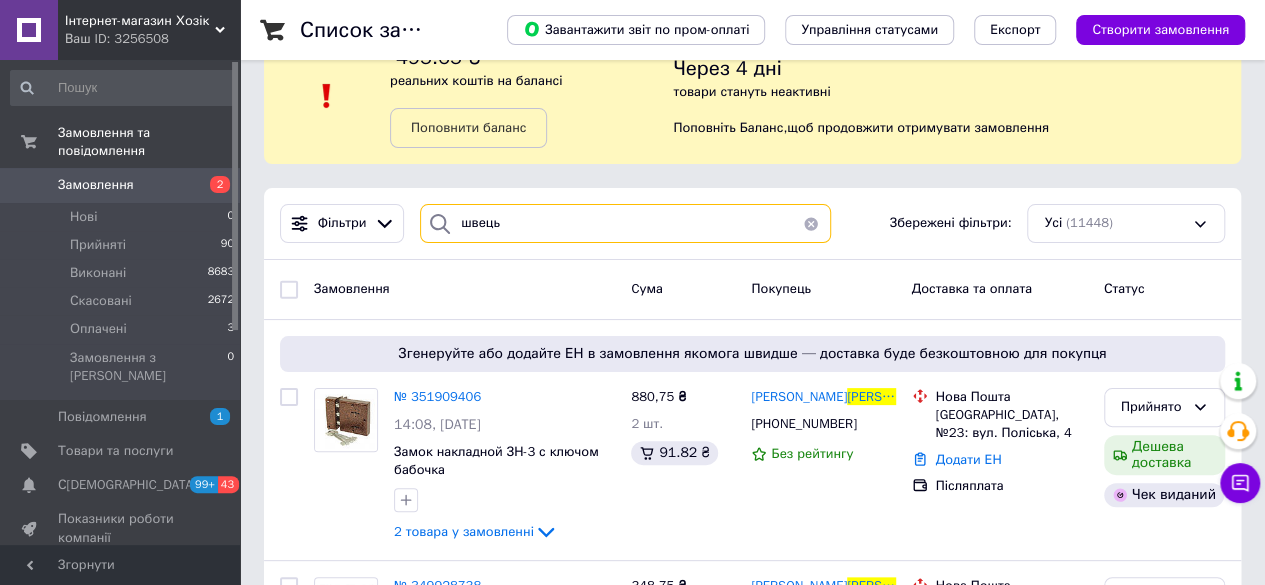 scroll, scrollTop: 100, scrollLeft: 0, axis: vertical 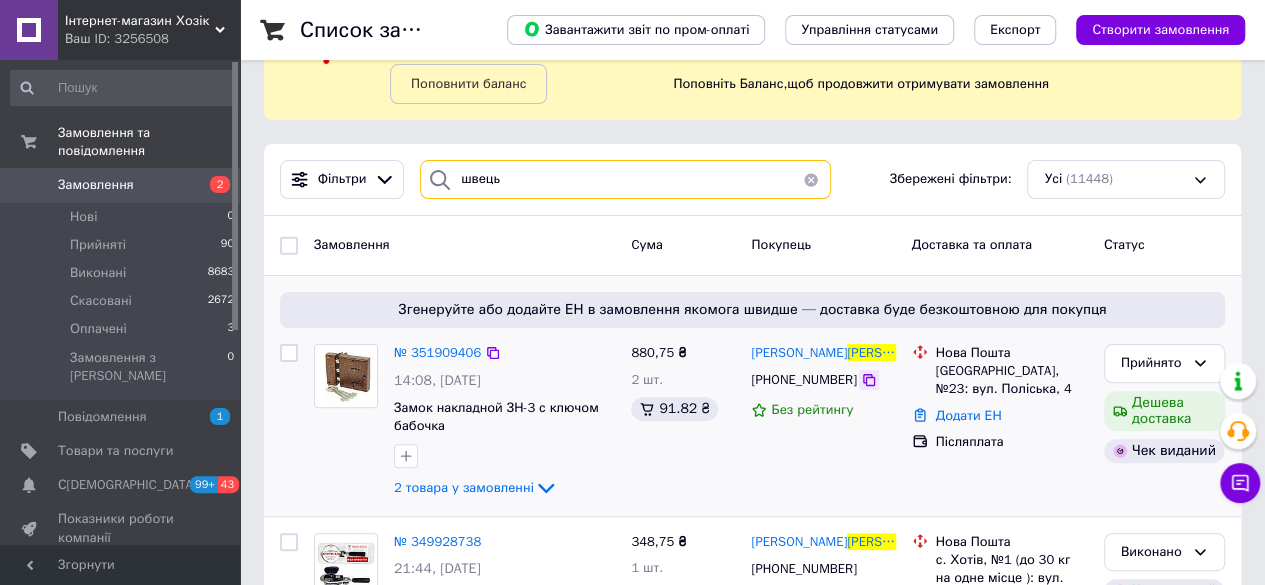 type on "швець" 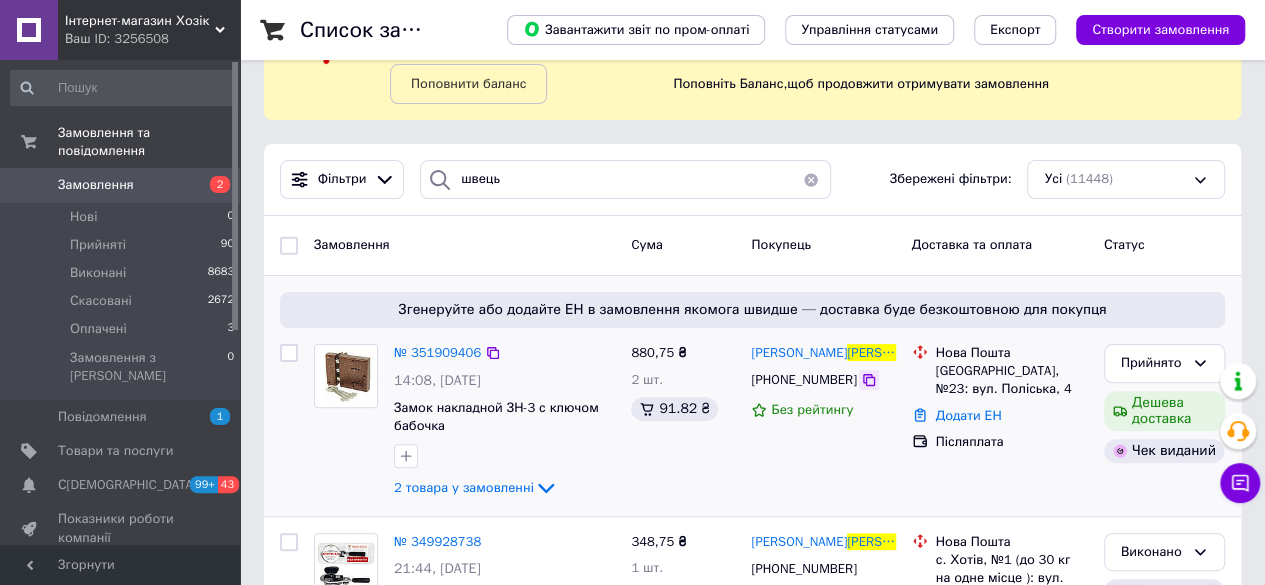 click 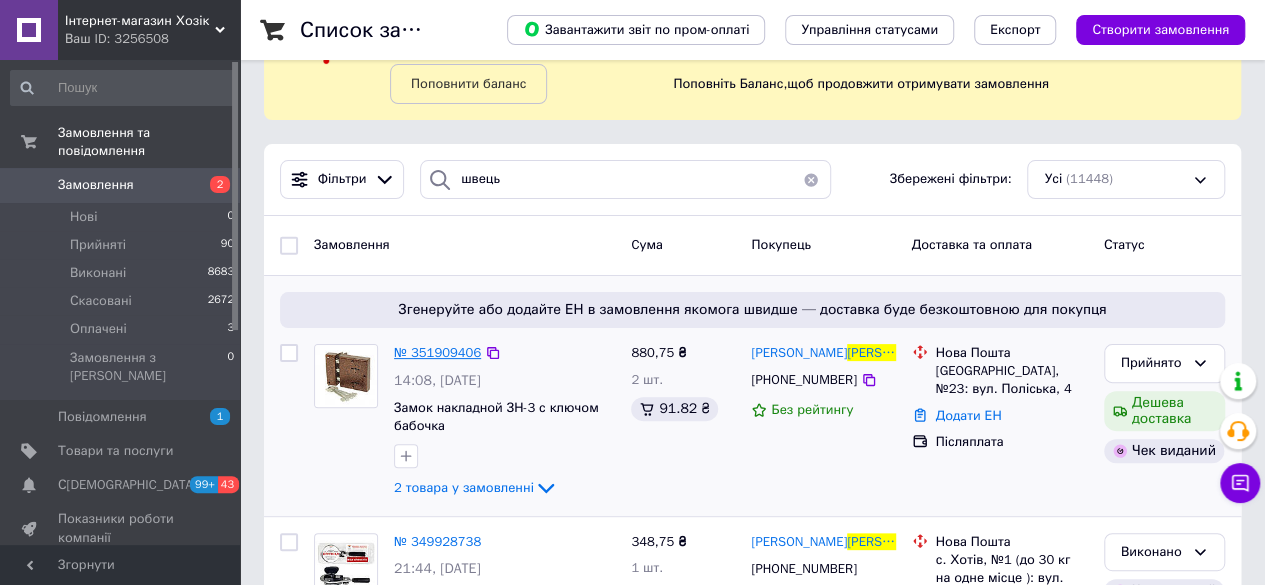 click on "№ 351909406" at bounding box center [437, 352] 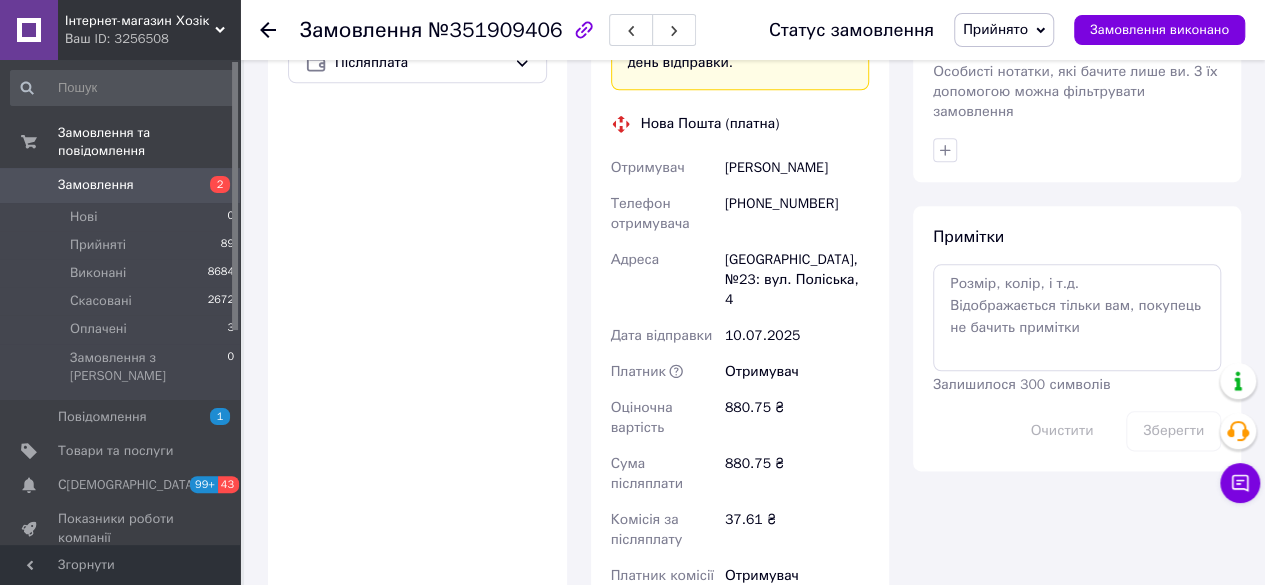 scroll, scrollTop: 1200, scrollLeft: 0, axis: vertical 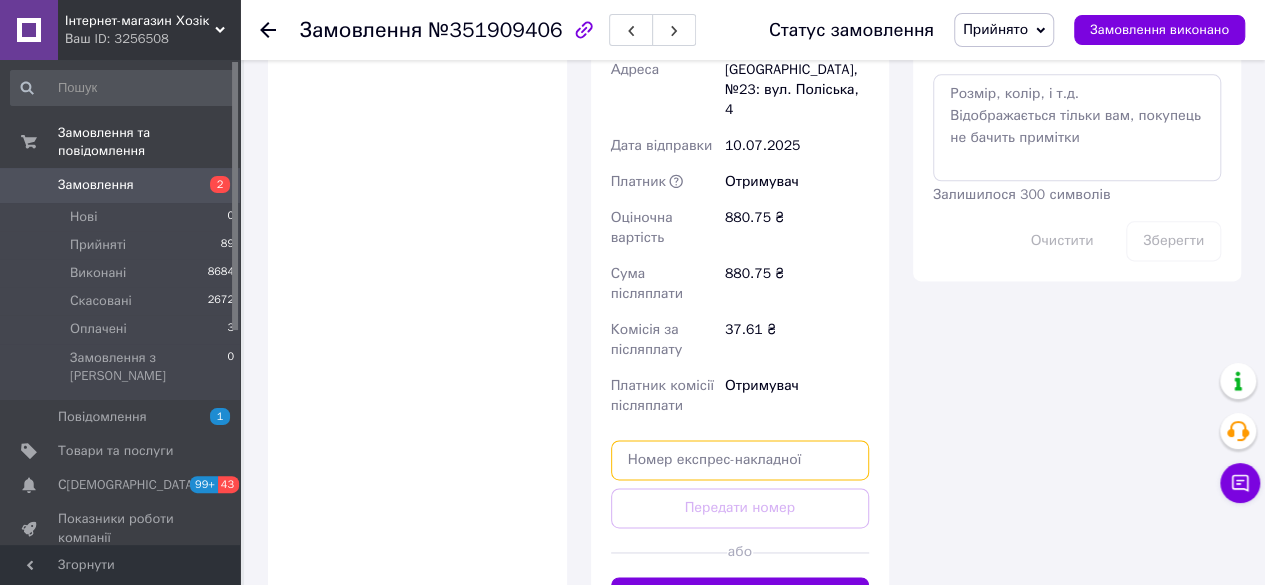 click at bounding box center (740, 460) 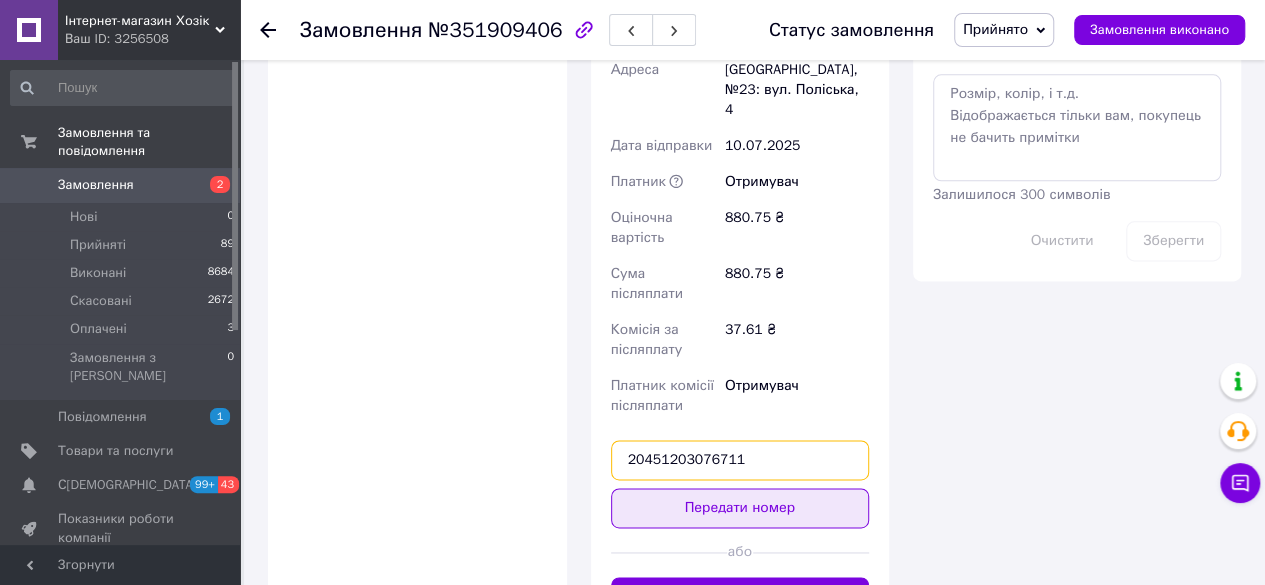 type on "20451203076711" 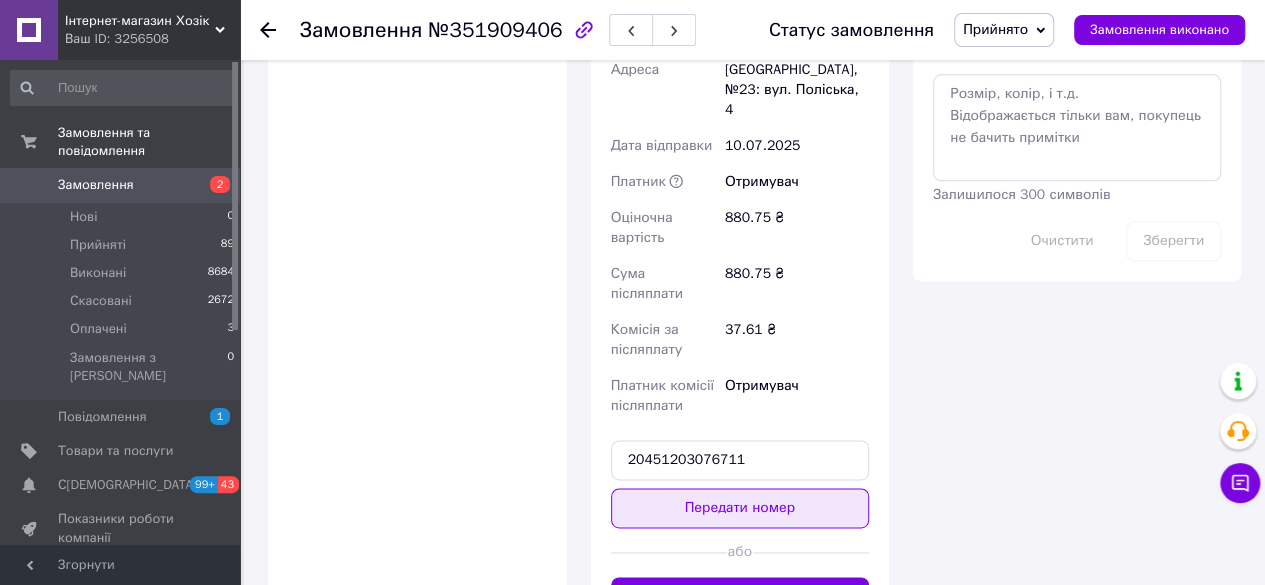 click on "Передати номер" at bounding box center (740, 508) 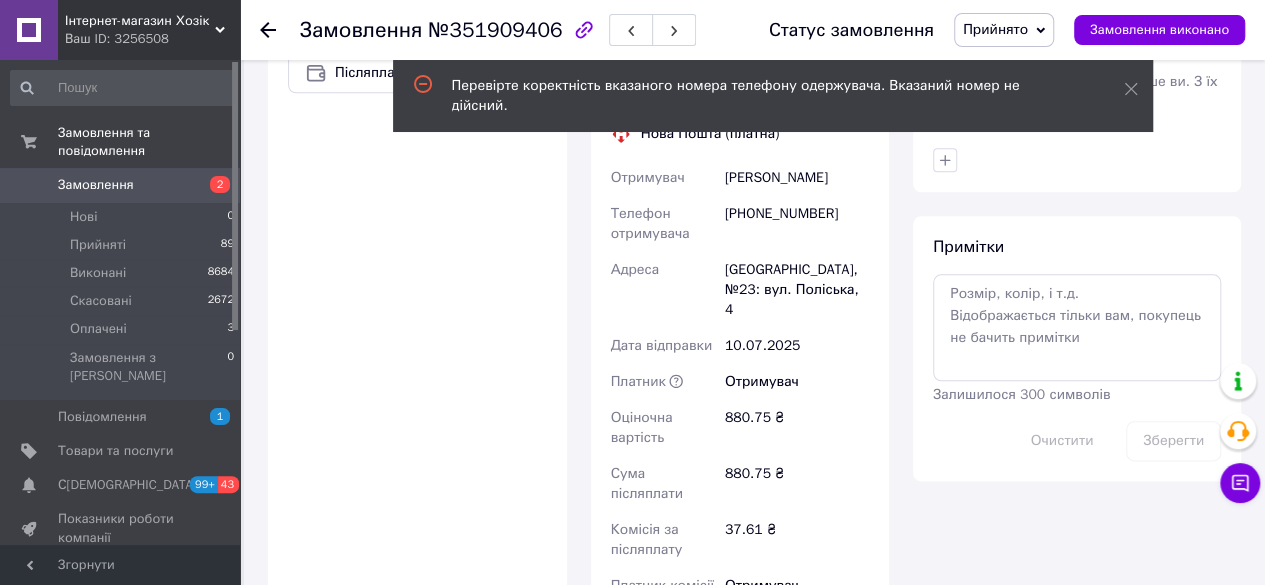 scroll, scrollTop: 900, scrollLeft: 0, axis: vertical 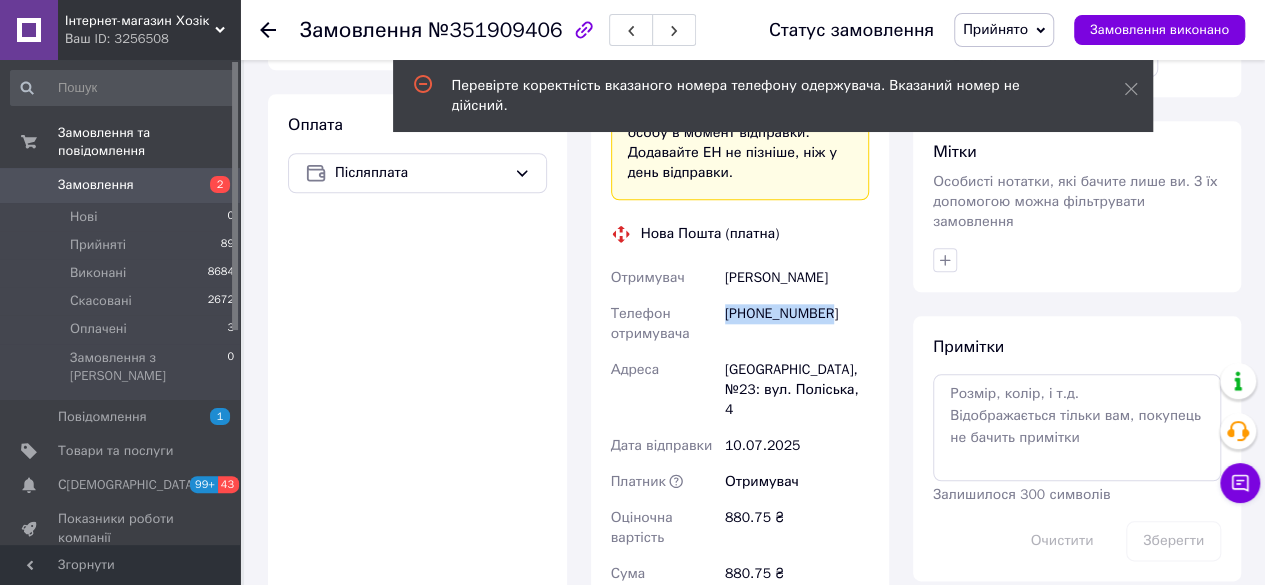 drag, startPoint x: 834, startPoint y: 269, endPoint x: 728, endPoint y: 281, distance: 106.677086 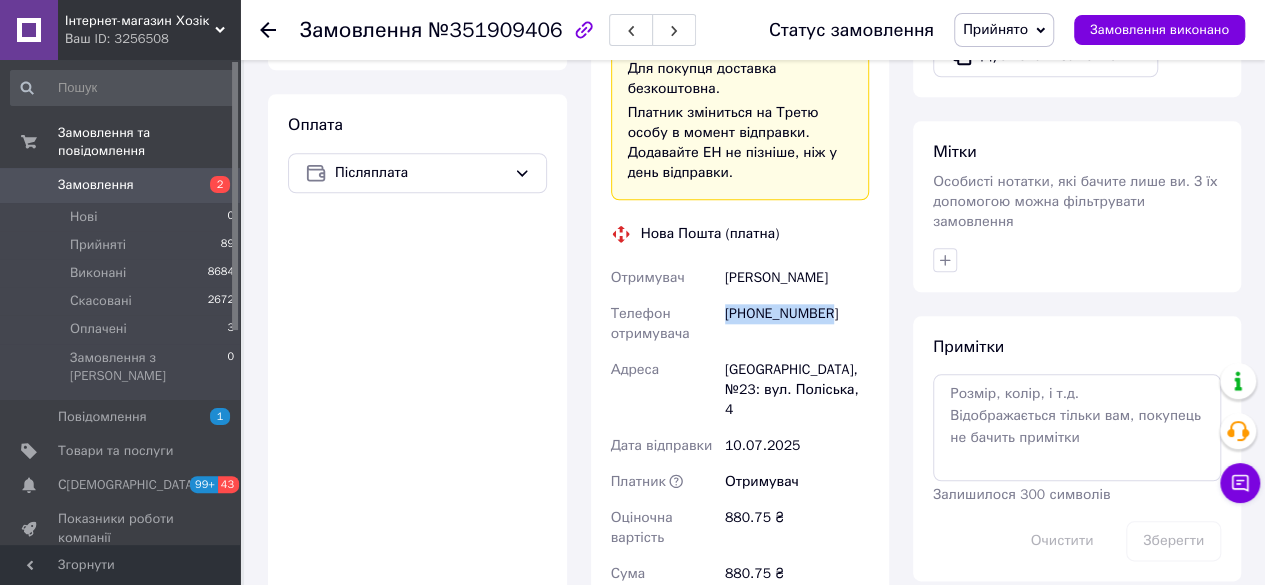 scroll, scrollTop: 1100, scrollLeft: 0, axis: vertical 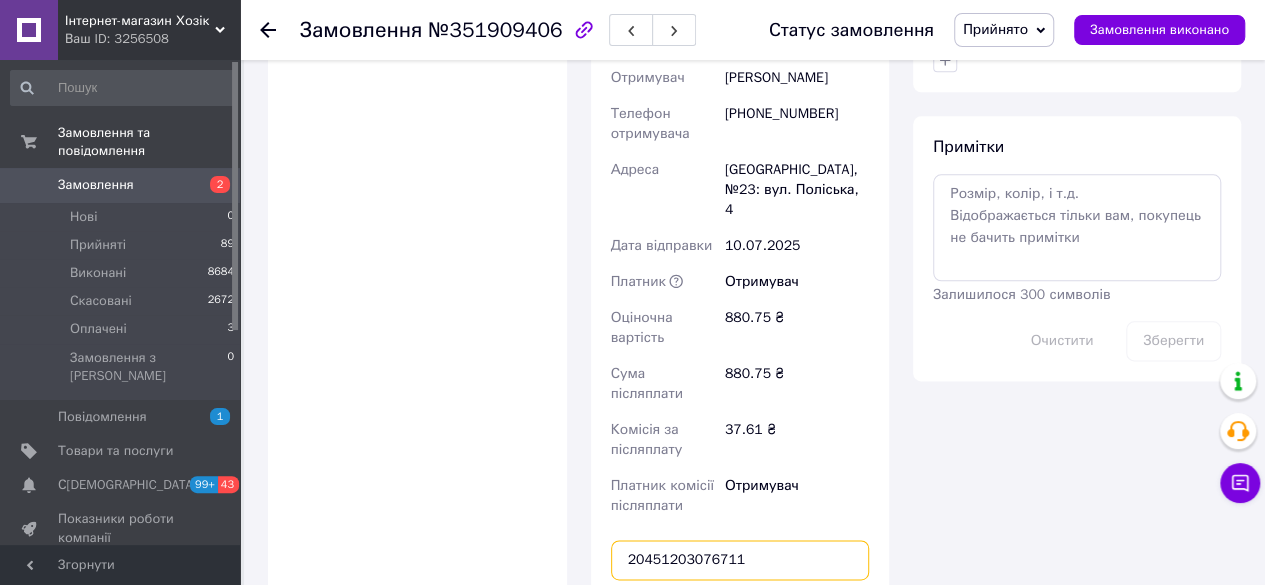 drag, startPoint x: 775, startPoint y: 471, endPoint x: 548, endPoint y: 491, distance: 227.87935 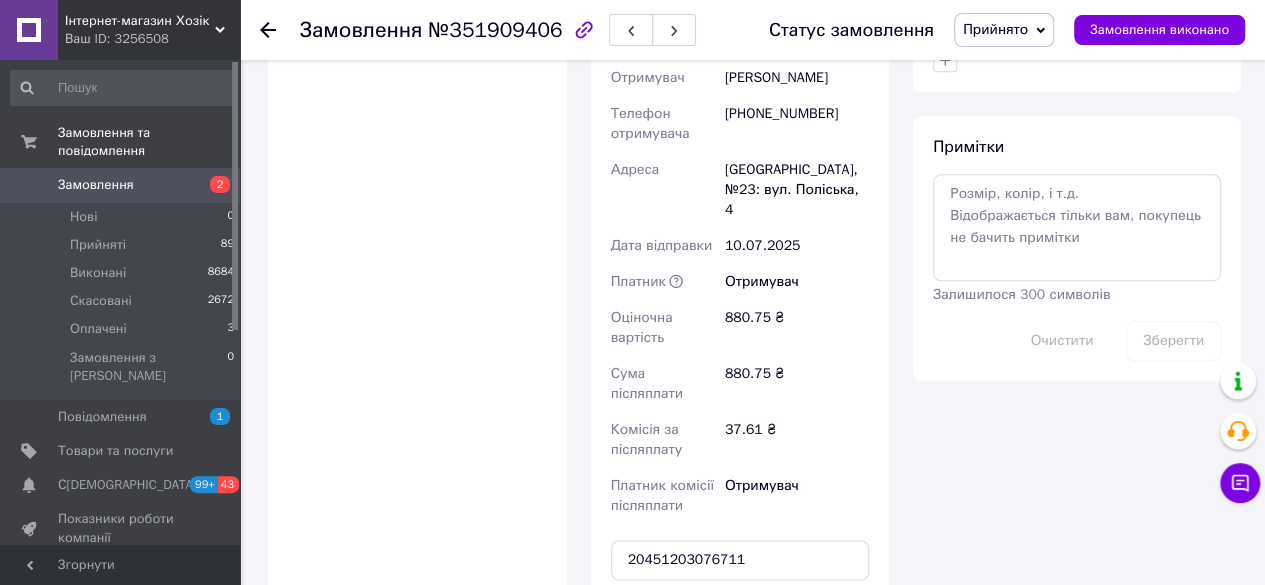 click on "Передати номер" at bounding box center (740, 608) 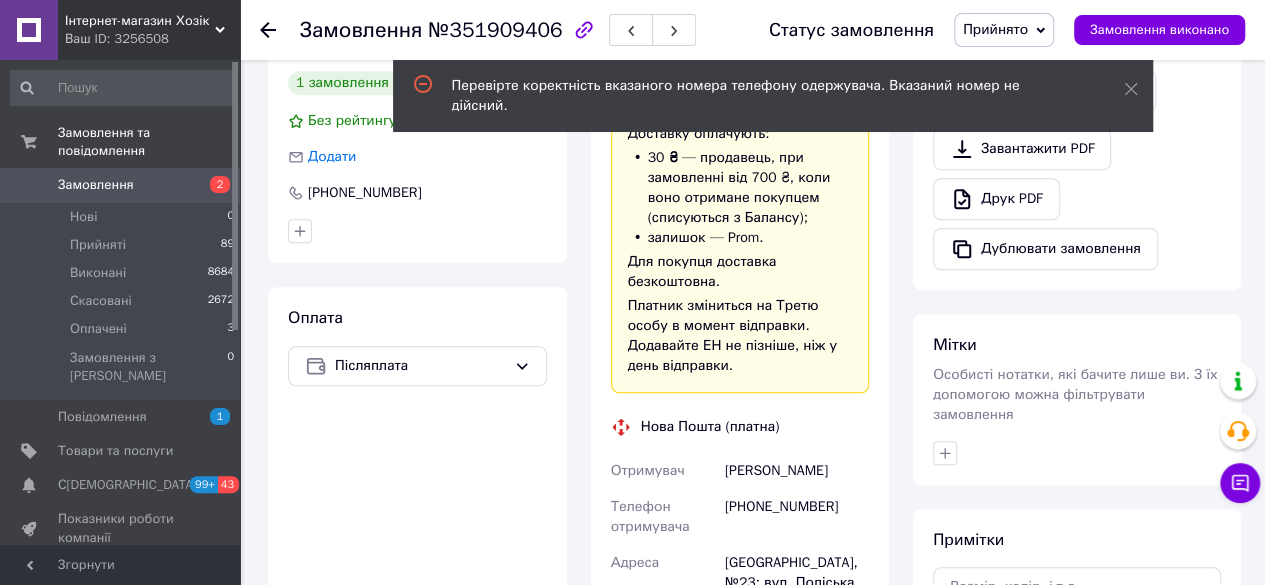 scroll, scrollTop: 800, scrollLeft: 0, axis: vertical 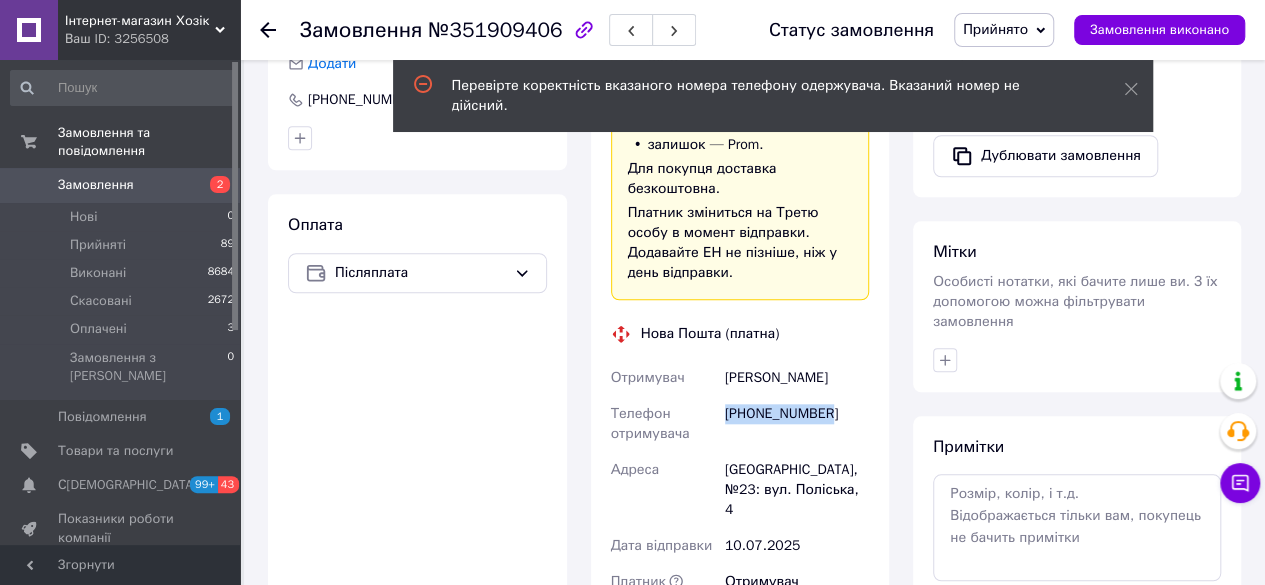 drag, startPoint x: 852, startPoint y: 375, endPoint x: 726, endPoint y: 376, distance: 126.00397 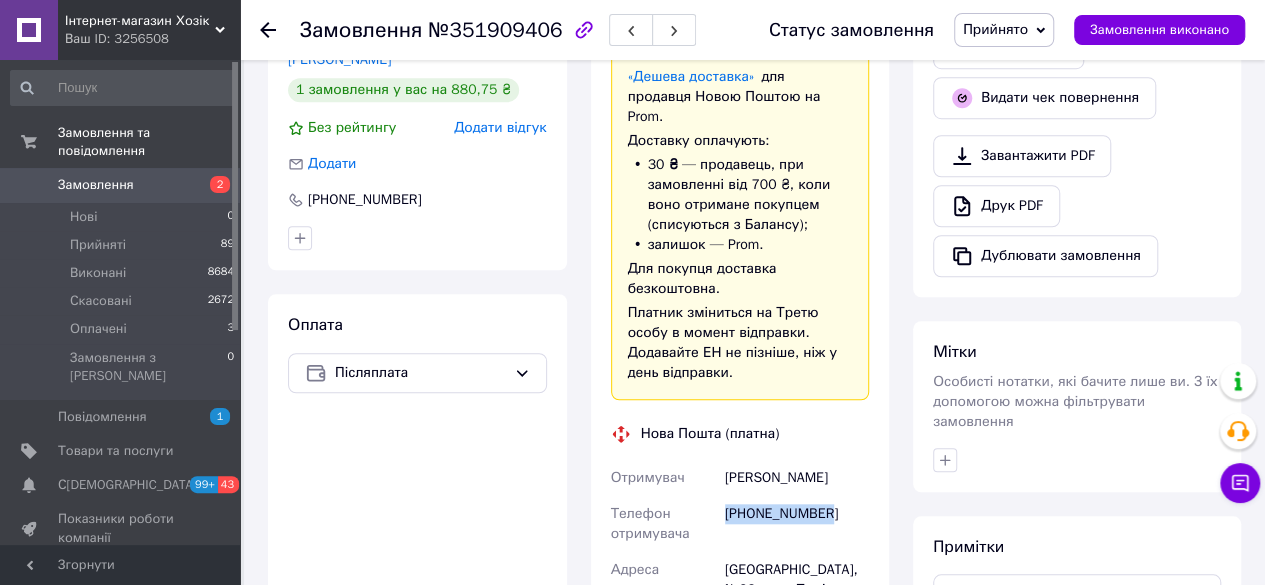 scroll, scrollTop: 900, scrollLeft: 0, axis: vertical 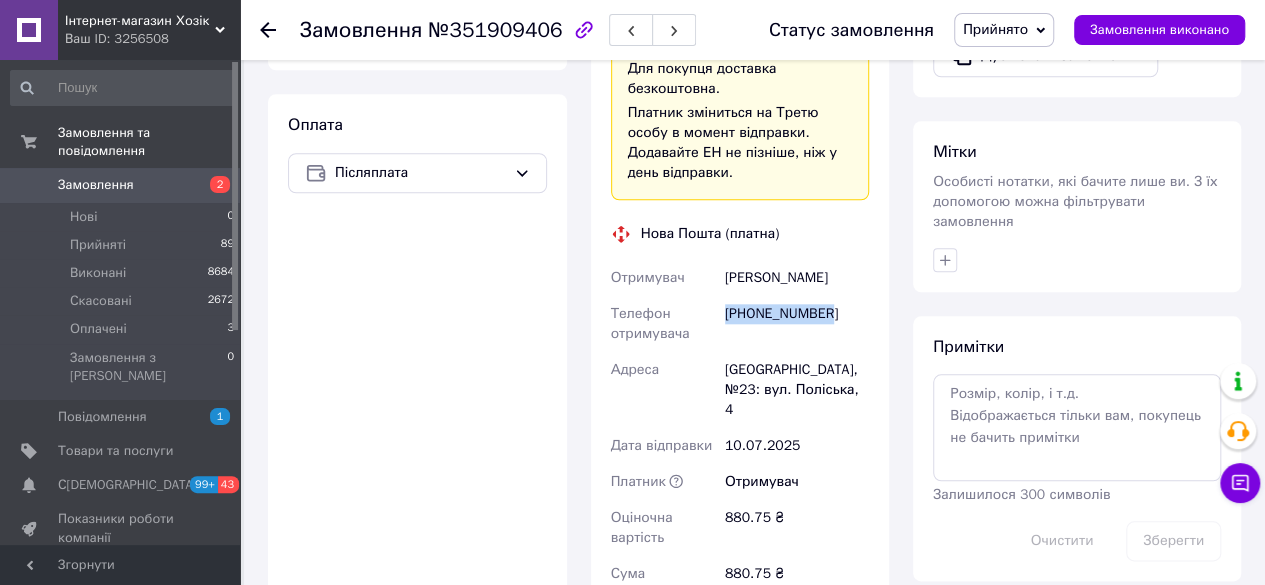 drag, startPoint x: 718, startPoint y: 244, endPoint x: 850, endPoint y: 235, distance: 132.30646 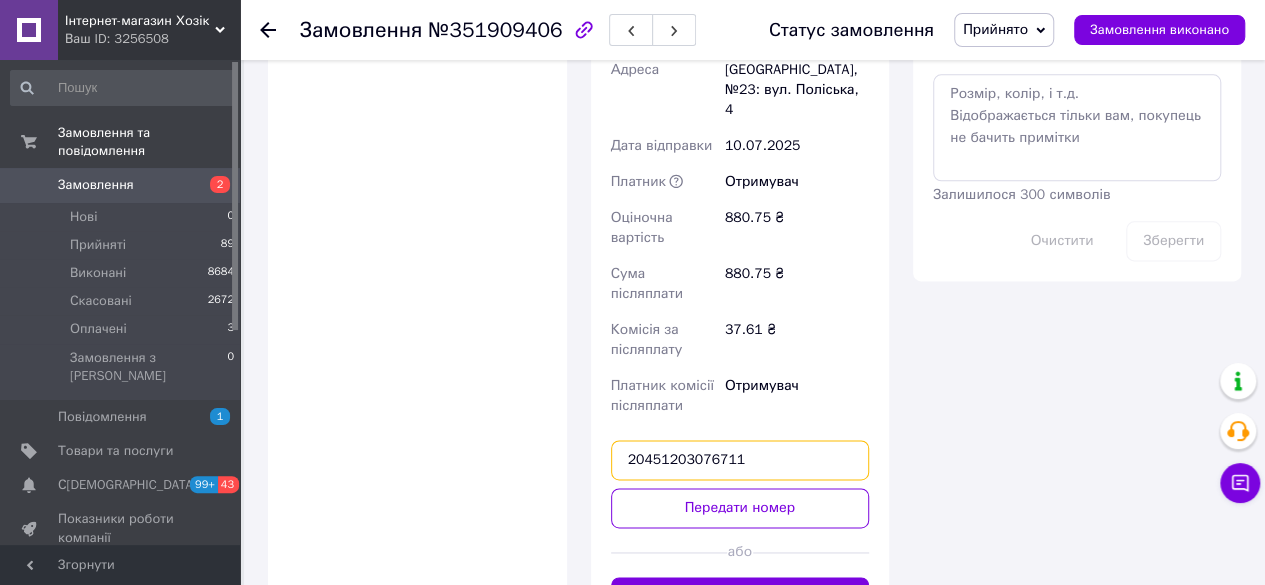 drag, startPoint x: 703, startPoint y: 387, endPoint x: 528, endPoint y: 385, distance: 175.01143 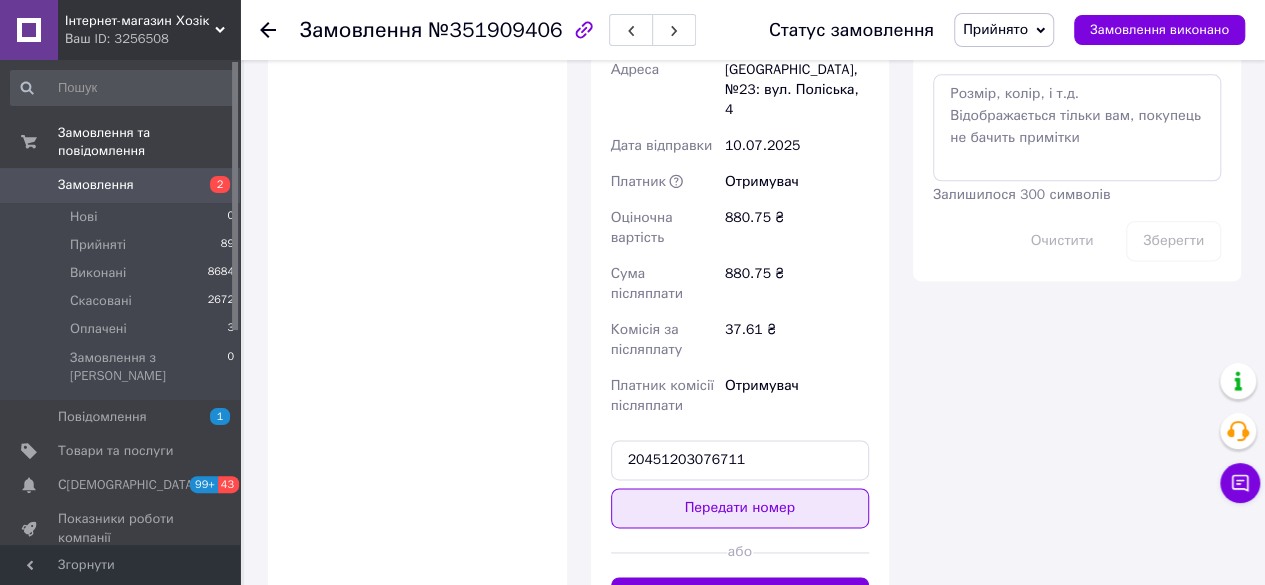 click on "Передати номер" at bounding box center (740, 508) 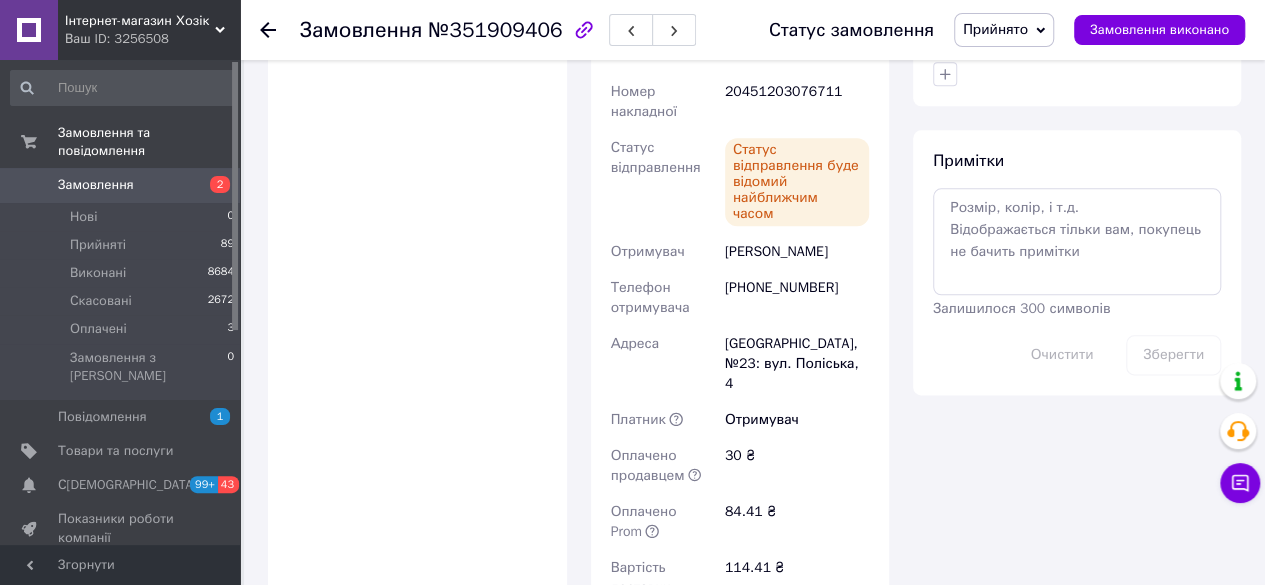 scroll, scrollTop: 1000, scrollLeft: 0, axis: vertical 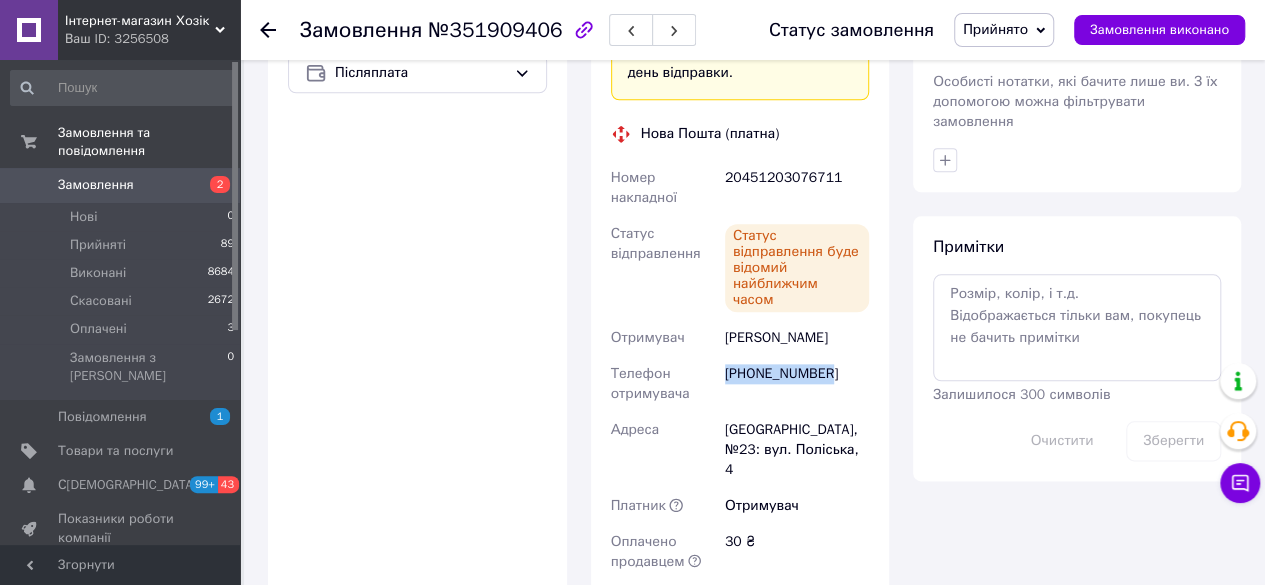 drag, startPoint x: 831, startPoint y: 313, endPoint x: 723, endPoint y: 321, distance: 108.29589 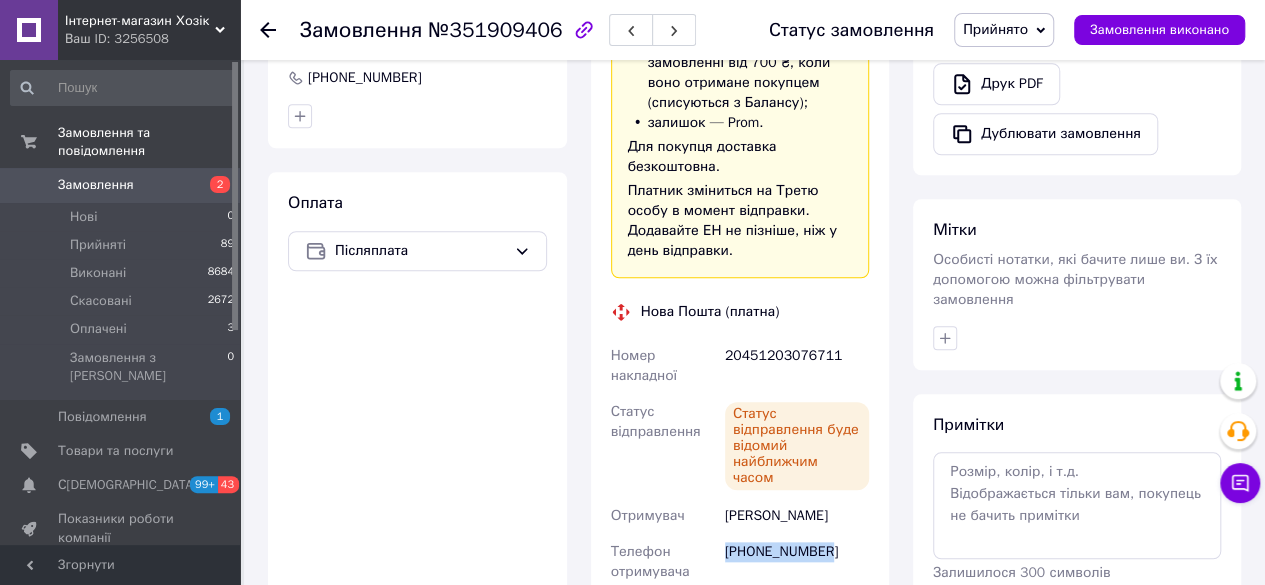 scroll, scrollTop: 800, scrollLeft: 0, axis: vertical 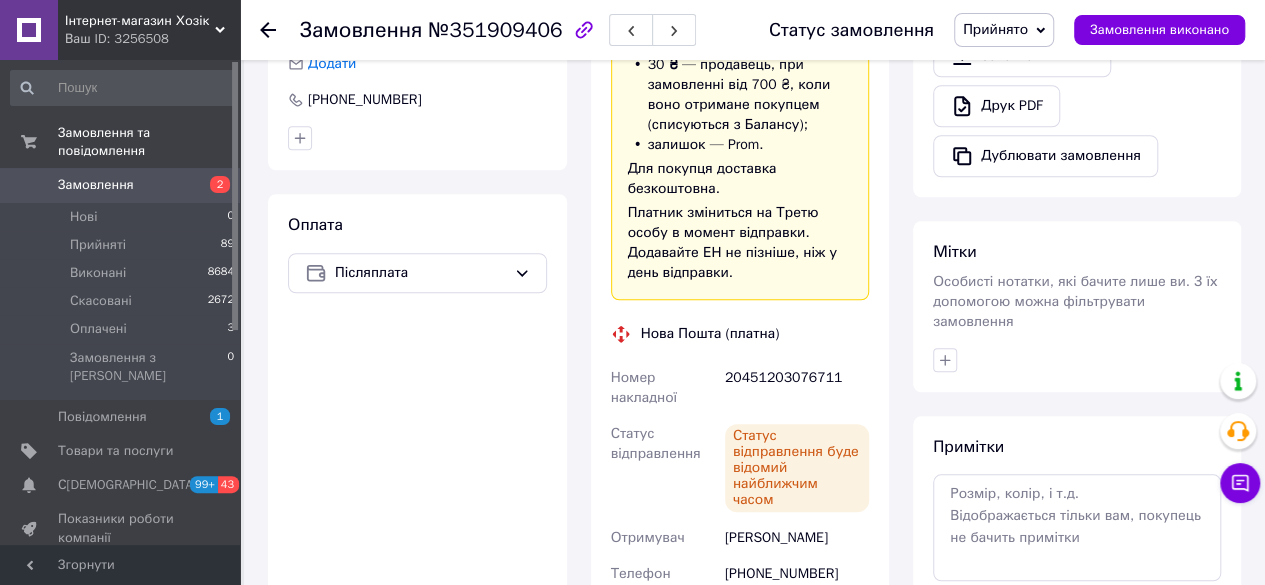 click on "20451203076711" at bounding box center (797, 388) 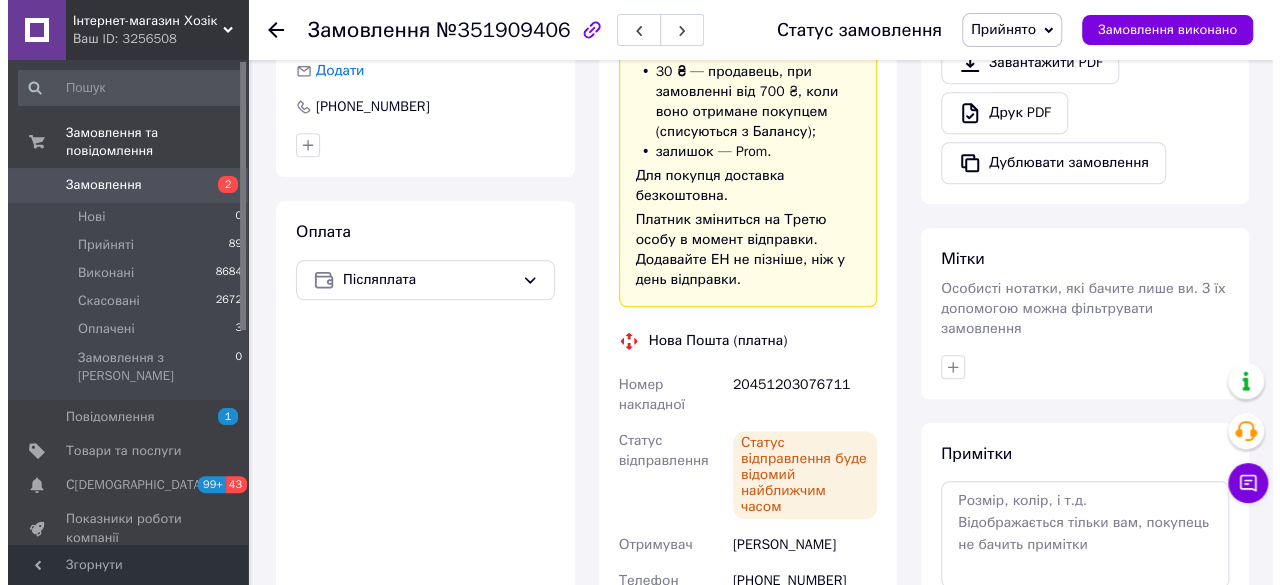 scroll, scrollTop: 500, scrollLeft: 0, axis: vertical 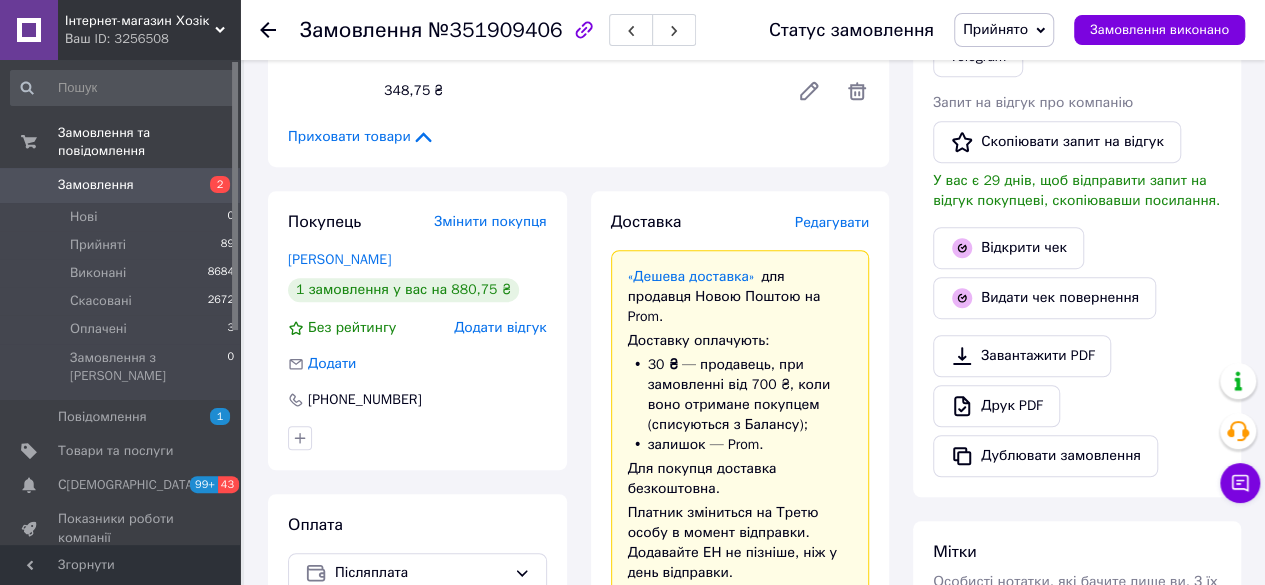 click on "Редагувати" at bounding box center (832, 222) 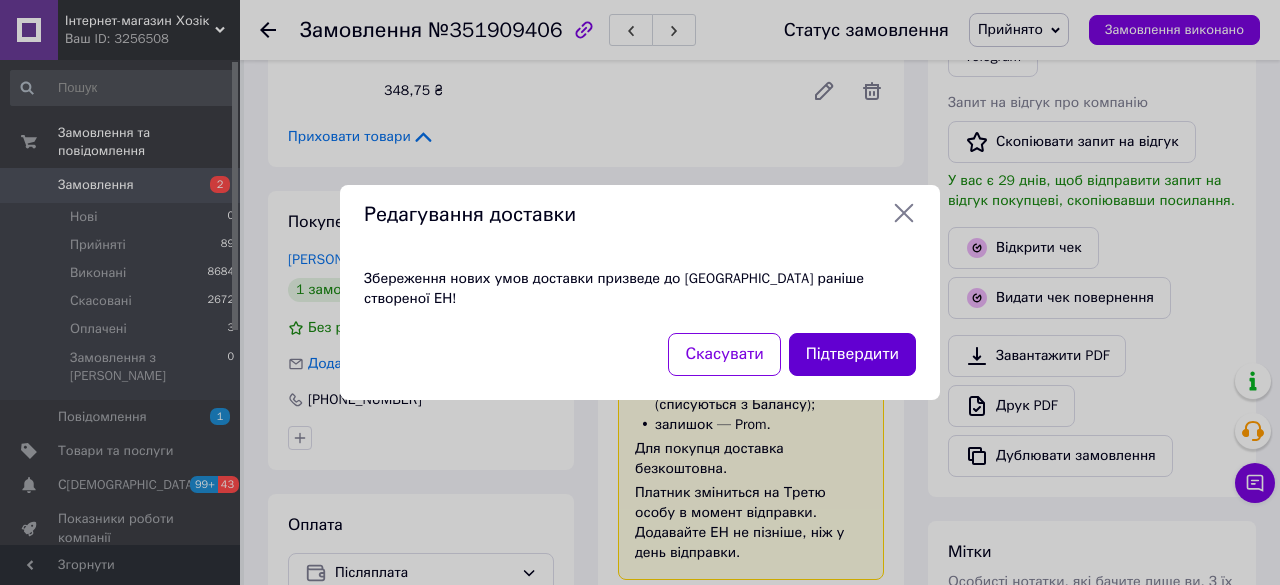 click on "Підтвердити" at bounding box center (852, 354) 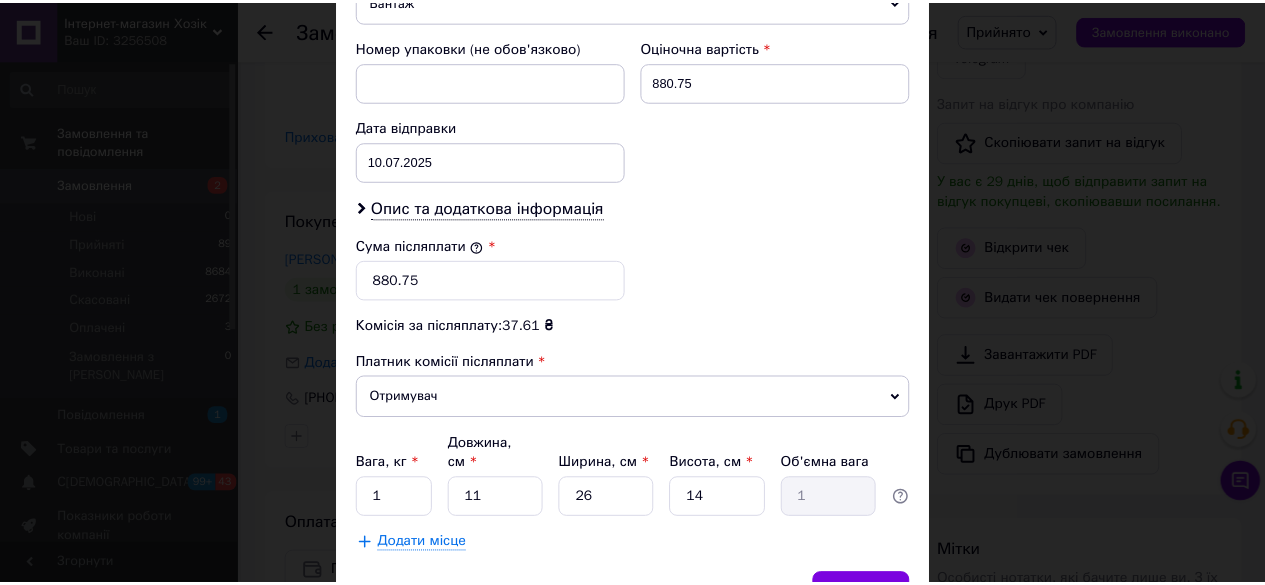 scroll, scrollTop: 930, scrollLeft: 0, axis: vertical 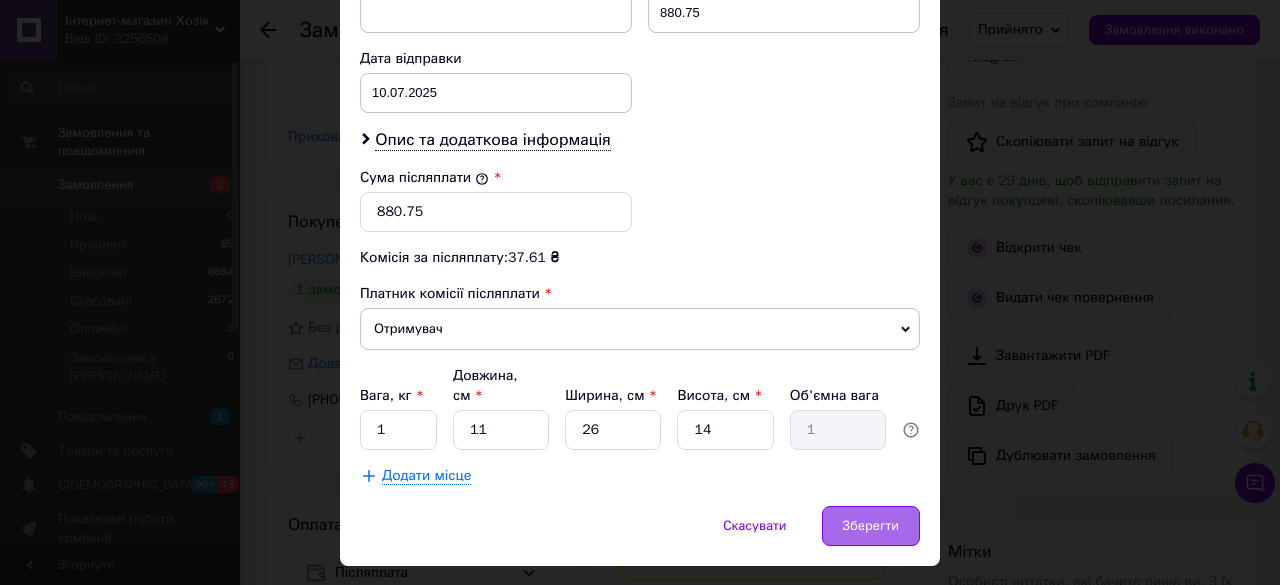 click on "Зберегти" at bounding box center (871, 526) 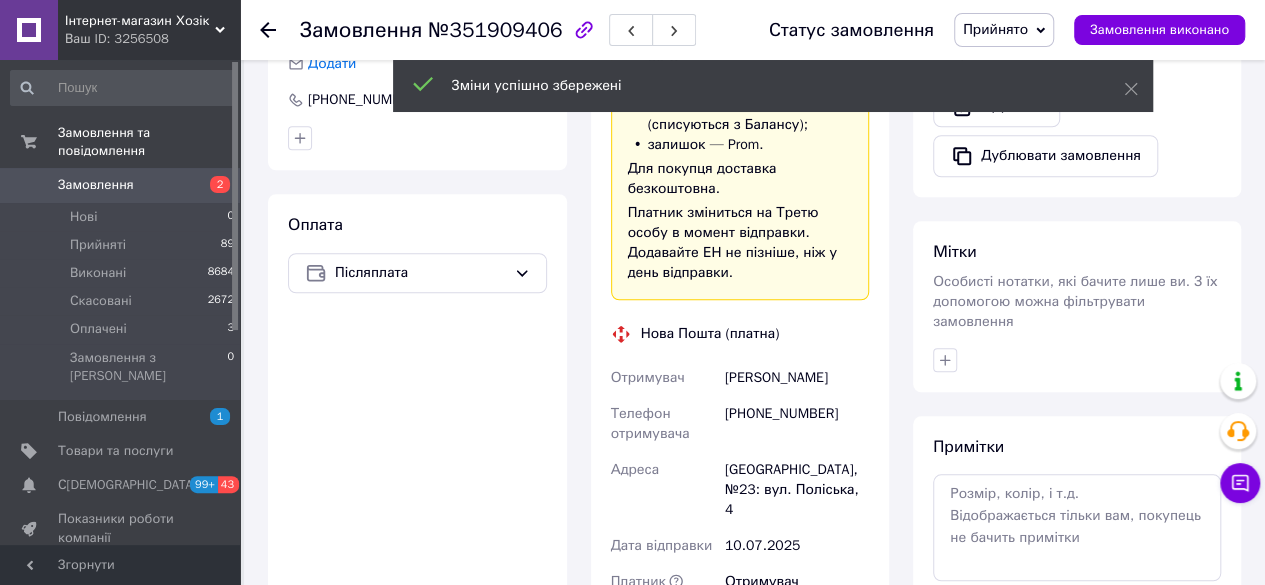 scroll, scrollTop: 1100, scrollLeft: 0, axis: vertical 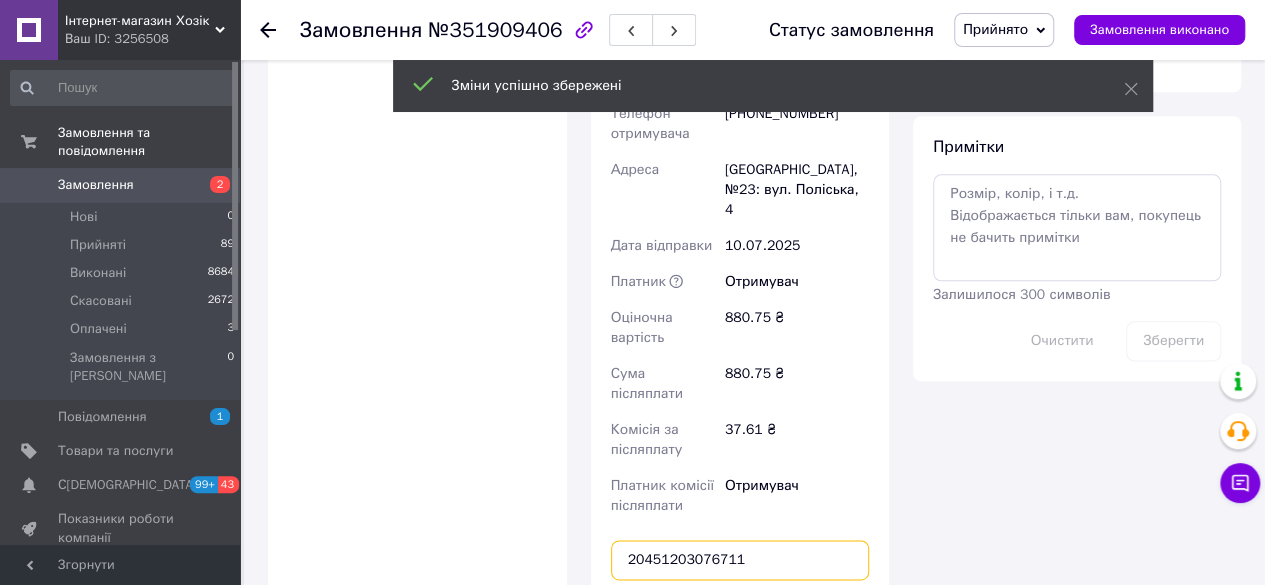 drag, startPoint x: 746, startPoint y: 479, endPoint x: 567, endPoint y: 477, distance: 179.01117 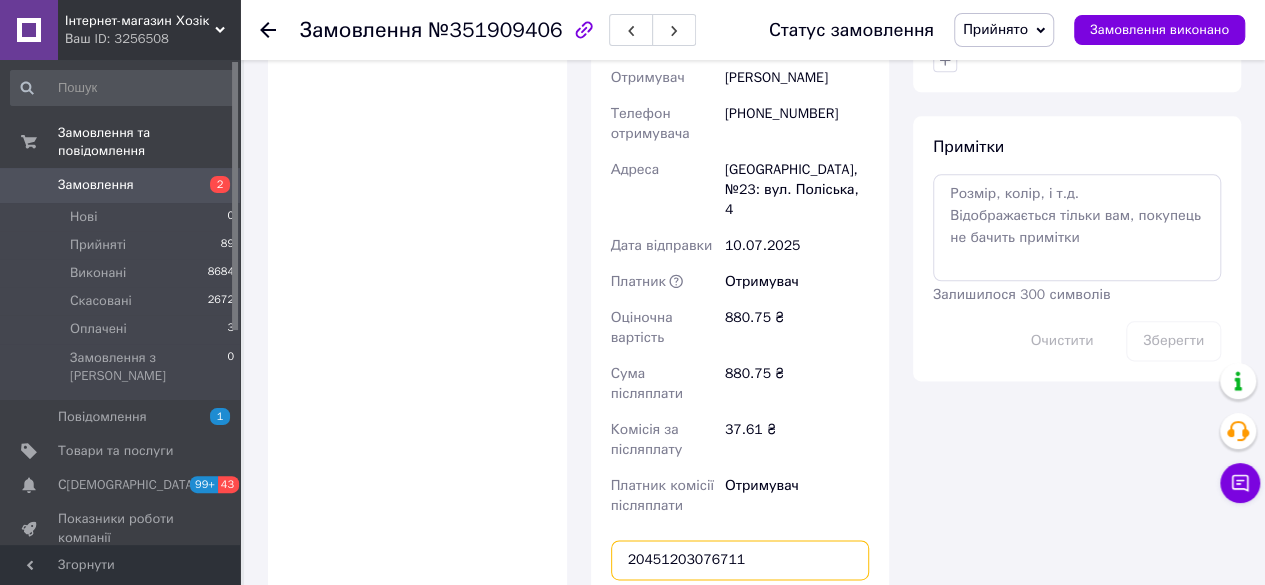 paste on "85516" 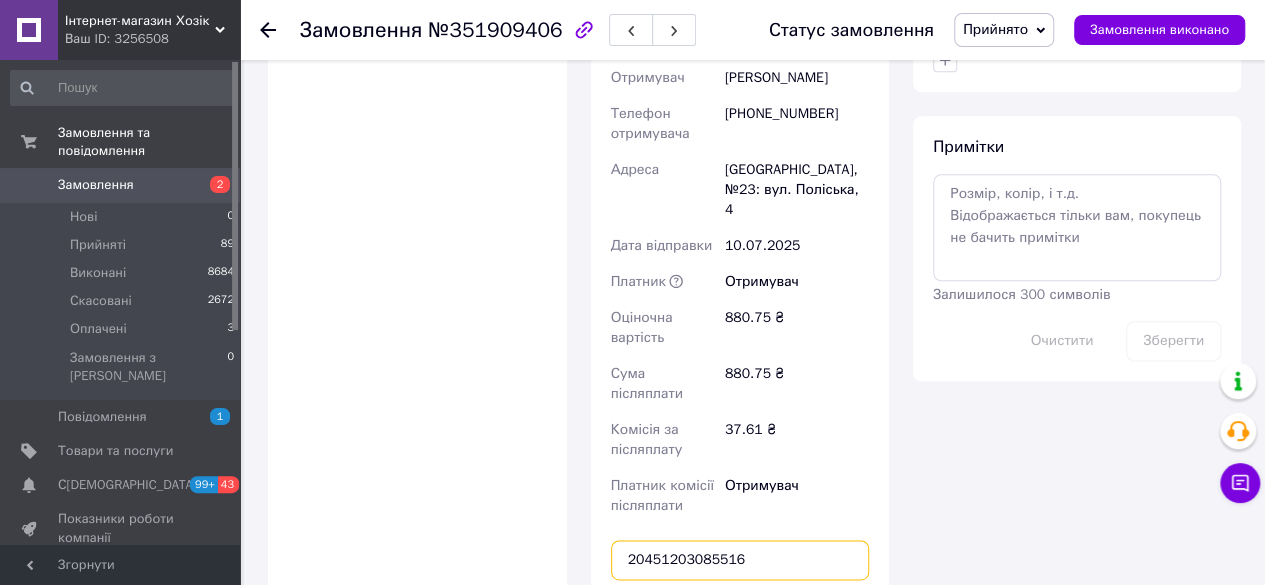 type on "20451203085516" 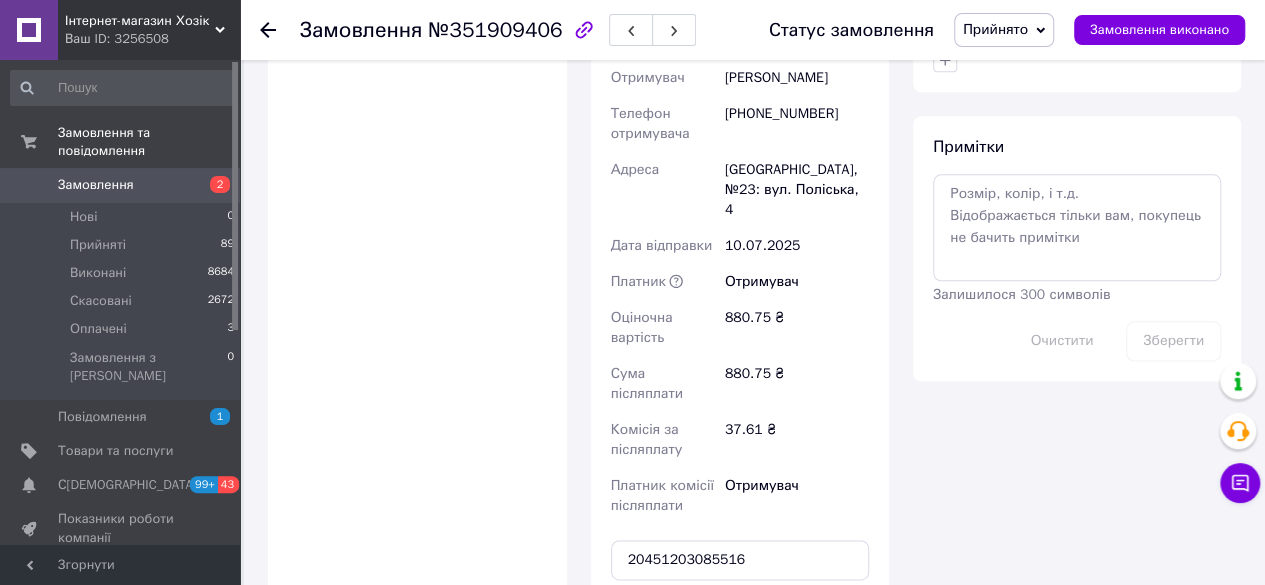 click on "Передати номер" at bounding box center (740, 608) 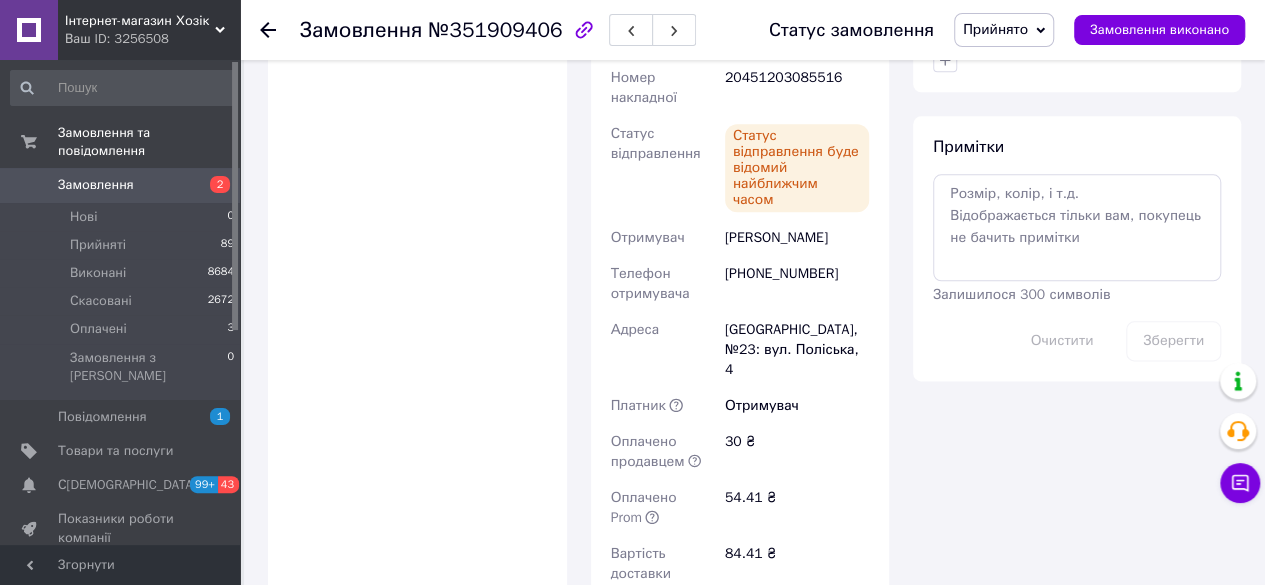 click 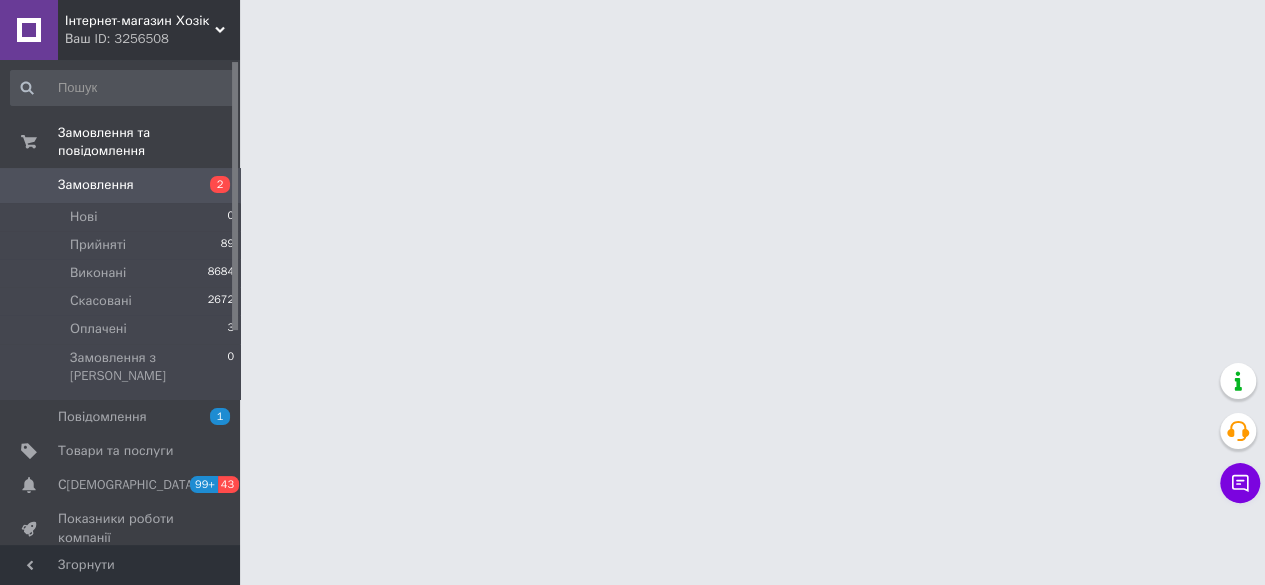 scroll, scrollTop: 0, scrollLeft: 0, axis: both 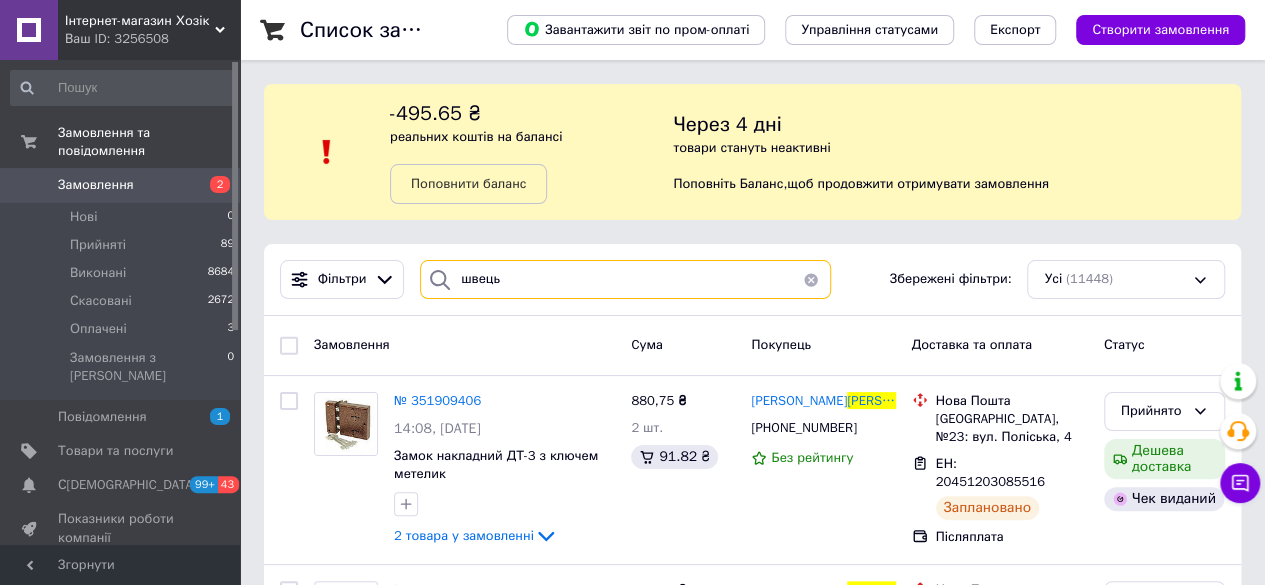 drag, startPoint x: 507, startPoint y: 276, endPoint x: 385, endPoint y: 307, distance: 125.87692 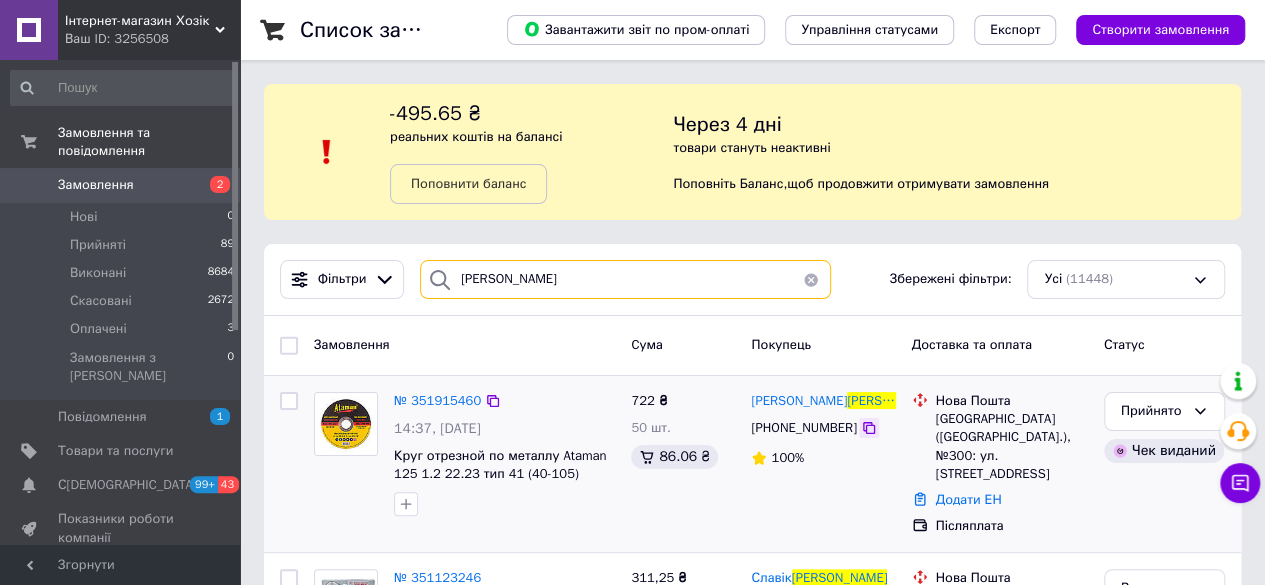 type on "[PERSON_NAME]" 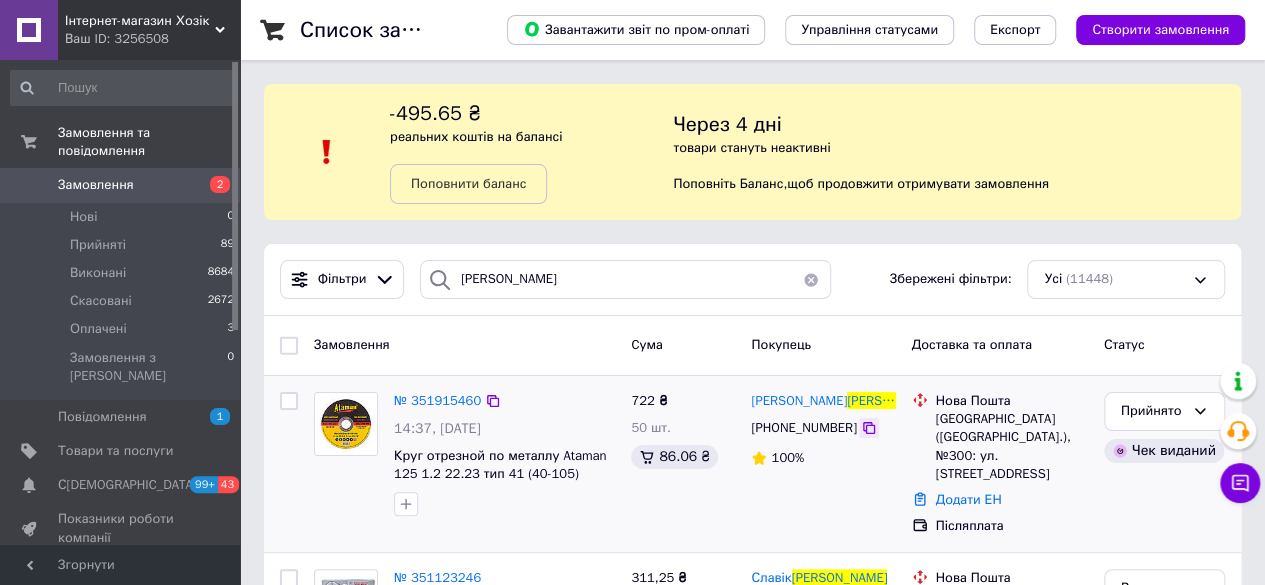 click 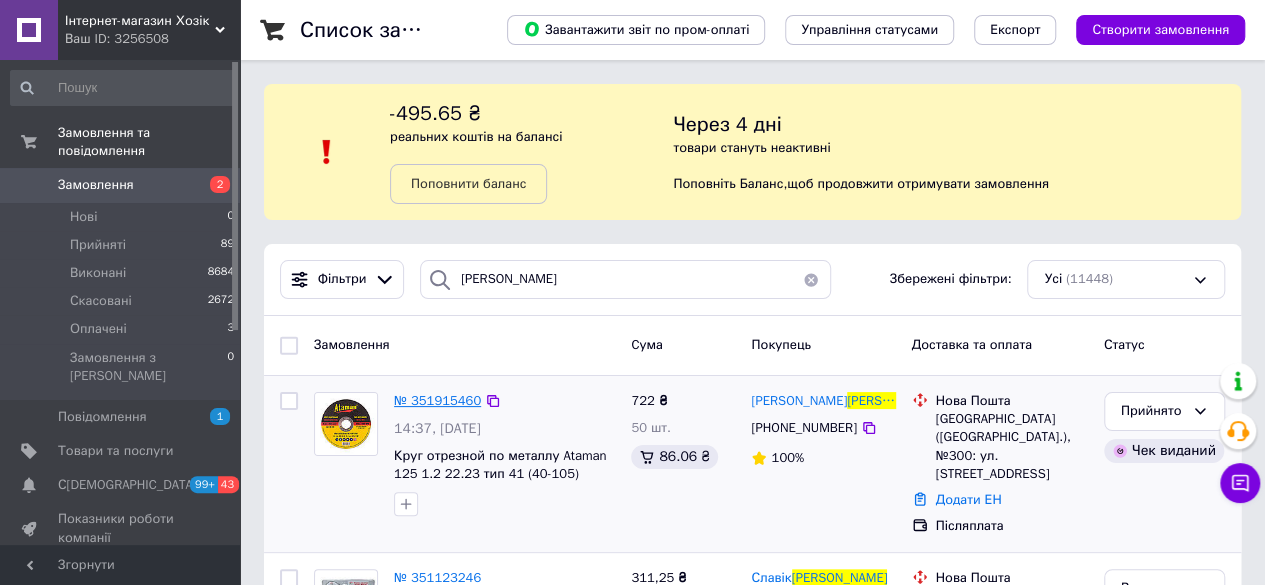 click on "№ 351915460" at bounding box center [437, 400] 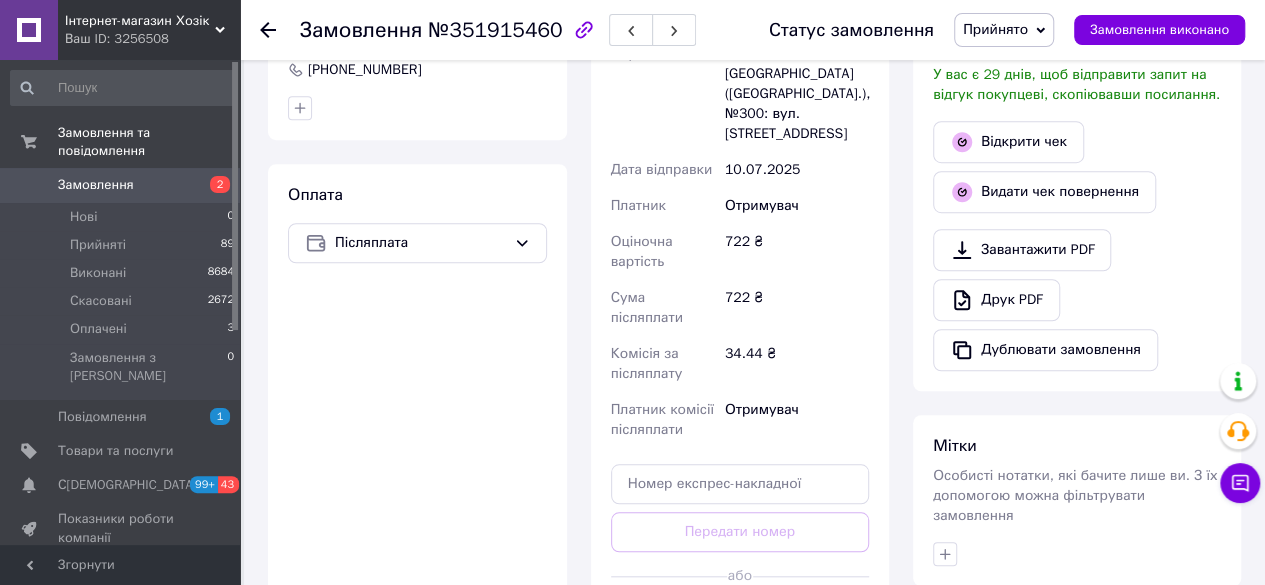scroll, scrollTop: 736, scrollLeft: 0, axis: vertical 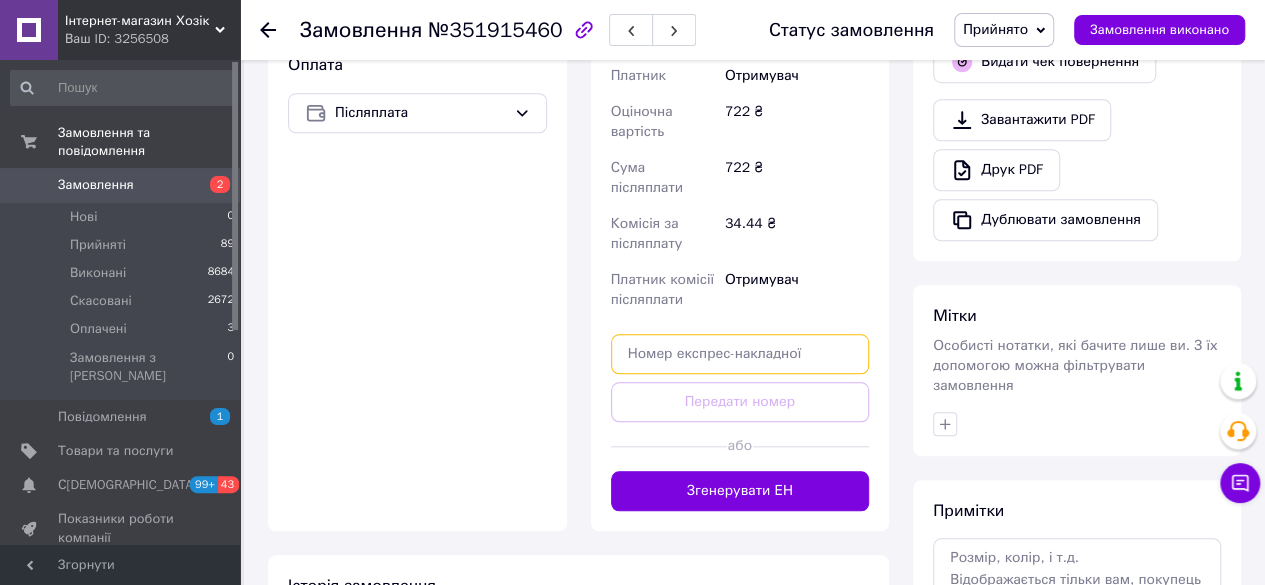 click at bounding box center (740, 354) 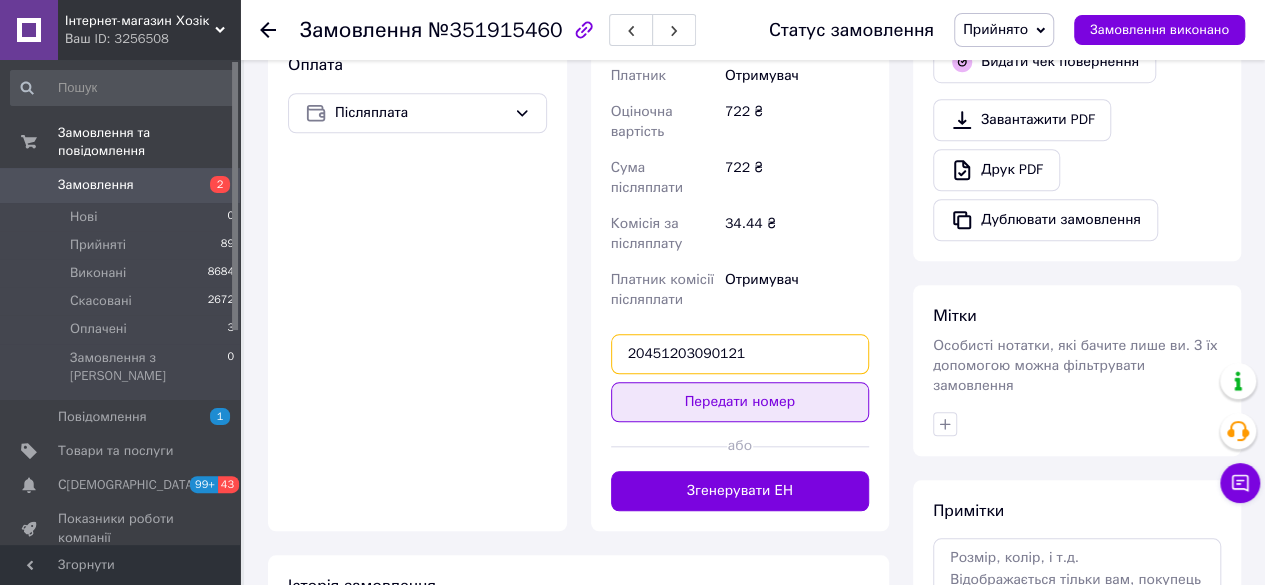 type on "20451203090121" 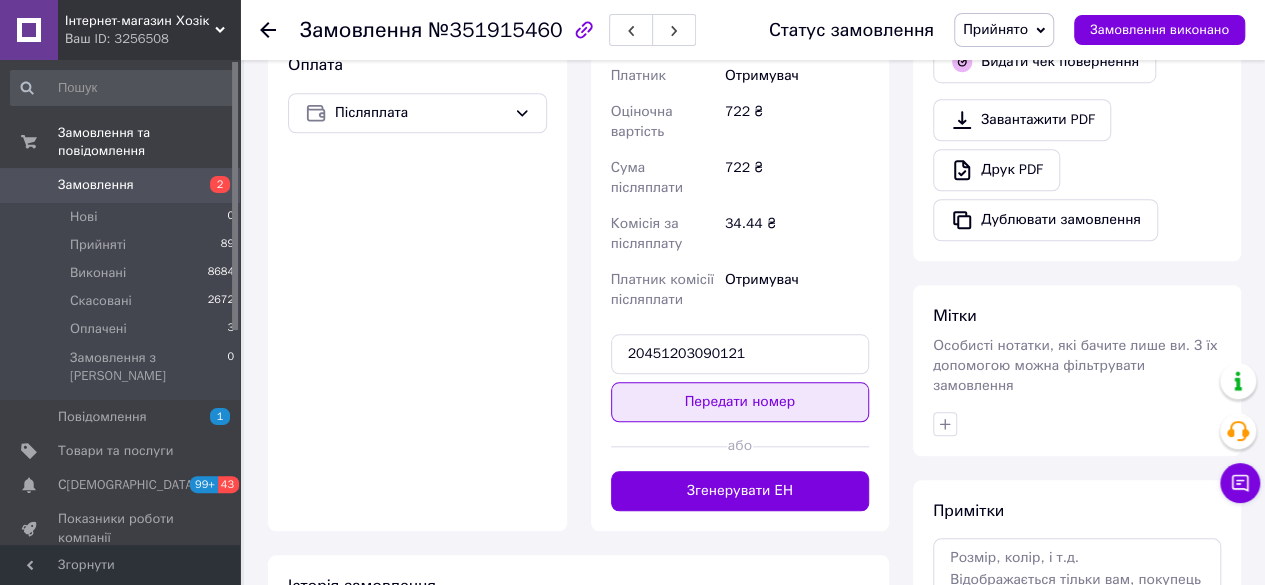 click on "Передати номер" at bounding box center [740, 402] 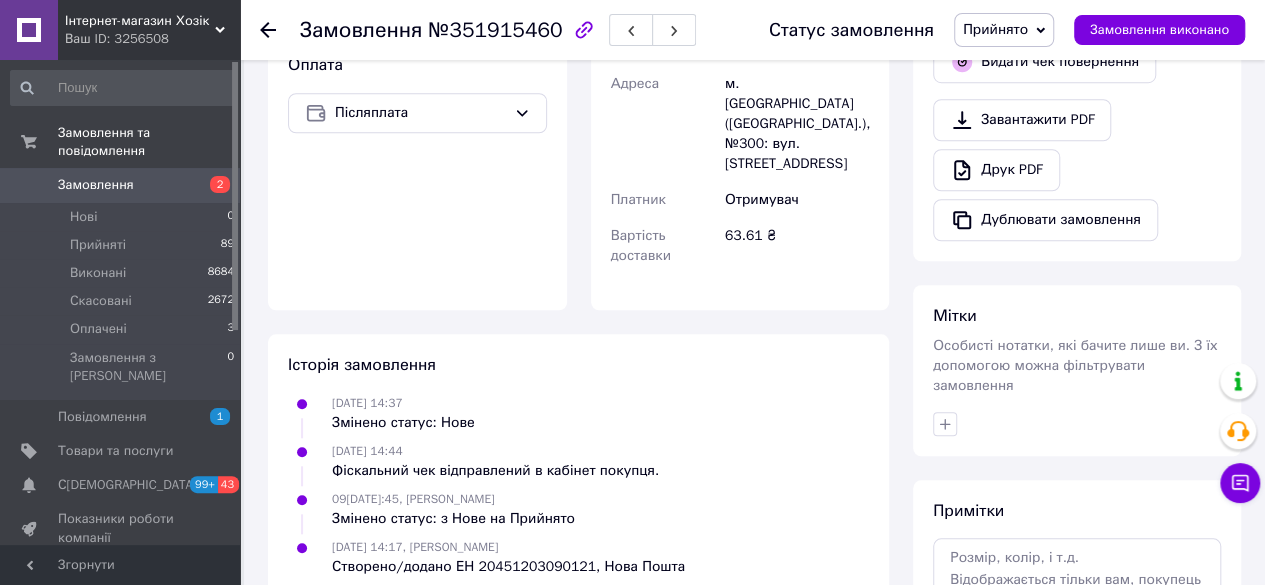 click 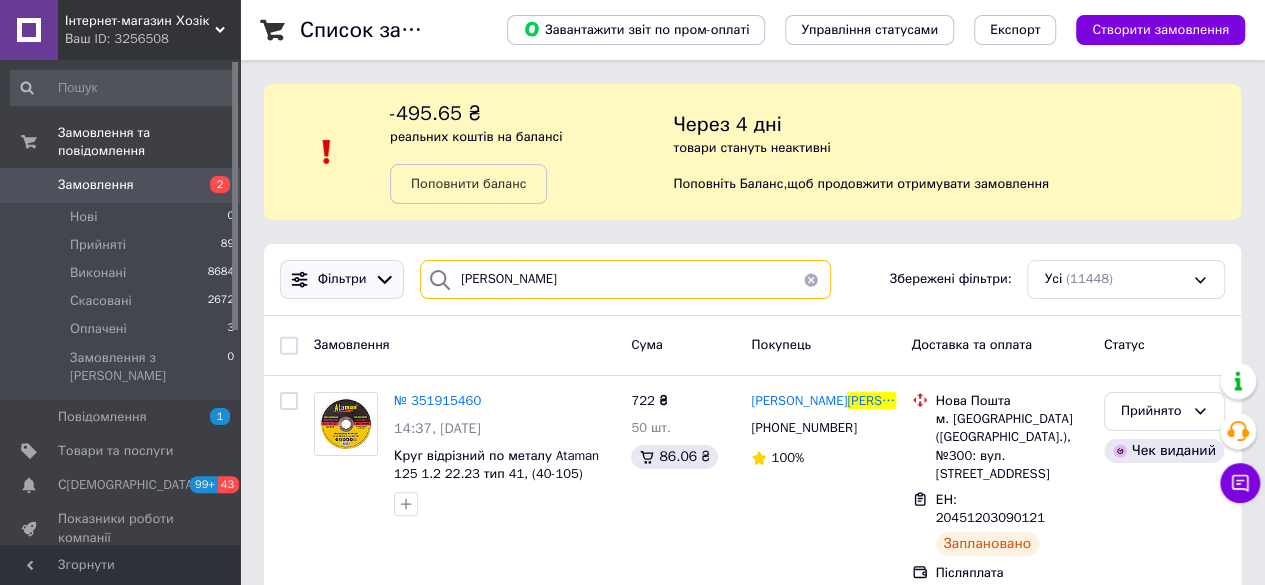 drag, startPoint x: 540, startPoint y: 285, endPoint x: 380, endPoint y: 287, distance: 160.0125 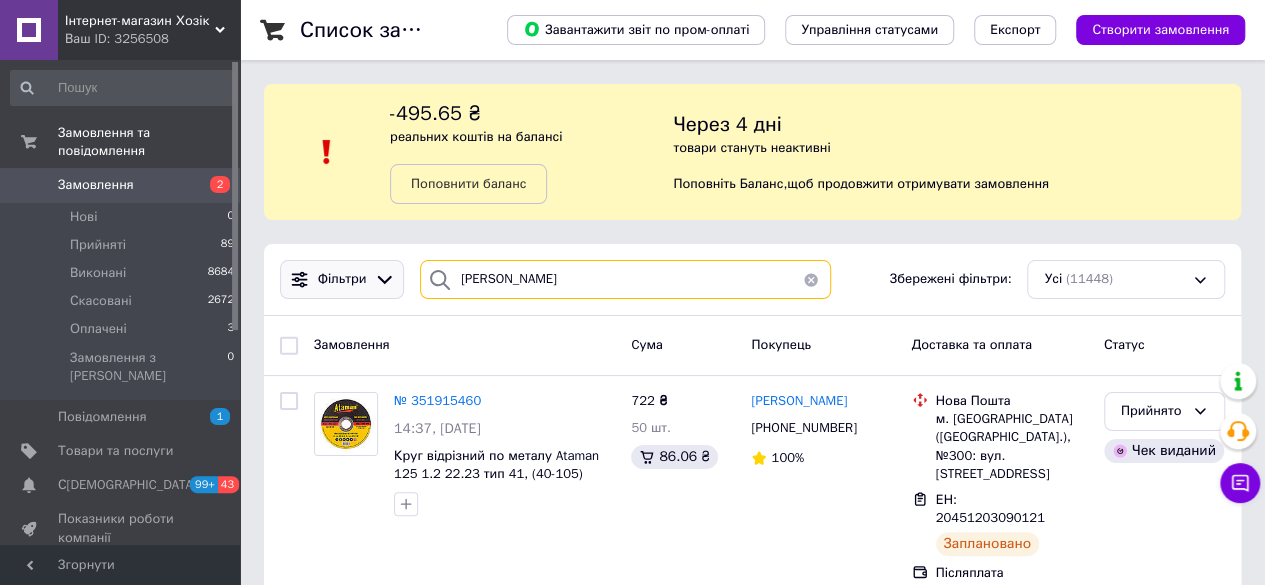 type on "[PERSON_NAME]" 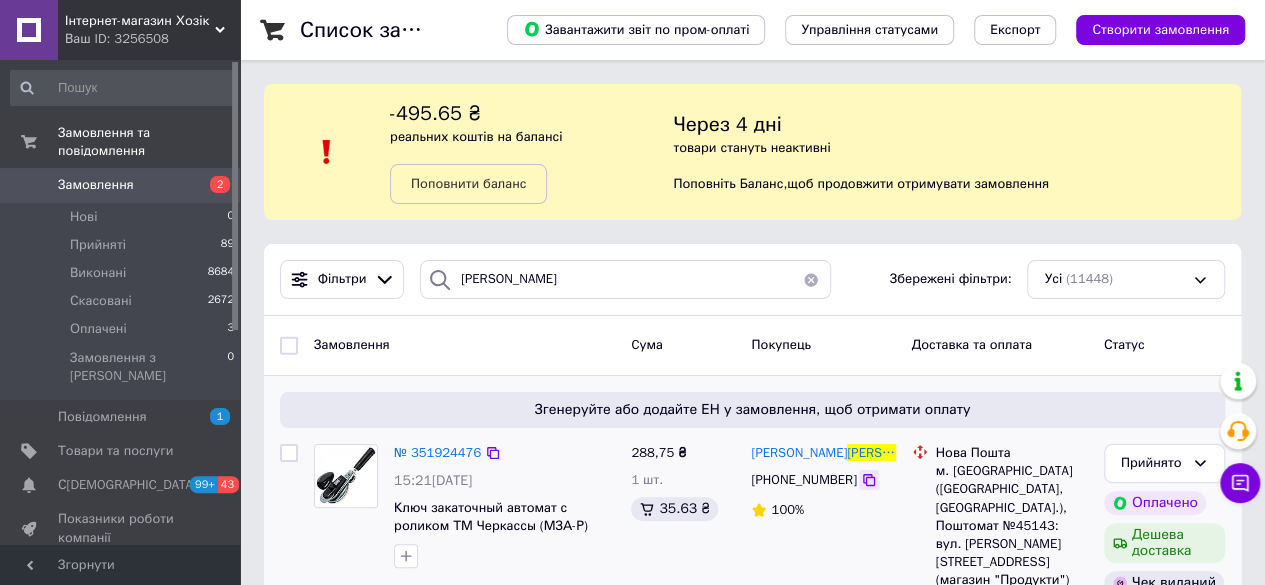 click 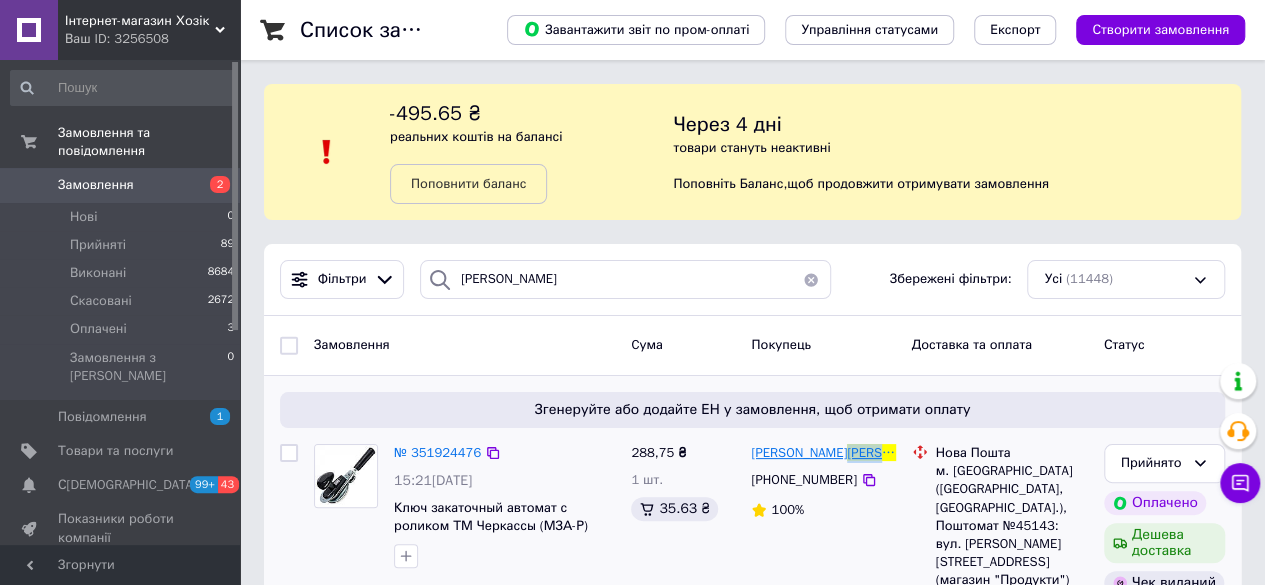 drag, startPoint x: 882, startPoint y: 453, endPoint x: 802, endPoint y: 455, distance: 80.024994 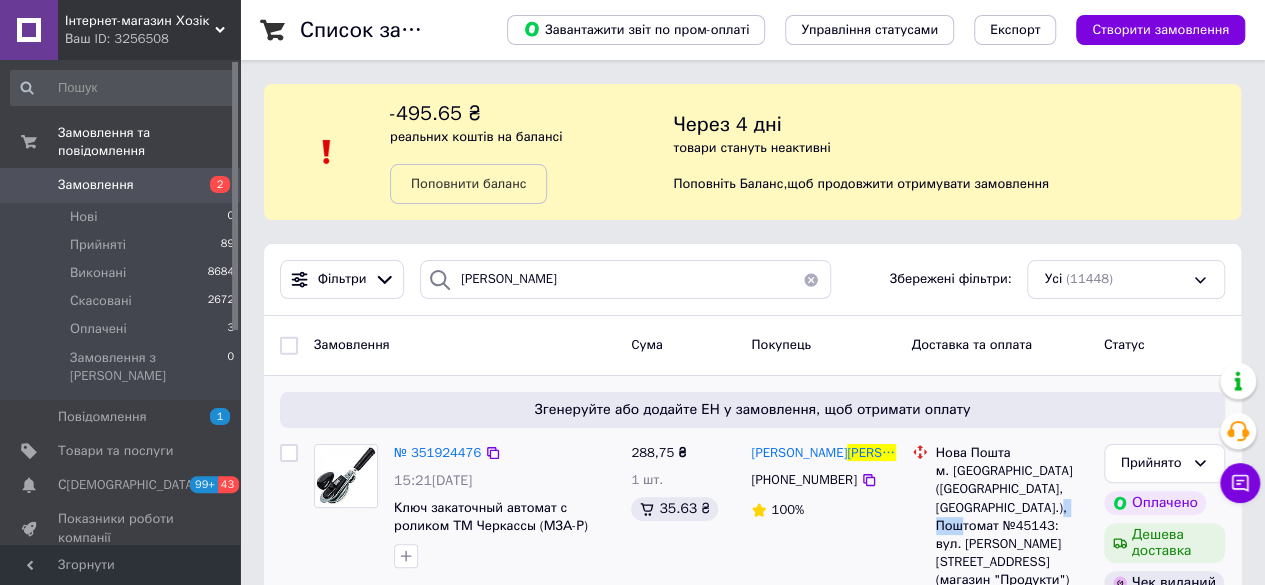 drag, startPoint x: 1017, startPoint y: 529, endPoint x: 1050, endPoint y: 524, distance: 33.37664 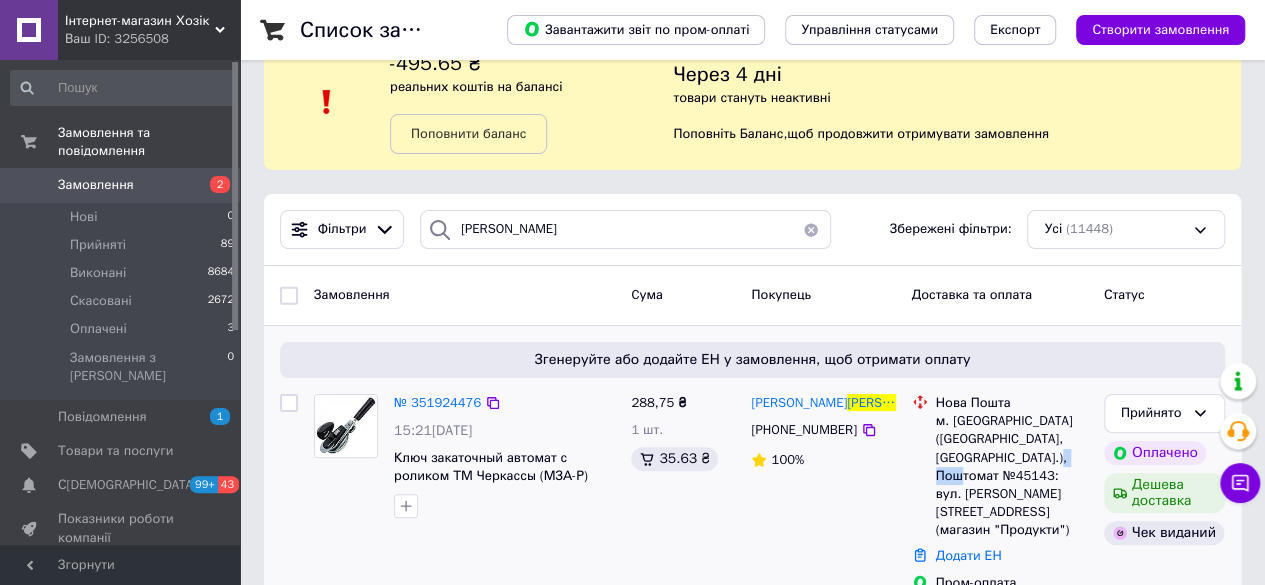 scroll, scrollTop: 78, scrollLeft: 0, axis: vertical 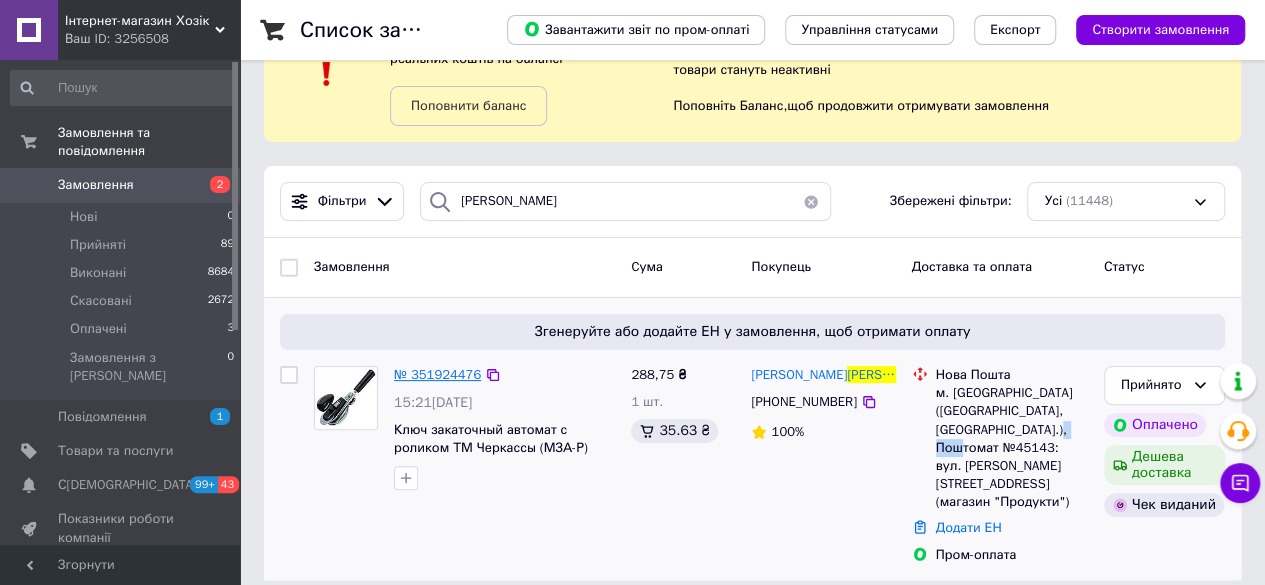 click on "№ 351924476" at bounding box center (437, 374) 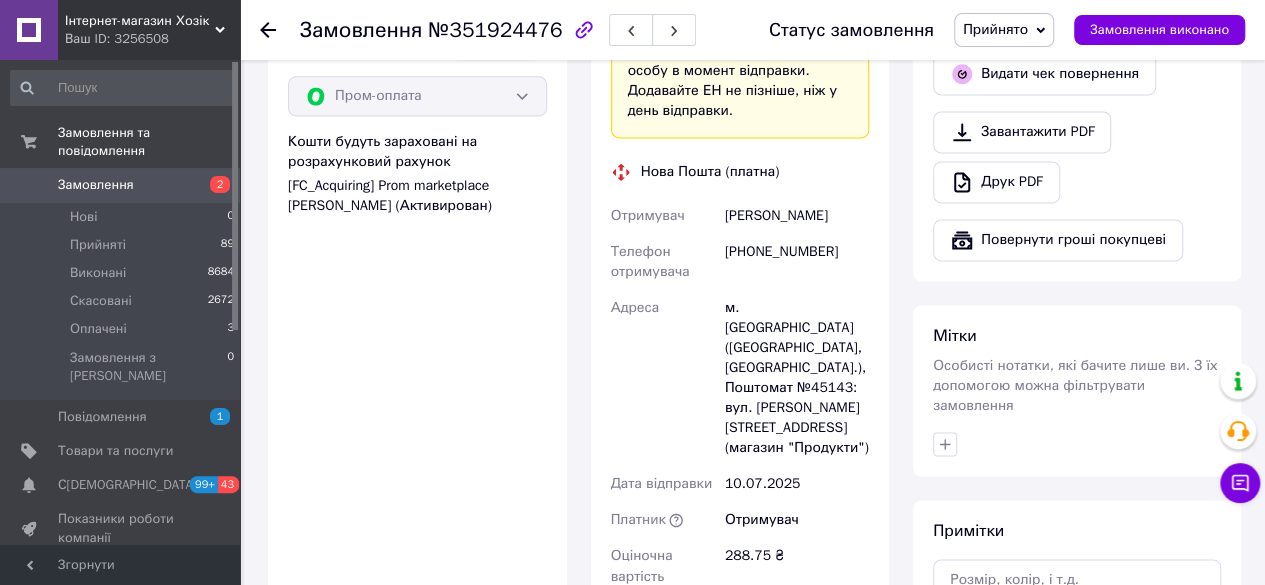 scroll, scrollTop: 1554, scrollLeft: 0, axis: vertical 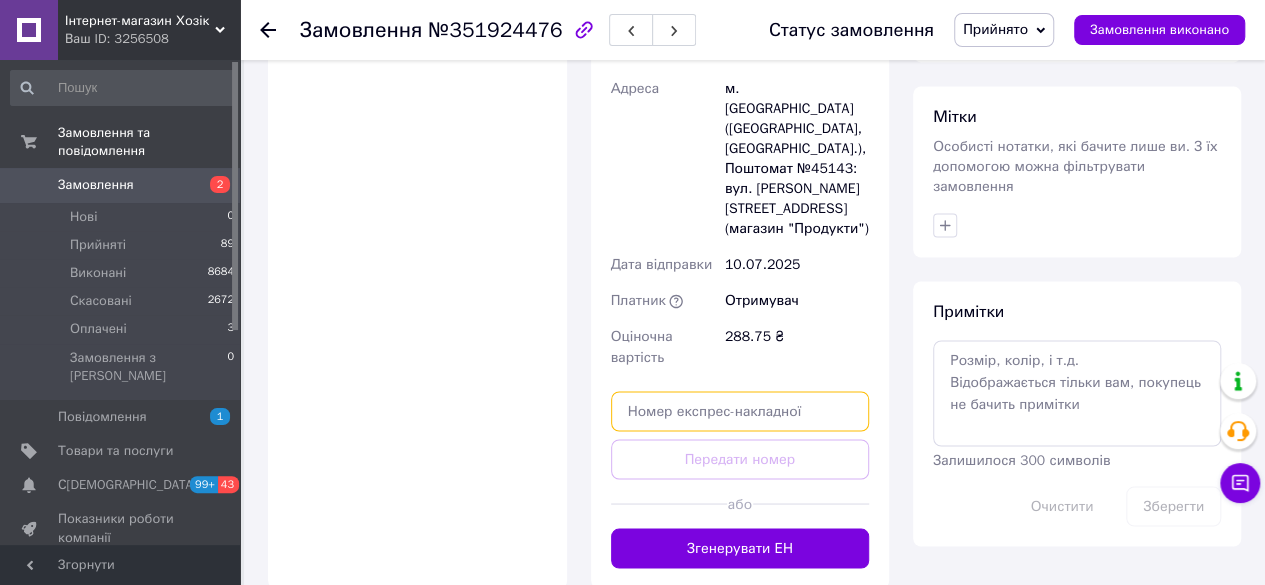 click at bounding box center [740, 411] 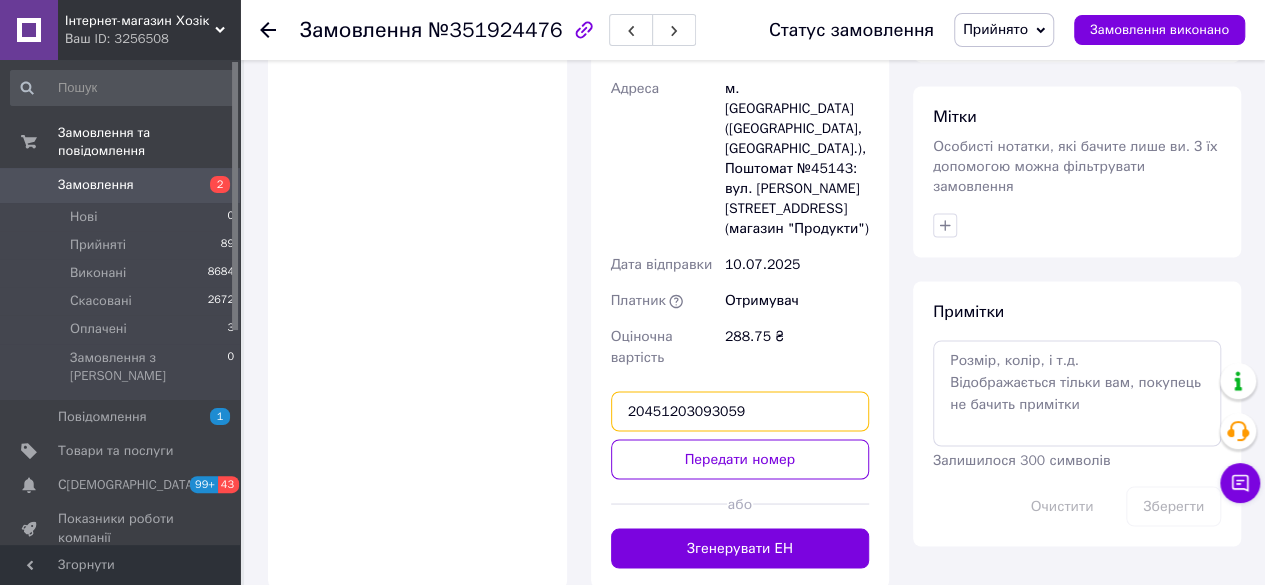 type on "20451203093059" 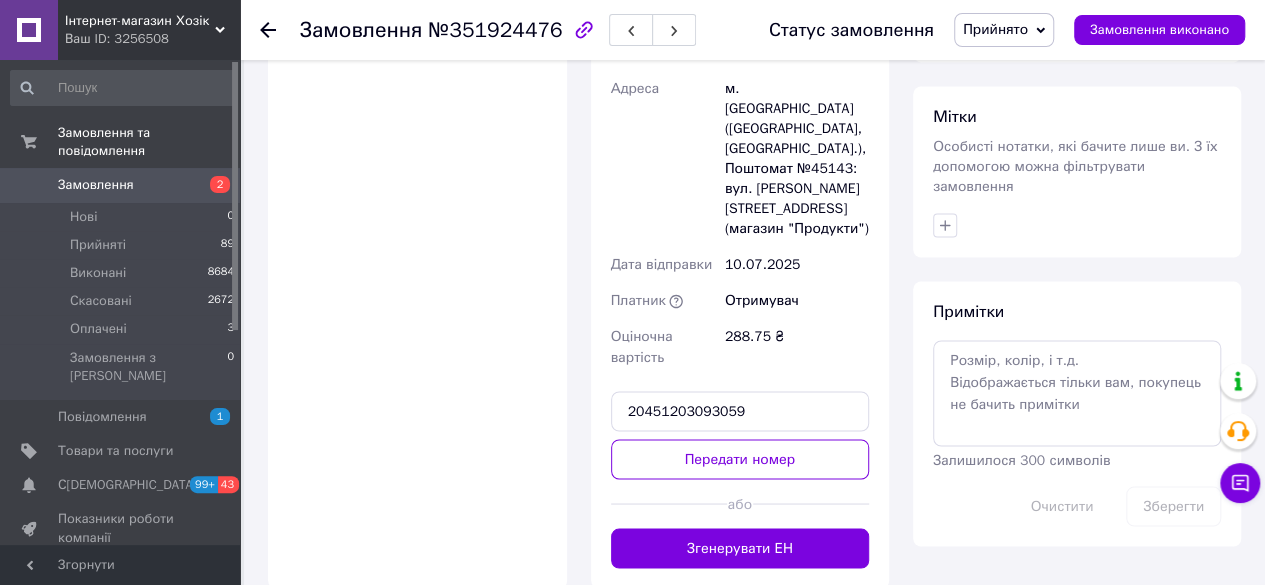 click on "або" at bounding box center (740, 503) 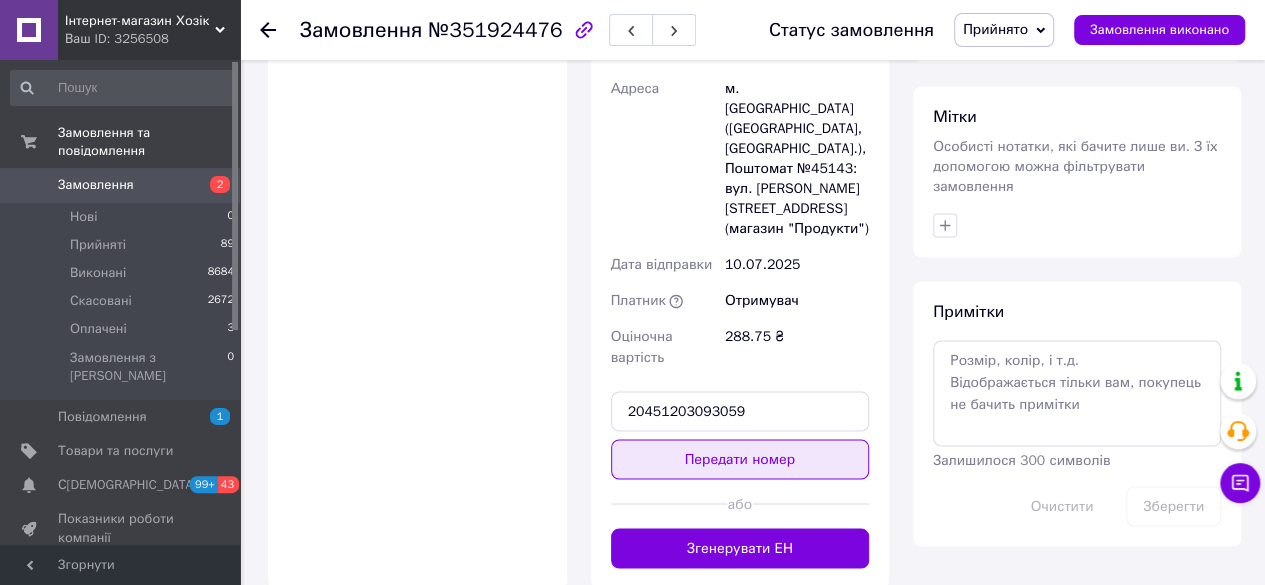 click on "Передати номер" at bounding box center [740, 459] 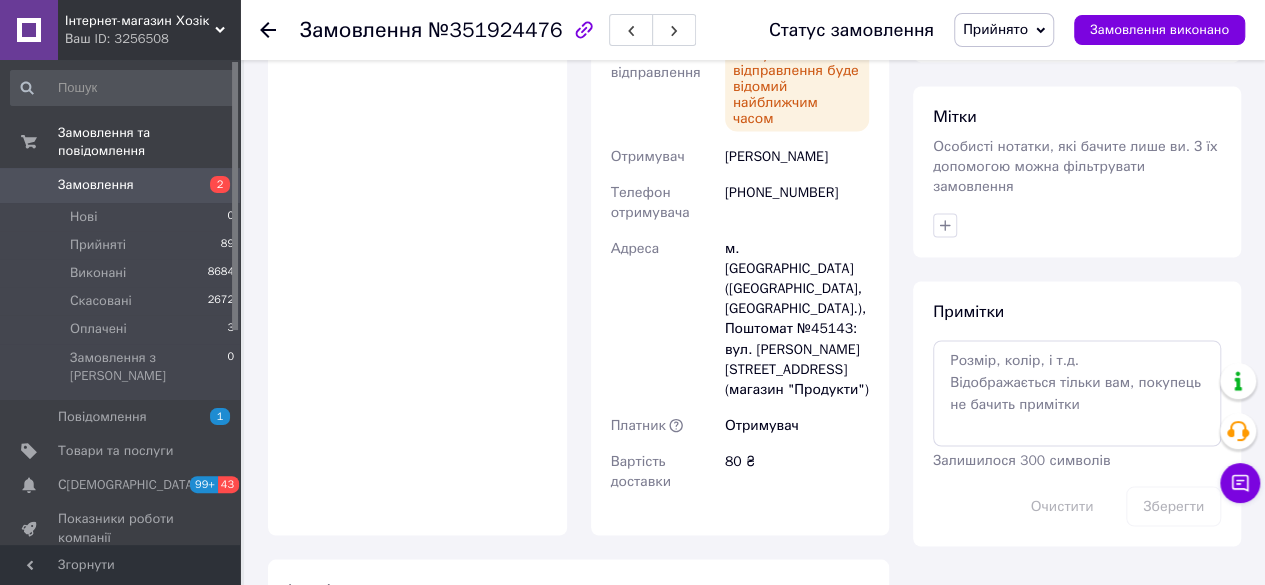 click 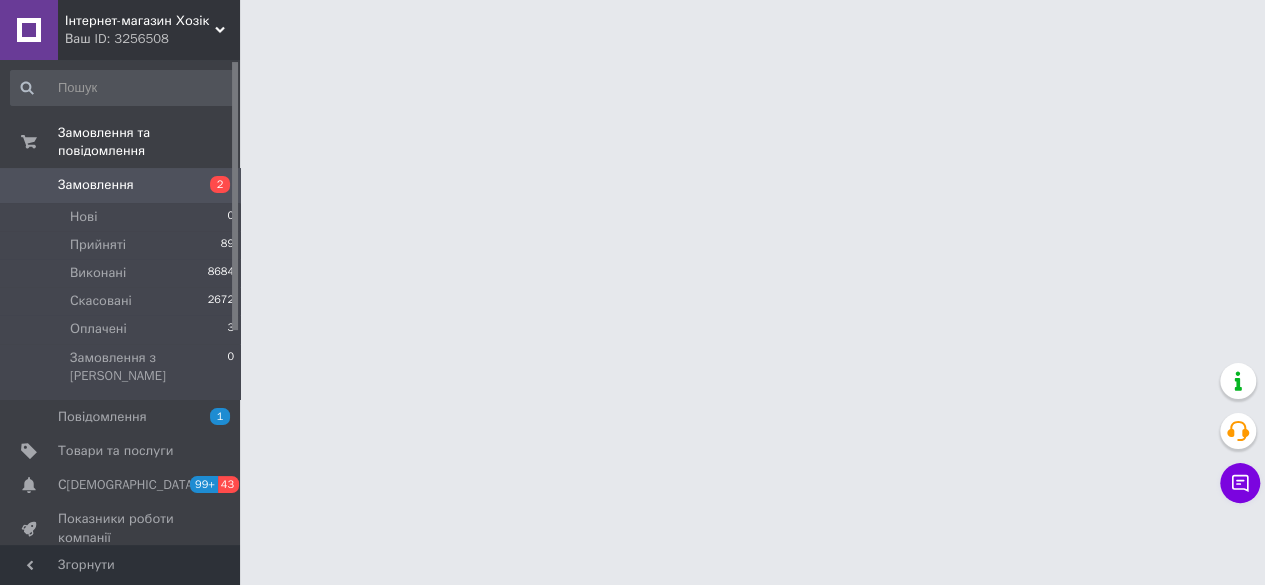 scroll, scrollTop: 0, scrollLeft: 0, axis: both 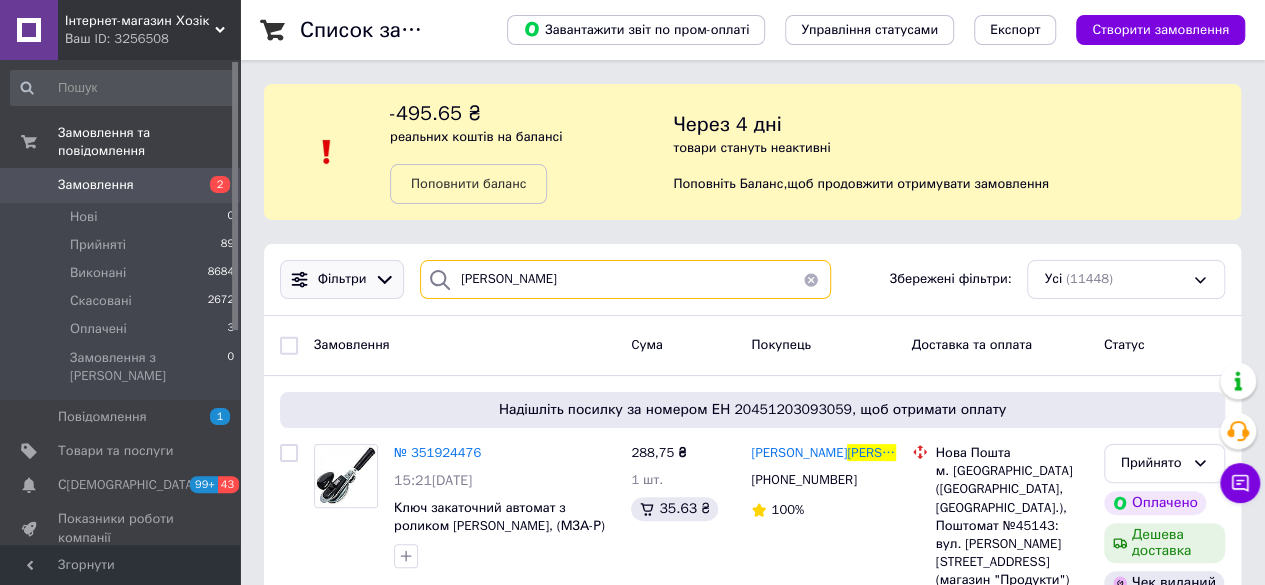 drag, startPoint x: 411, startPoint y: 274, endPoint x: 381, endPoint y: 277, distance: 30.149628 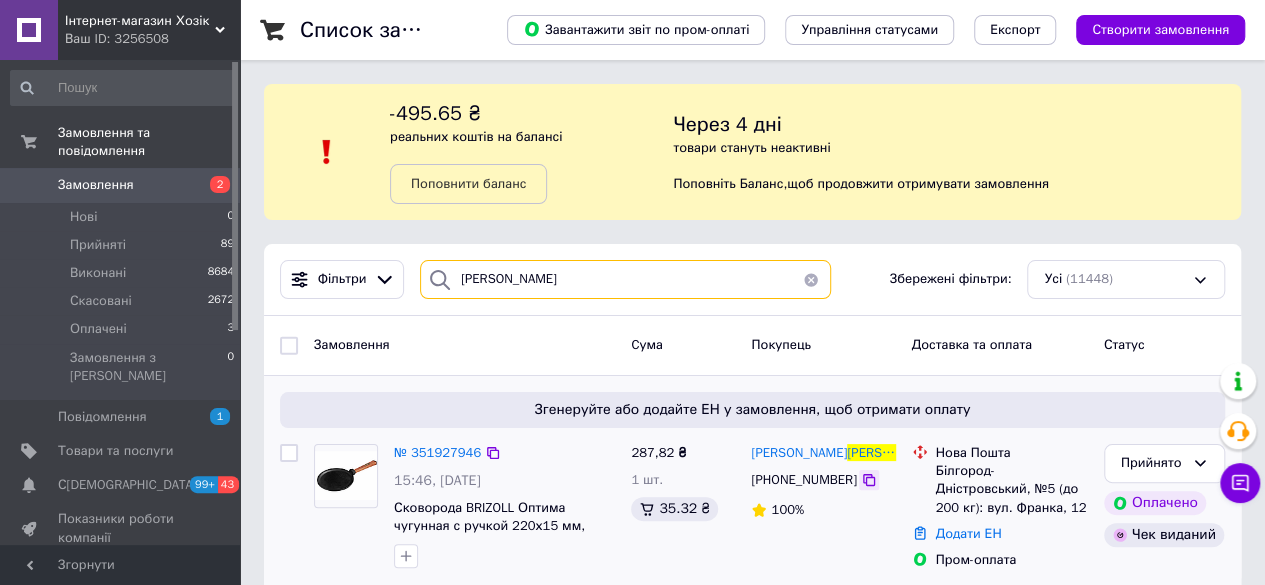 type on "[PERSON_NAME]" 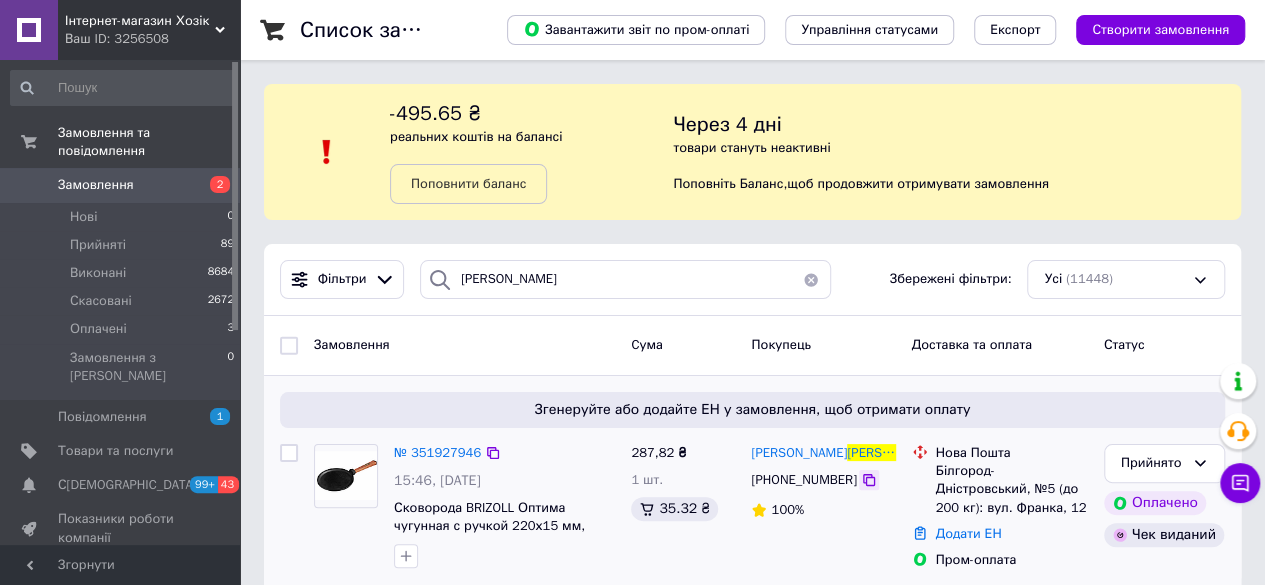 click 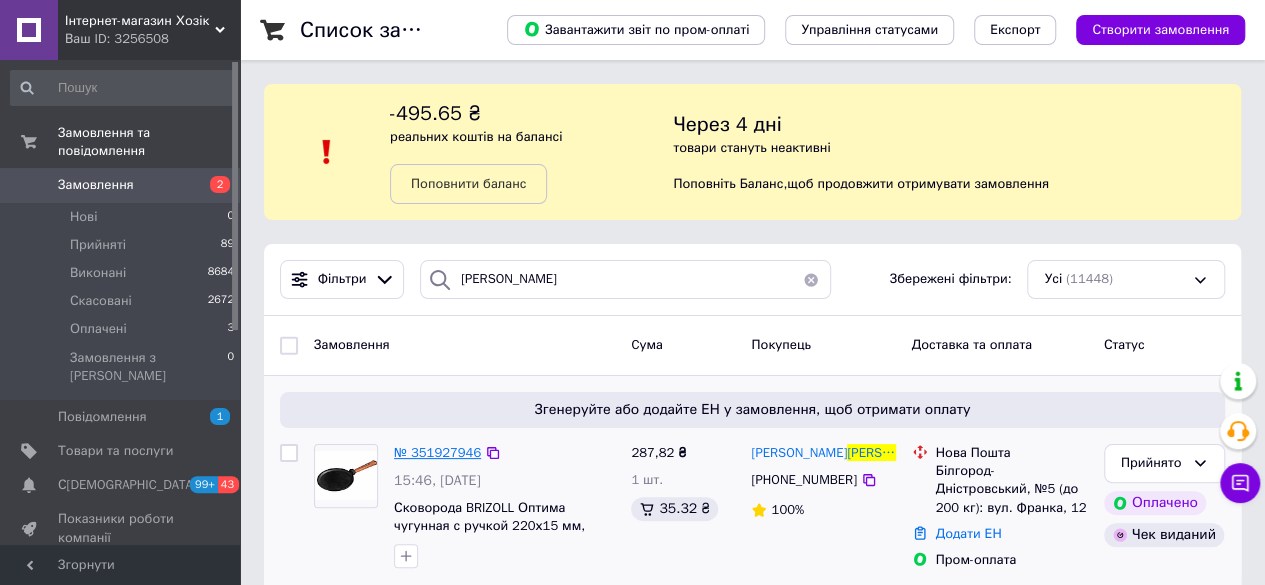 click on "№ 351927946" at bounding box center [437, 452] 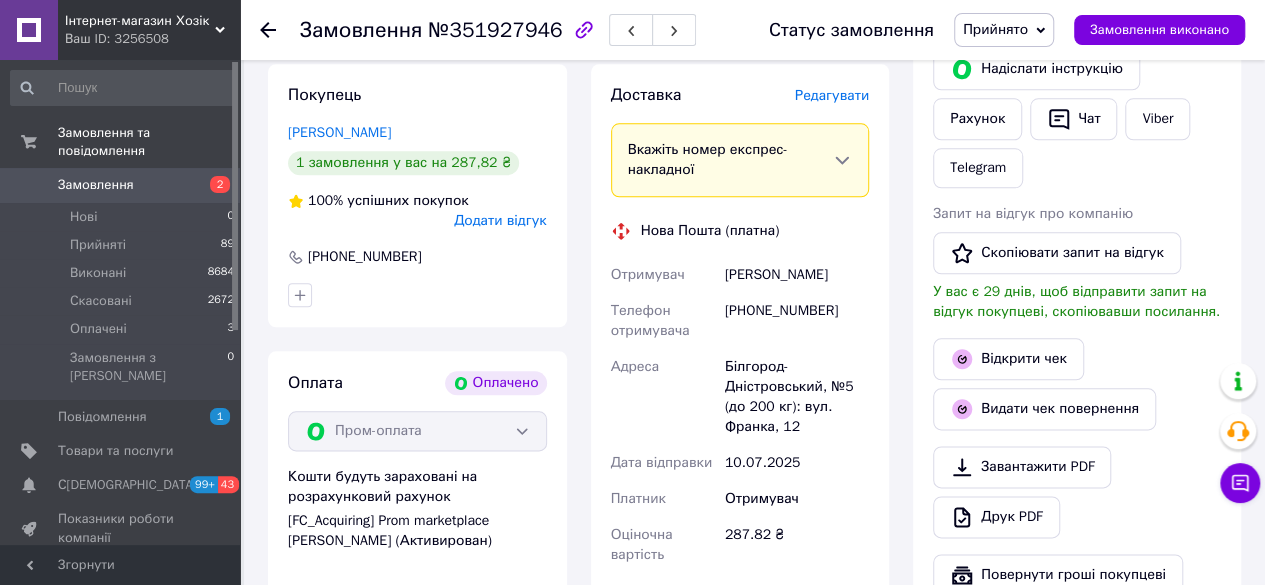 scroll, scrollTop: 1300, scrollLeft: 0, axis: vertical 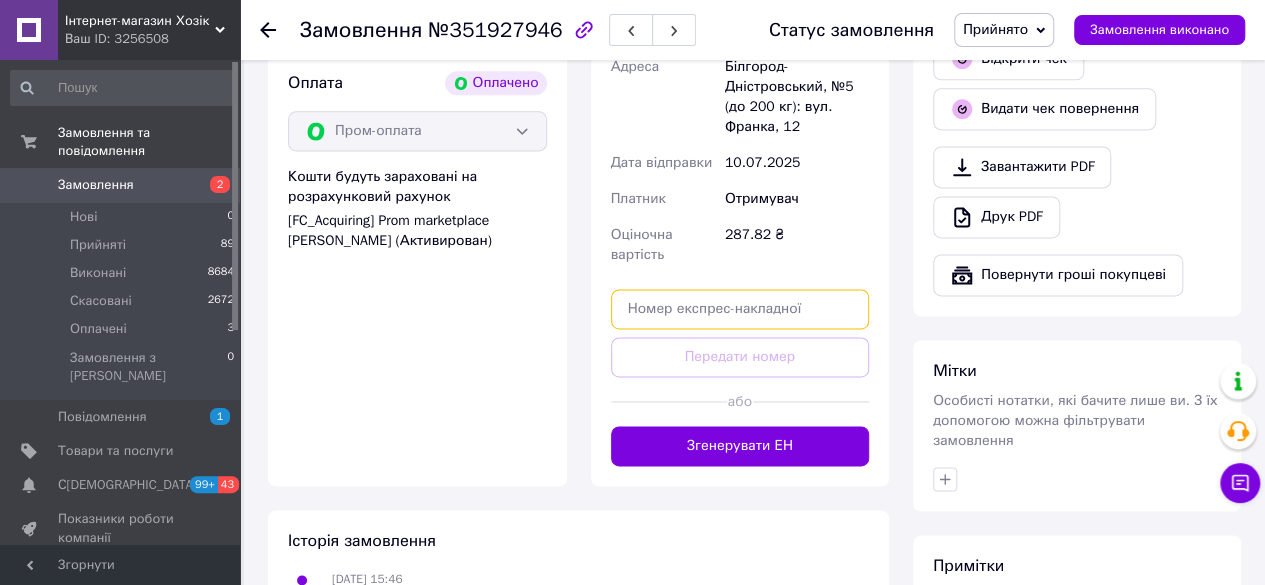 drag, startPoint x: 688, startPoint y: 327, endPoint x: 684, endPoint y: 317, distance: 10.770329 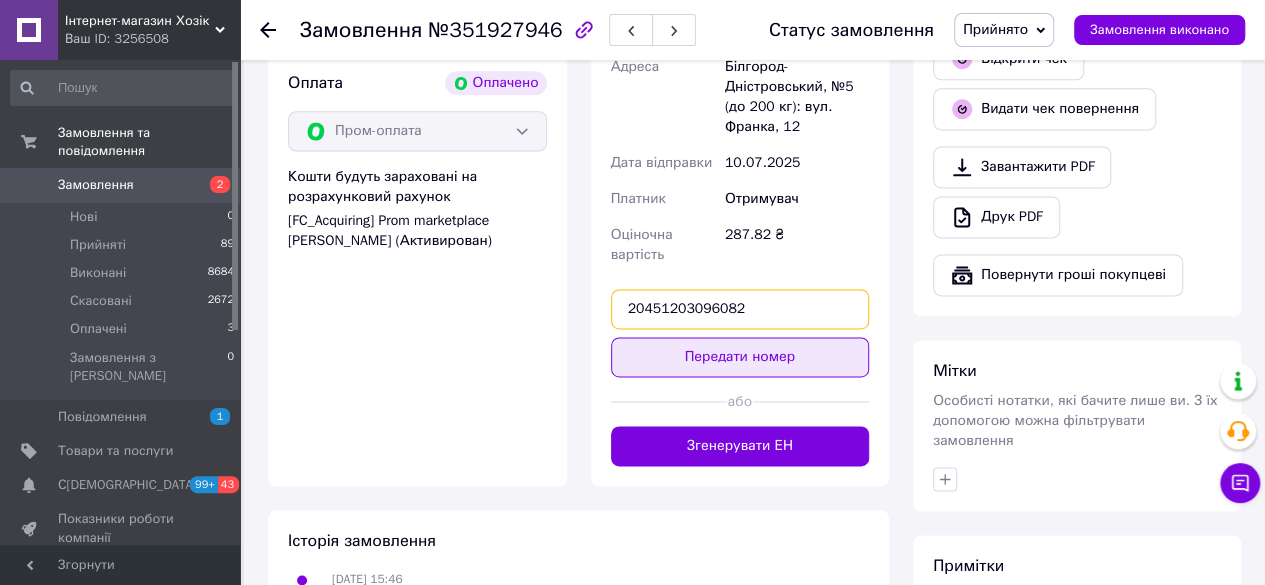 type on "20451203096082" 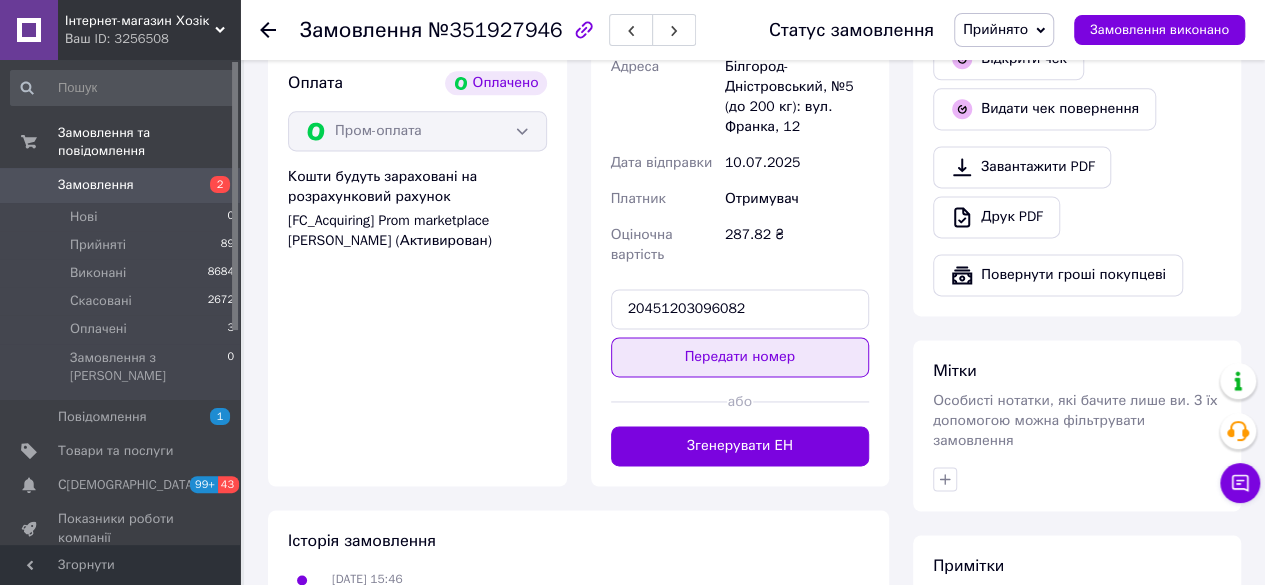 click on "Передати номер" at bounding box center (740, 357) 